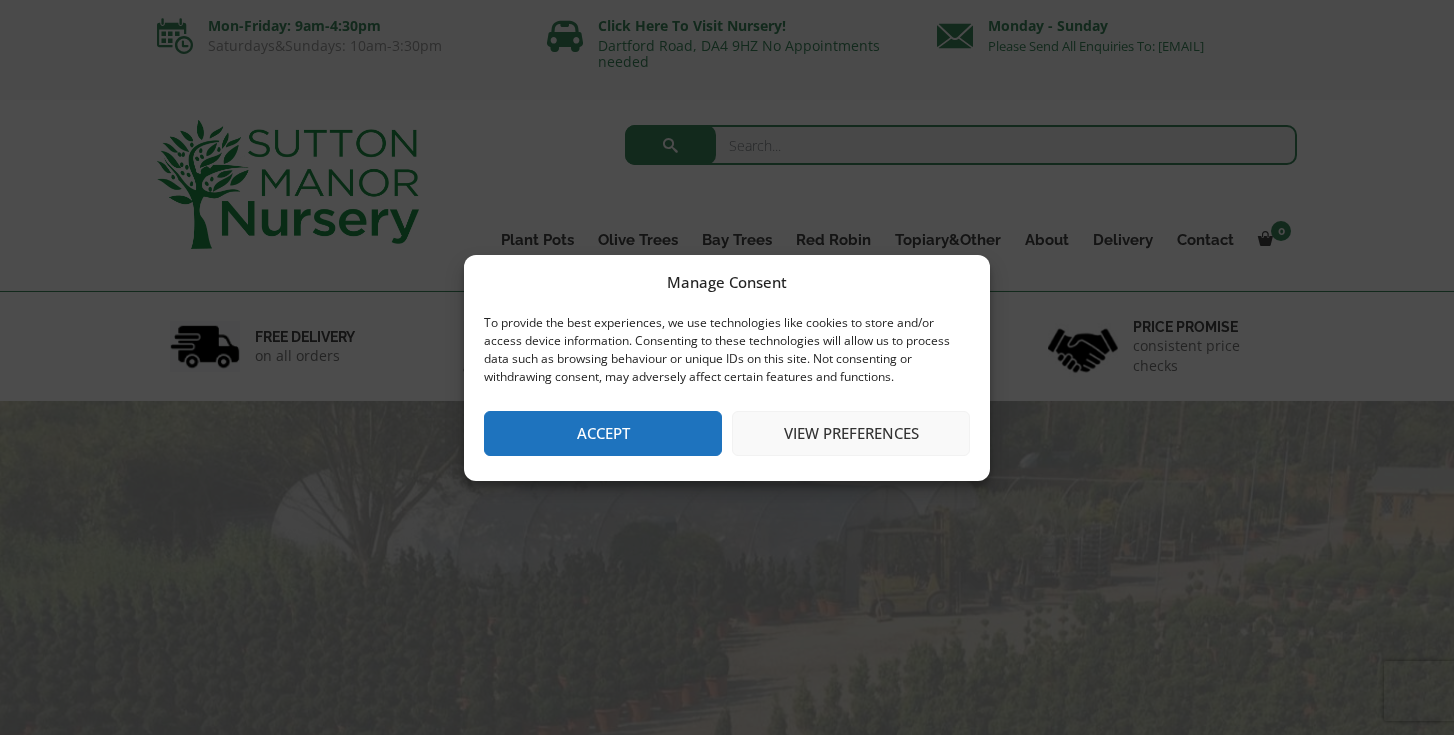 scroll, scrollTop: 0, scrollLeft: 0, axis: both 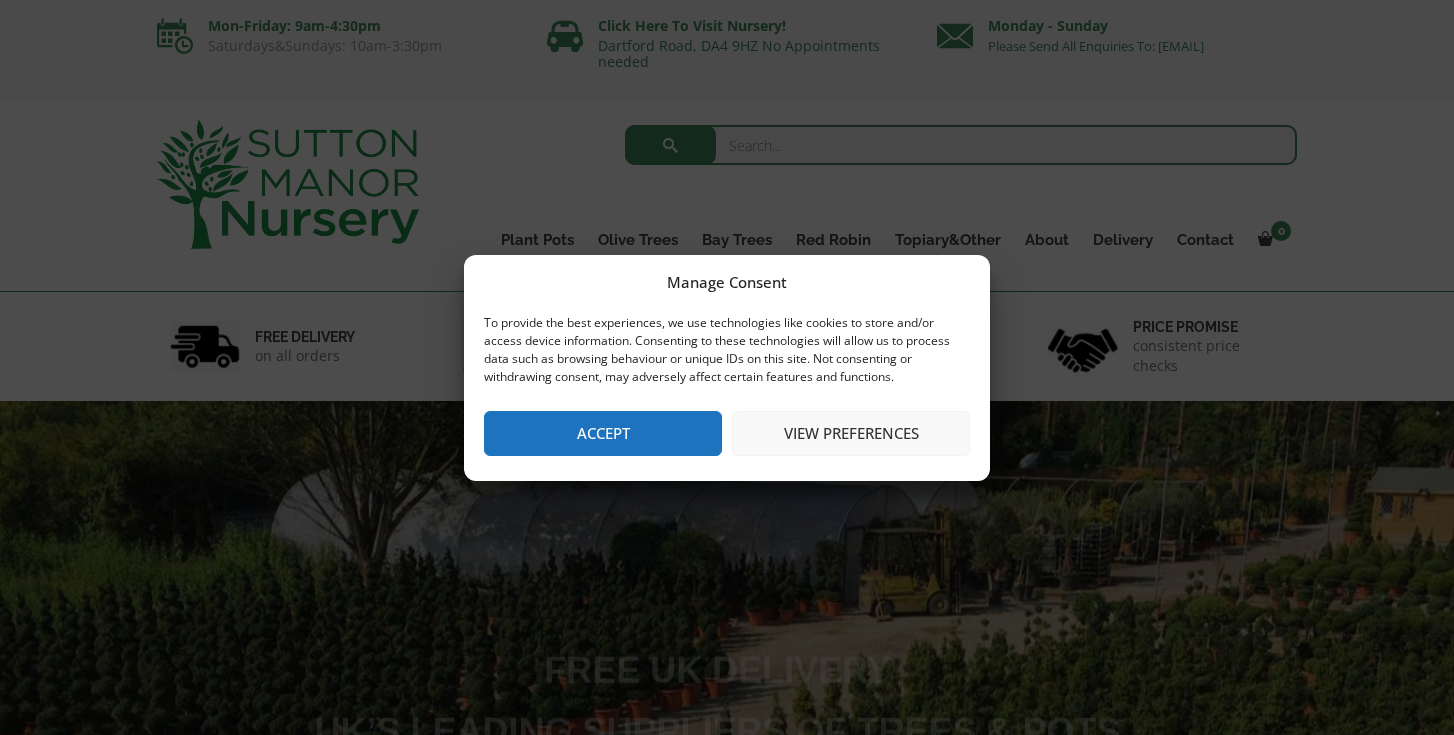 click on "Accept" at bounding box center (603, 433) 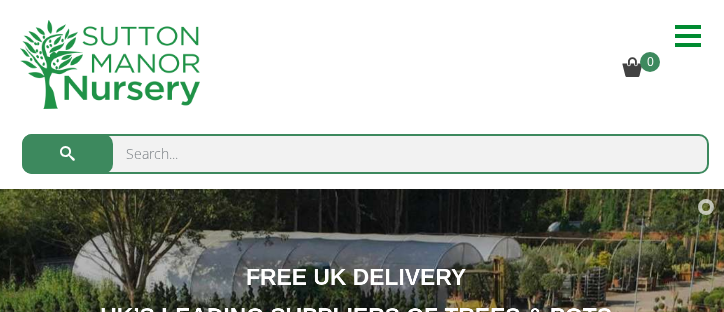 click at bounding box center [365, 154] 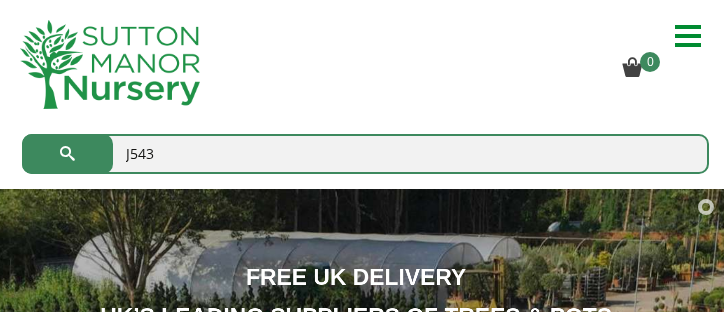 type on "J543" 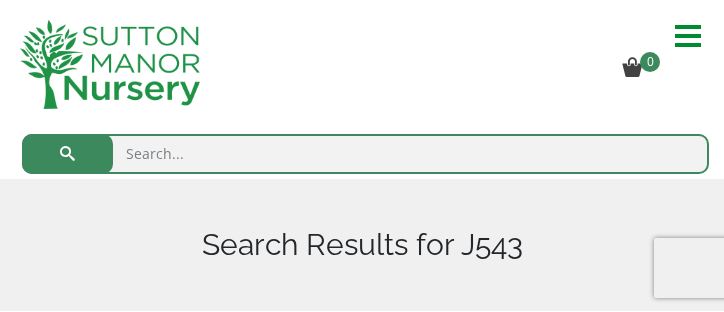 scroll, scrollTop: 0, scrollLeft: 0, axis: both 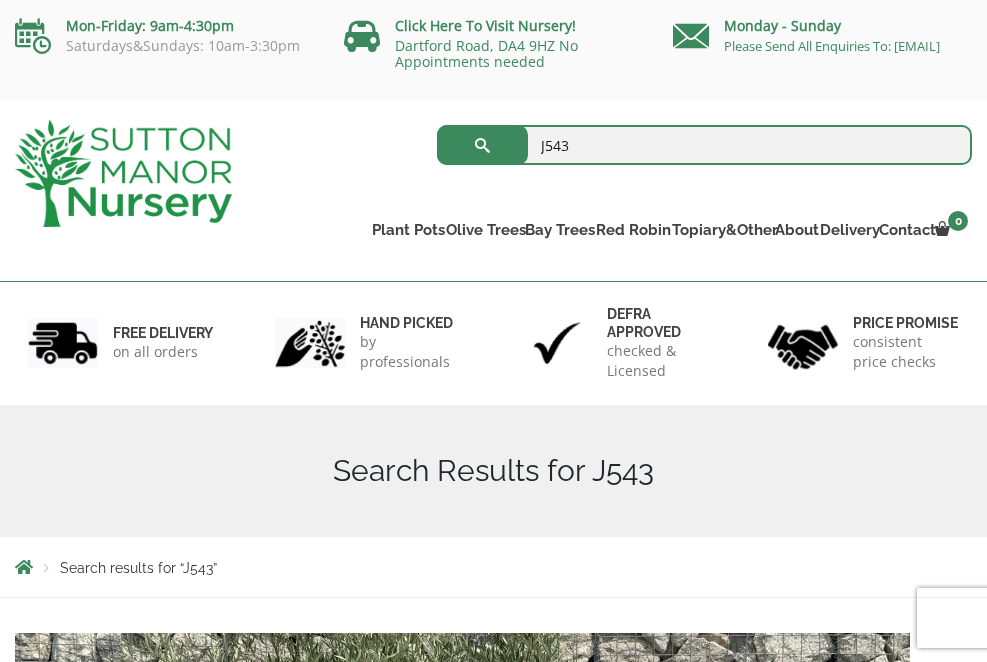 drag, startPoint x: 594, startPoint y: 149, endPoint x: 465, endPoint y: 134, distance: 129.86917 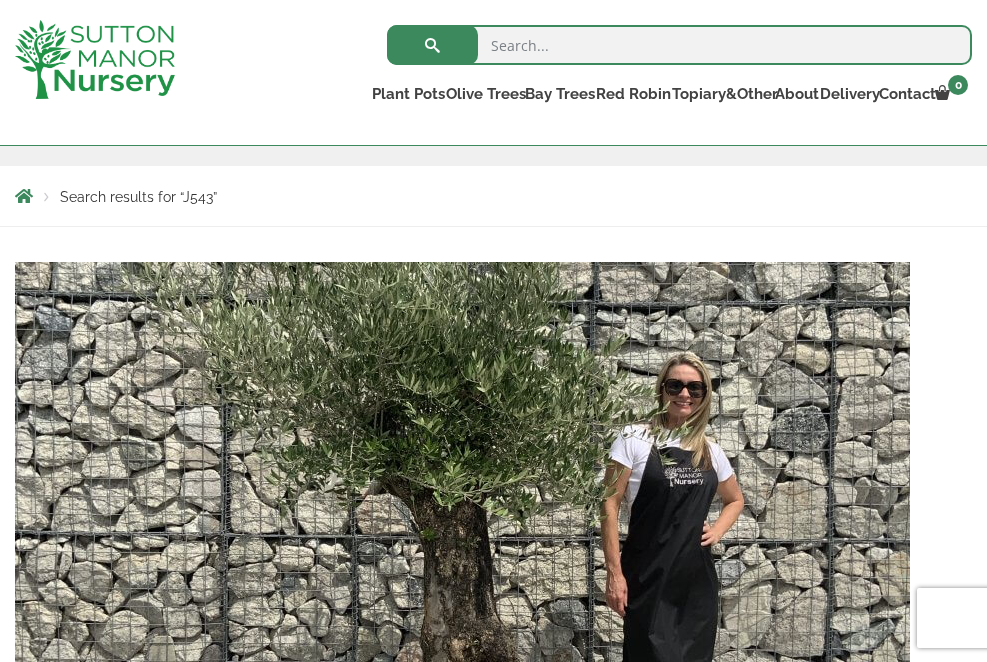 scroll, scrollTop: 263, scrollLeft: 0, axis: vertical 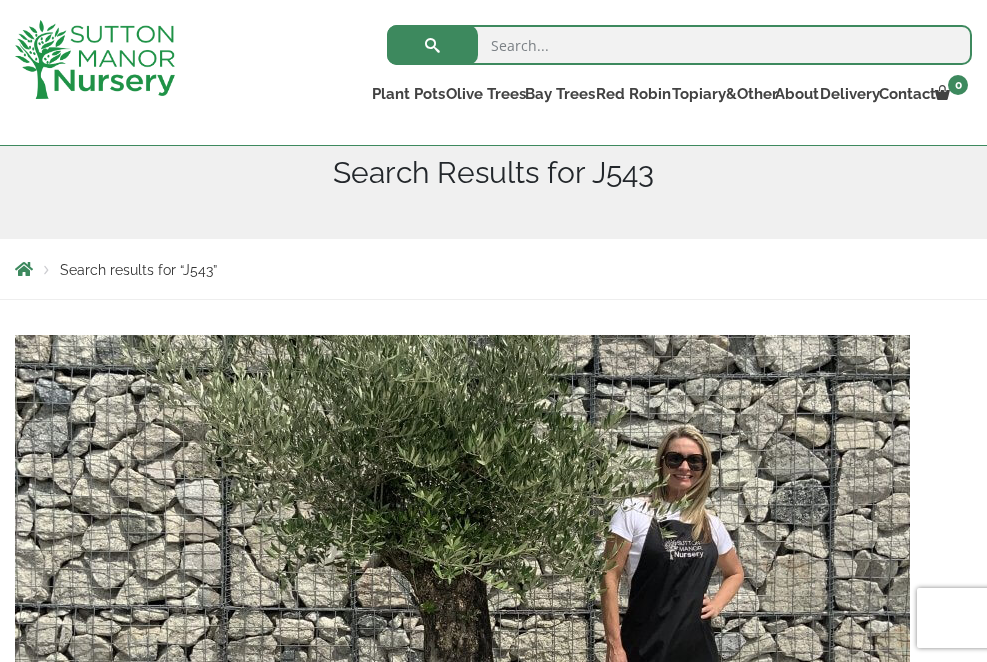 type 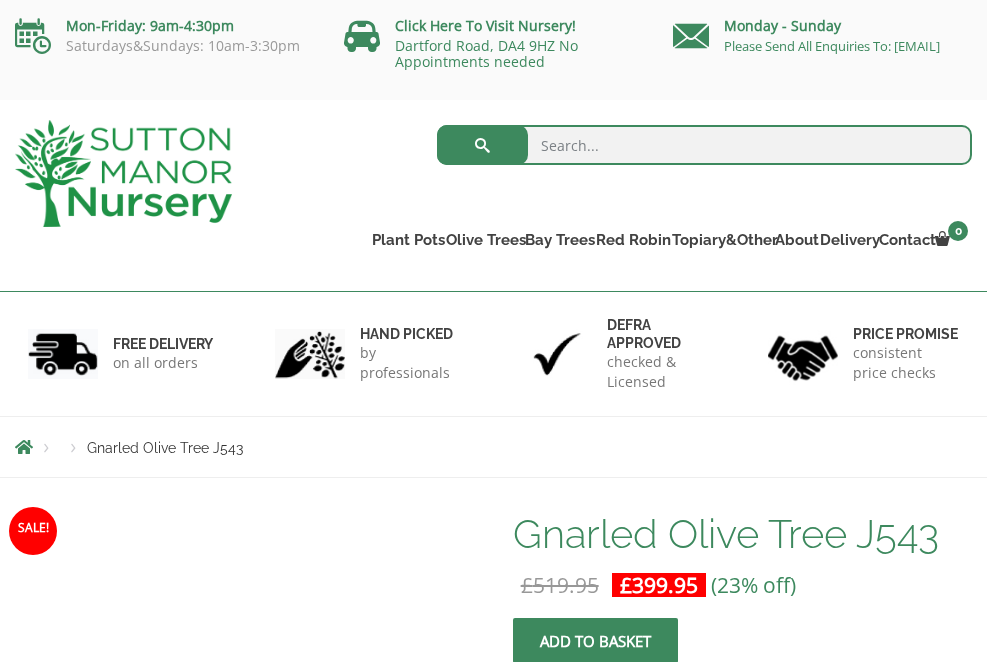 scroll, scrollTop: 0, scrollLeft: 0, axis: both 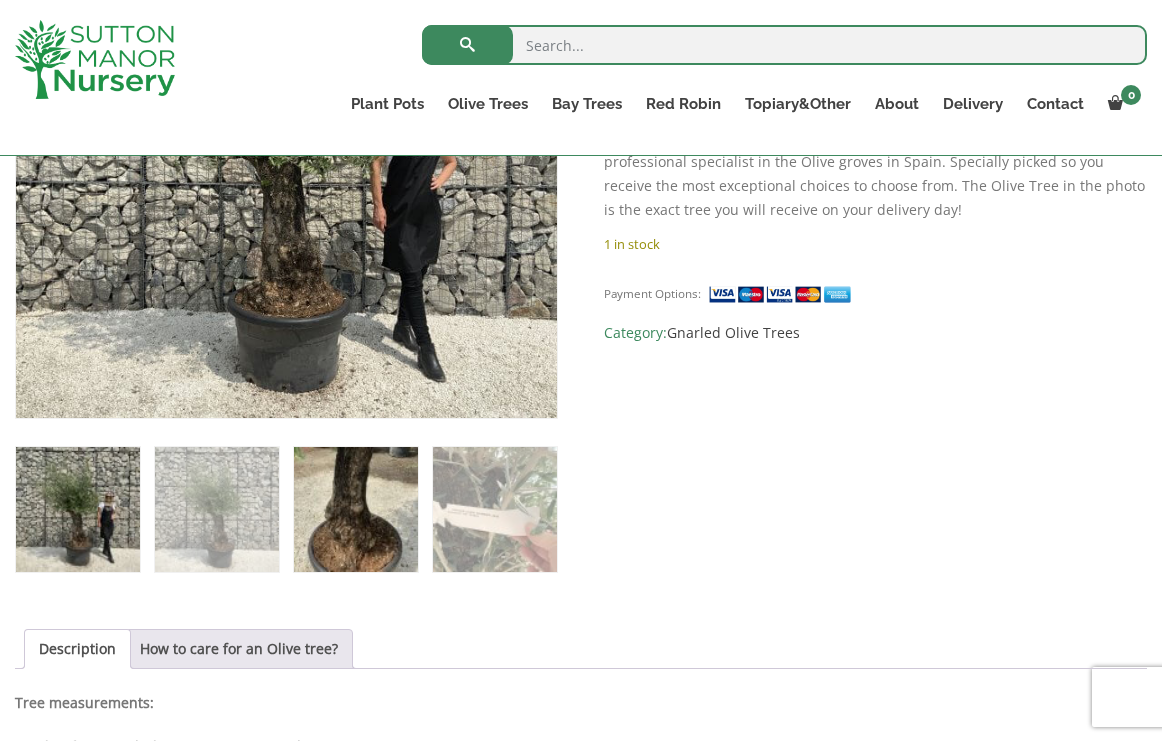 click at bounding box center (356, 509) 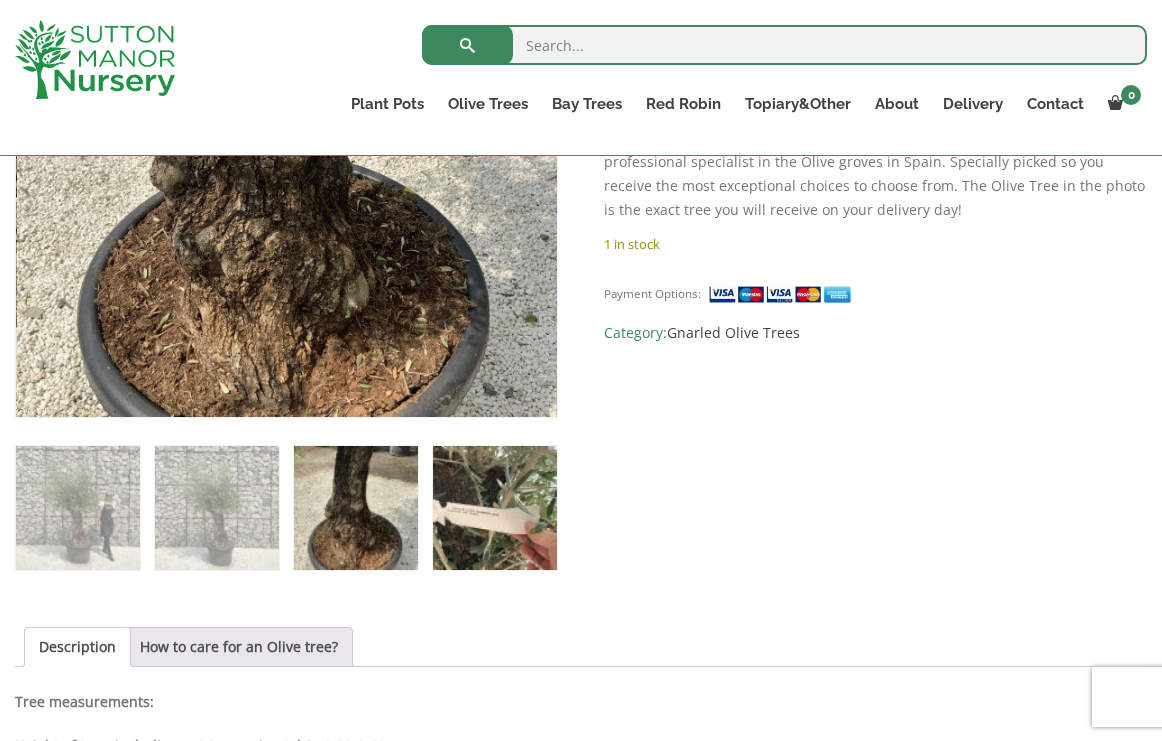 click at bounding box center [495, 508] 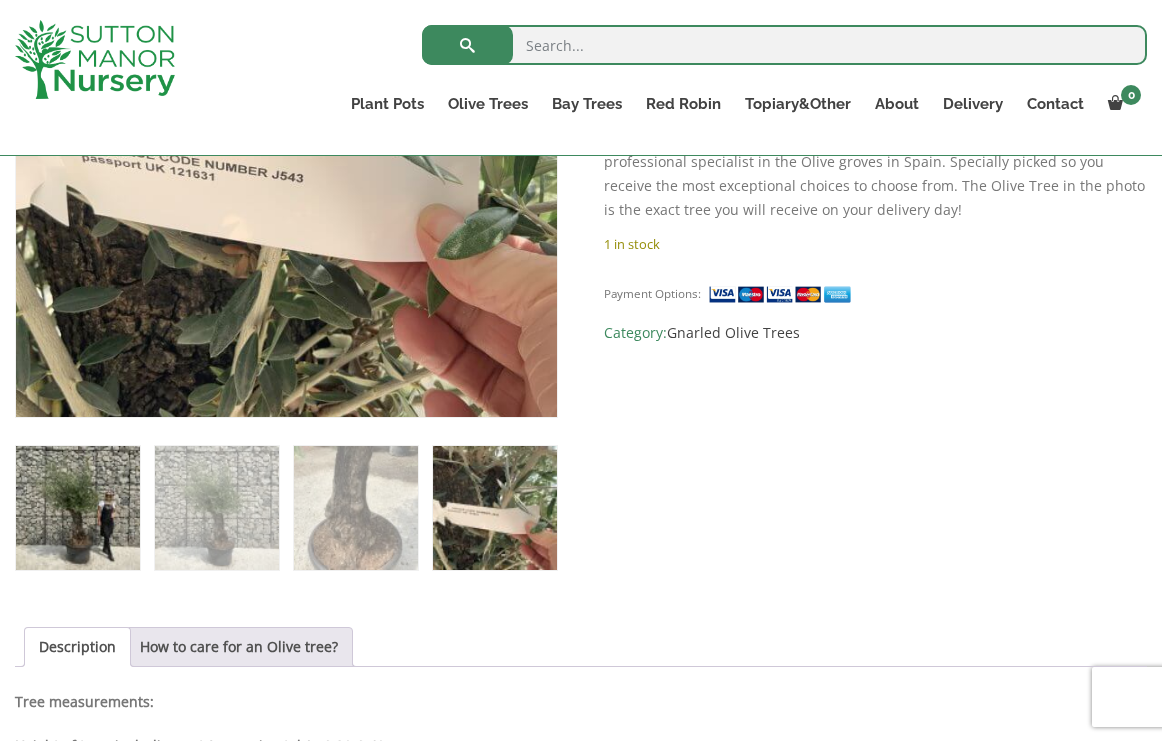 click at bounding box center [78, 508] 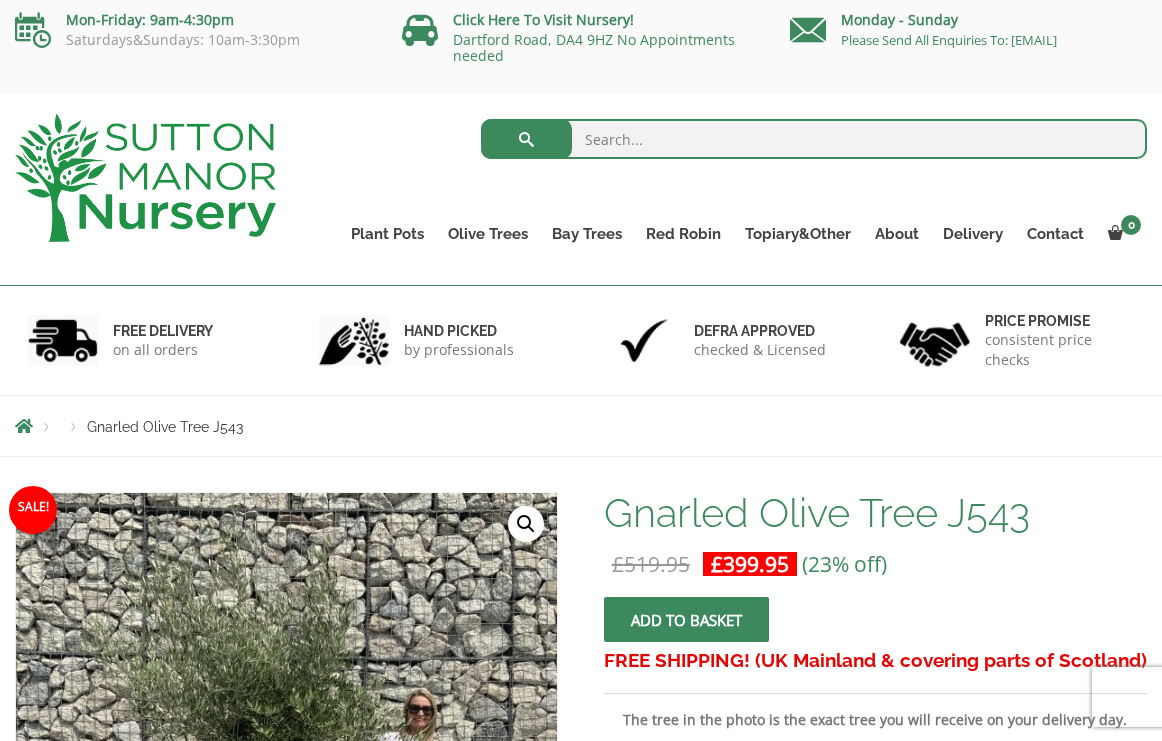 scroll, scrollTop: 0, scrollLeft: 0, axis: both 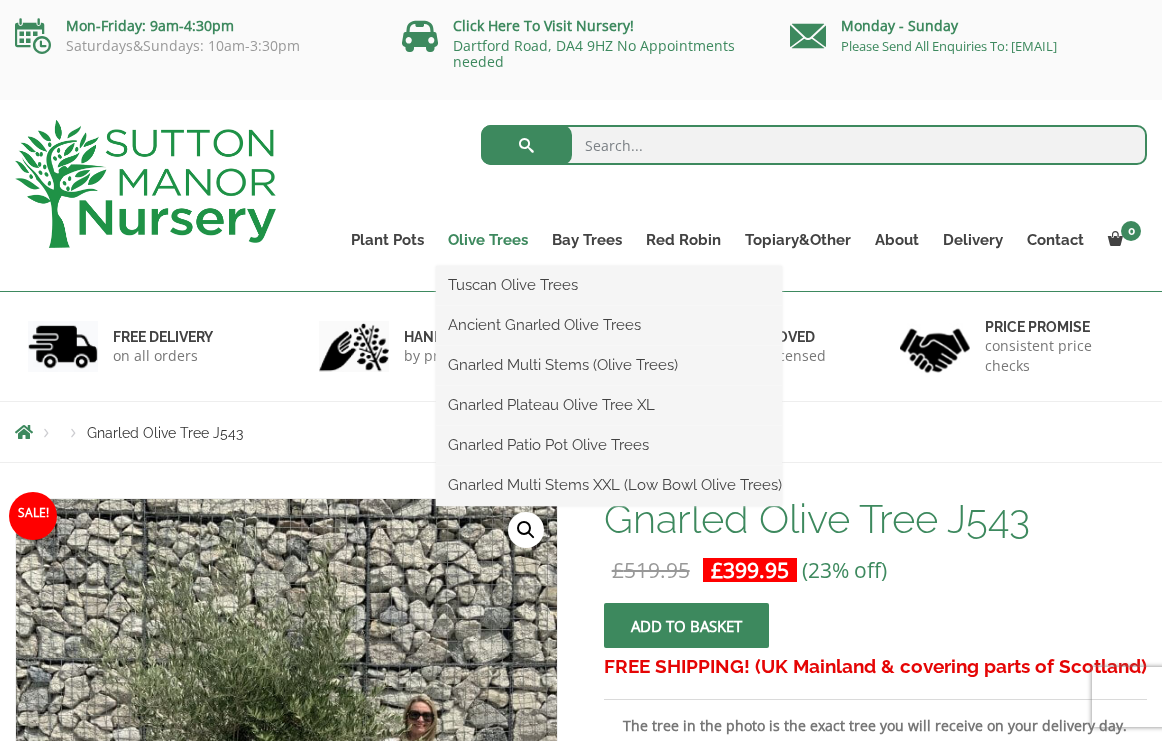 click on "Olive Trees" at bounding box center (488, 240) 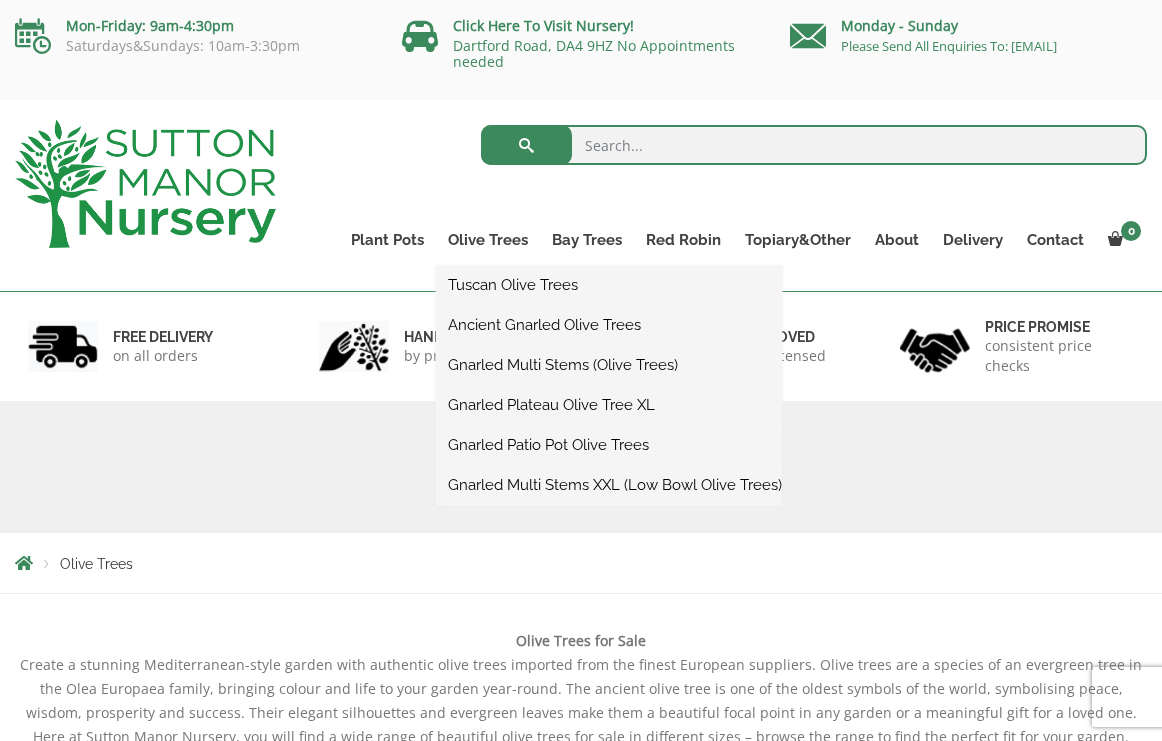 scroll, scrollTop: 0, scrollLeft: 0, axis: both 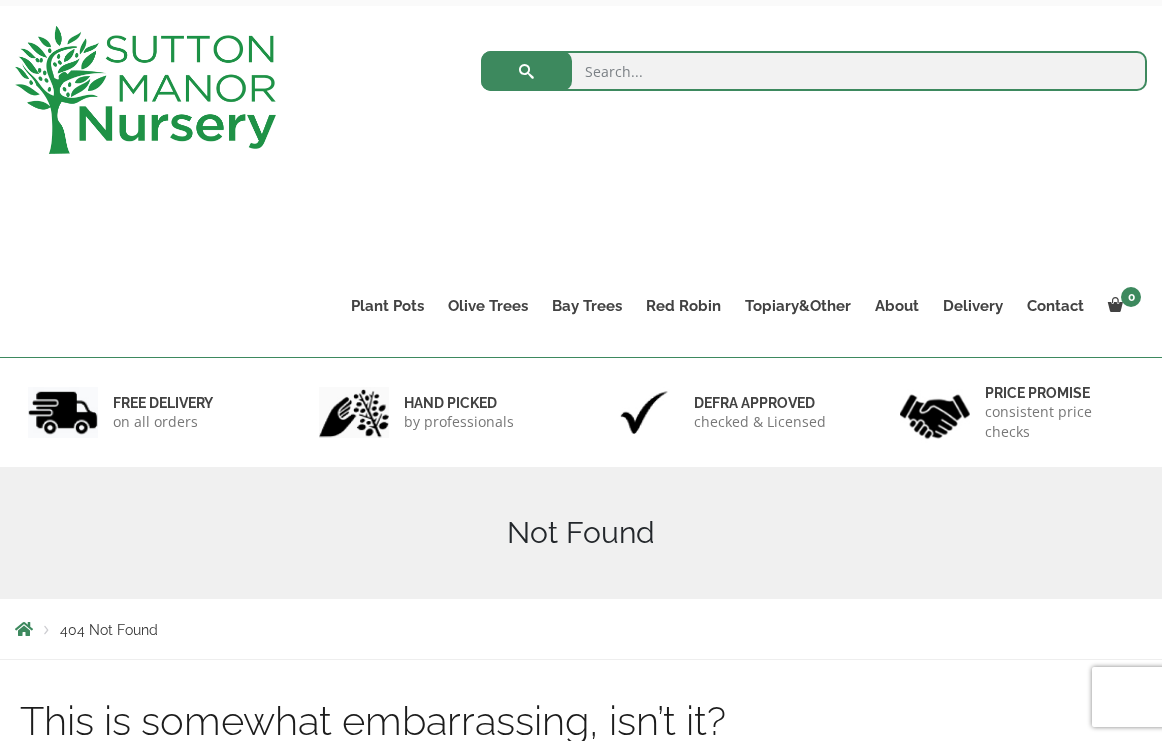 click on "Search for:" at bounding box center (727, 136) 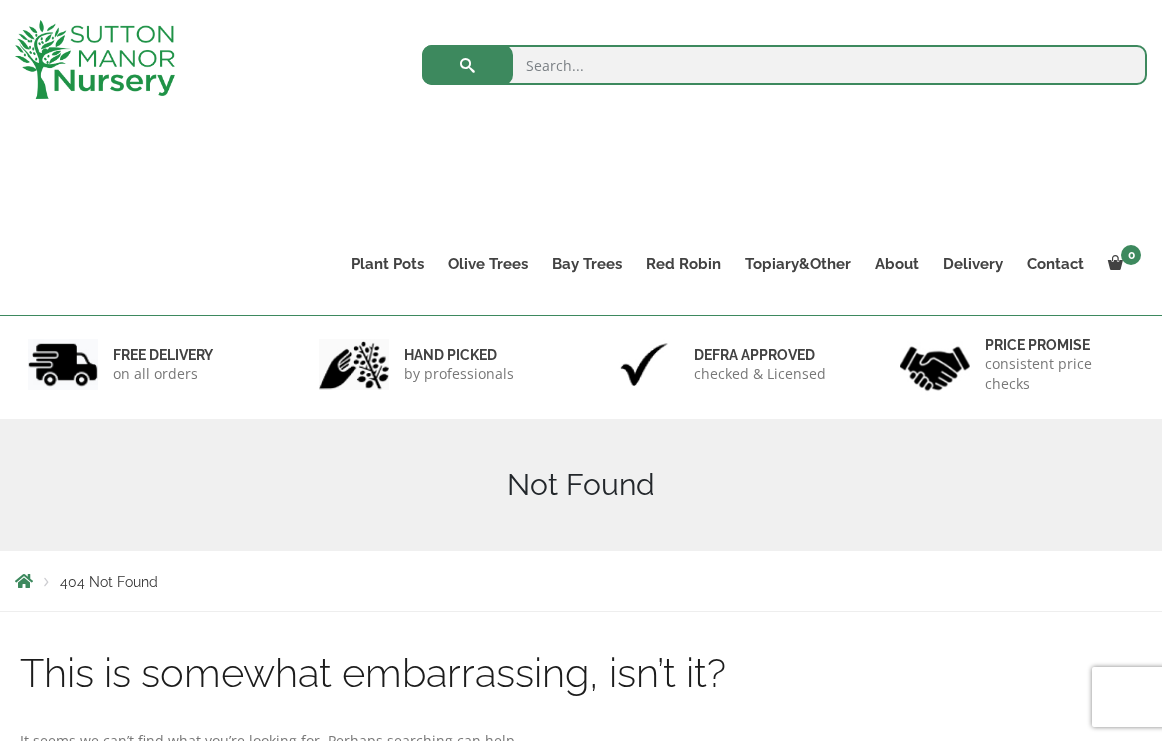 scroll, scrollTop: 106, scrollLeft: 0, axis: vertical 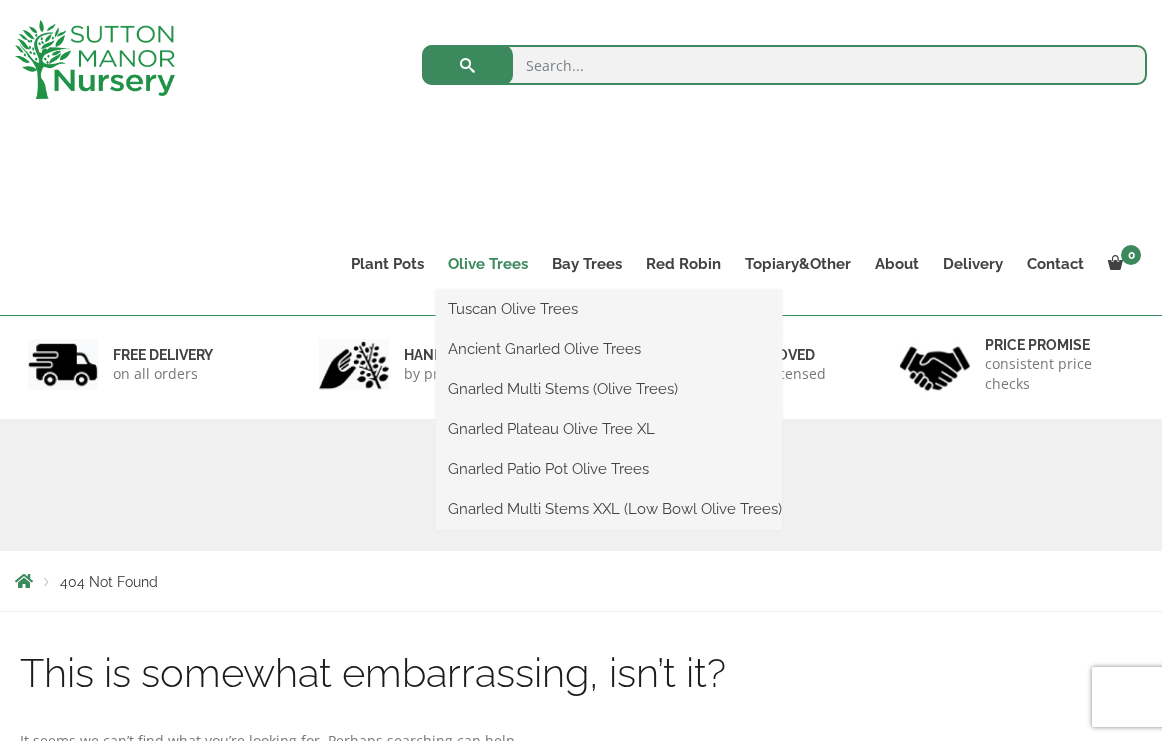 click on "Olive Trees" at bounding box center (488, 264) 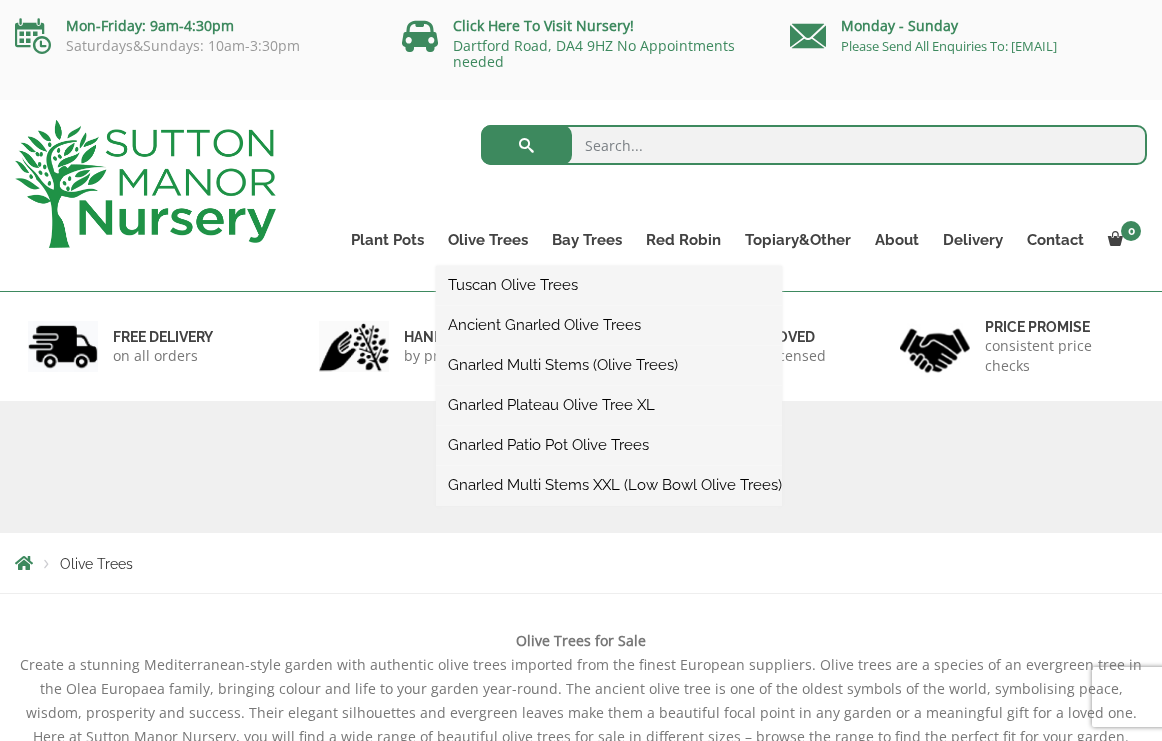 scroll, scrollTop: 0, scrollLeft: 0, axis: both 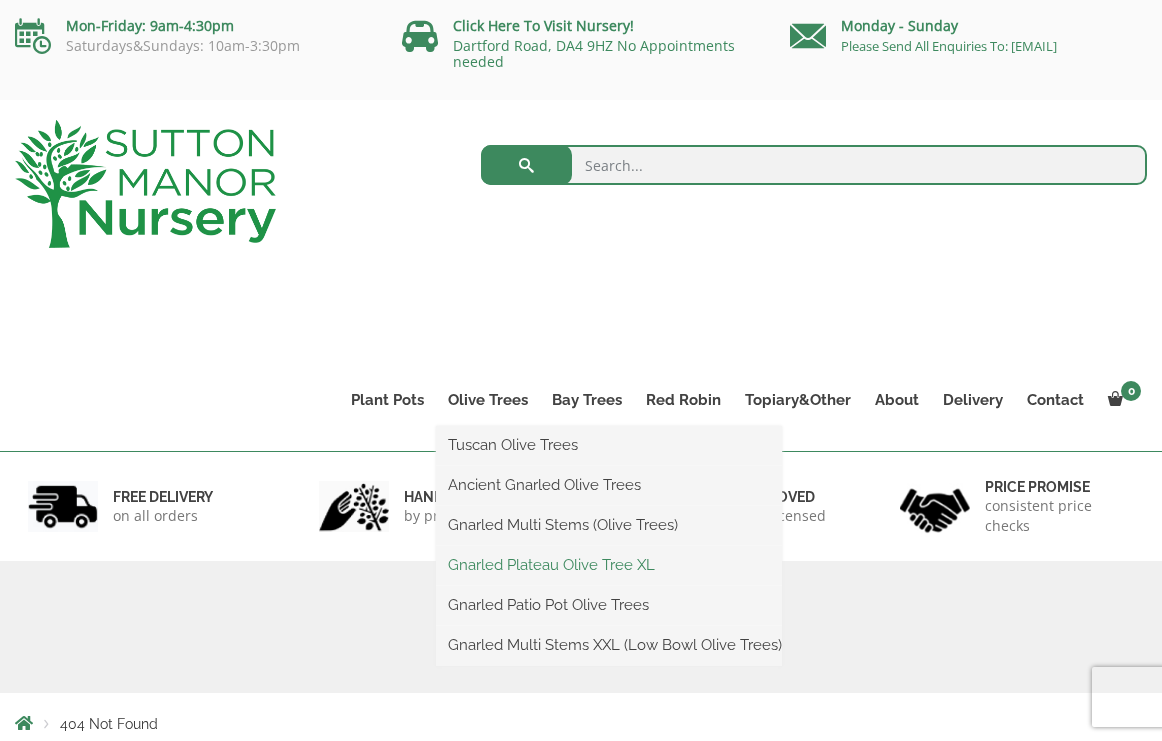 click on "Gnarled Plateau Olive Tree XL" at bounding box center [609, 565] 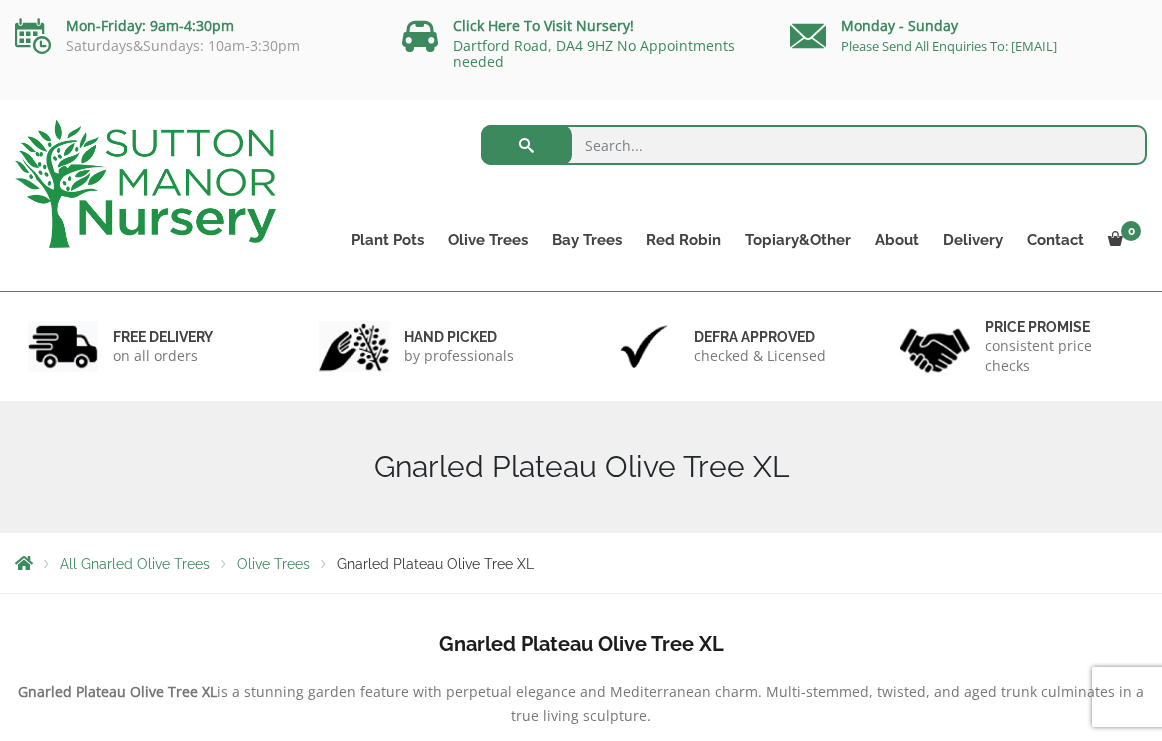 scroll, scrollTop: 0, scrollLeft: 0, axis: both 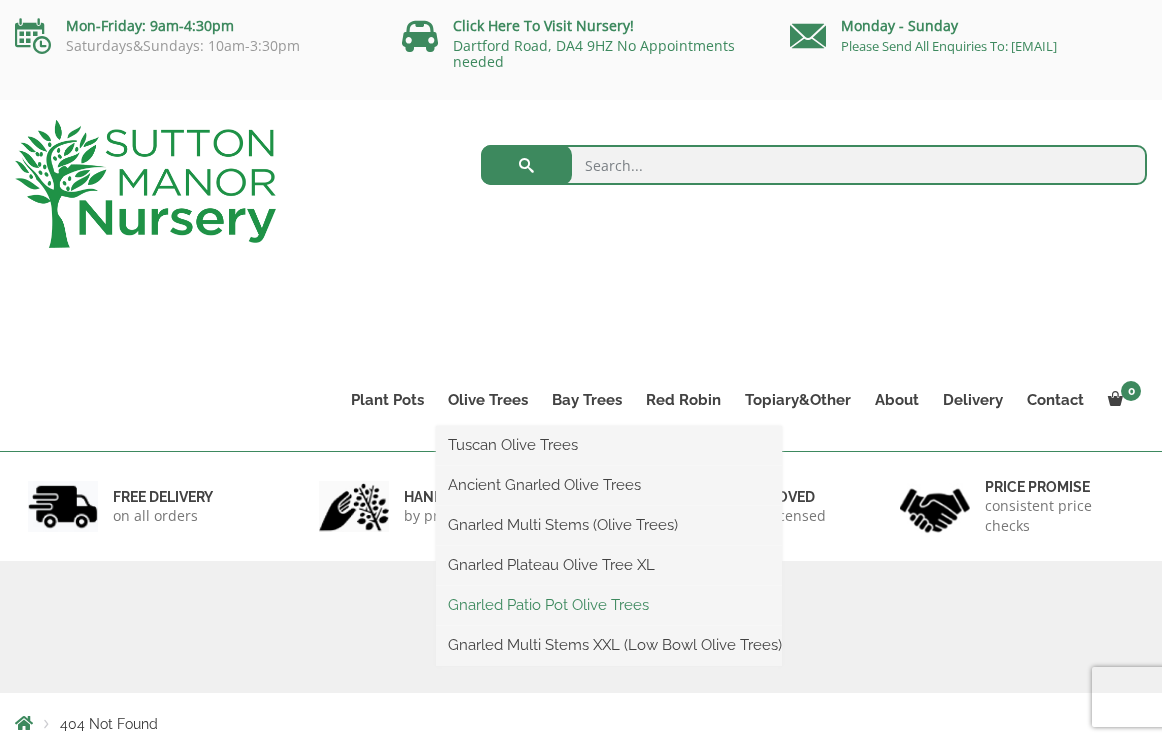click on "Gnarled Patio Pot Olive Trees" at bounding box center [609, 605] 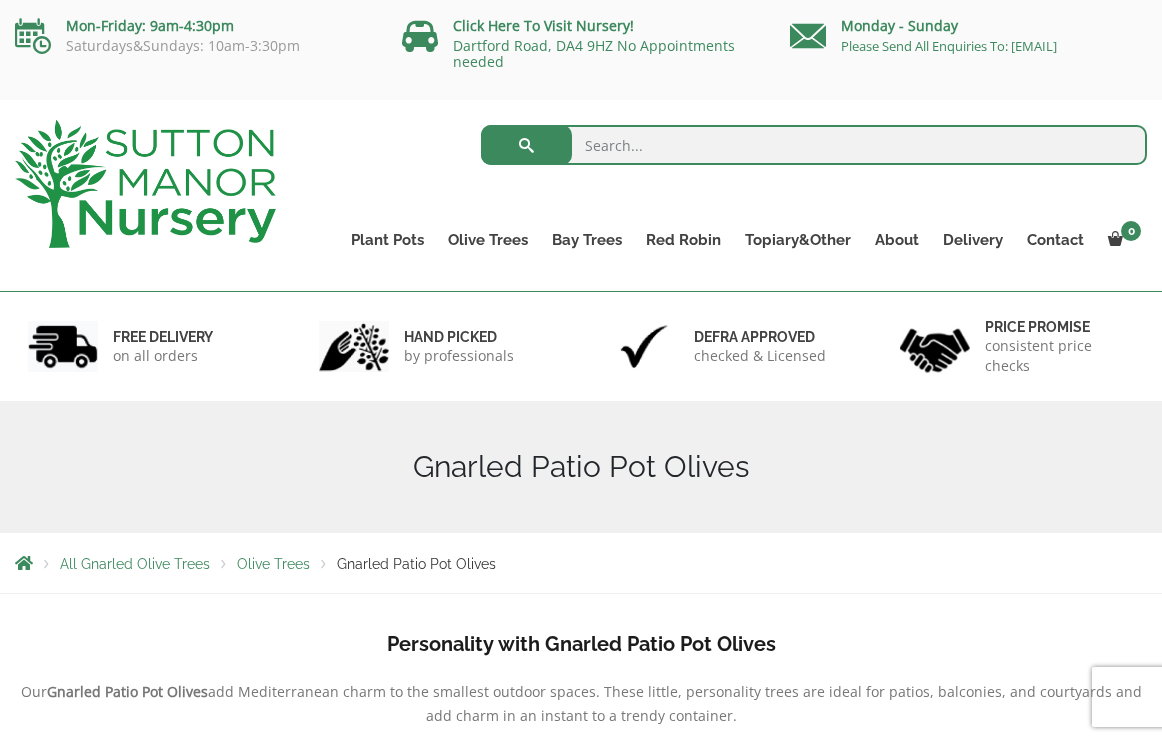scroll, scrollTop: 0, scrollLeft: 0, axis: both 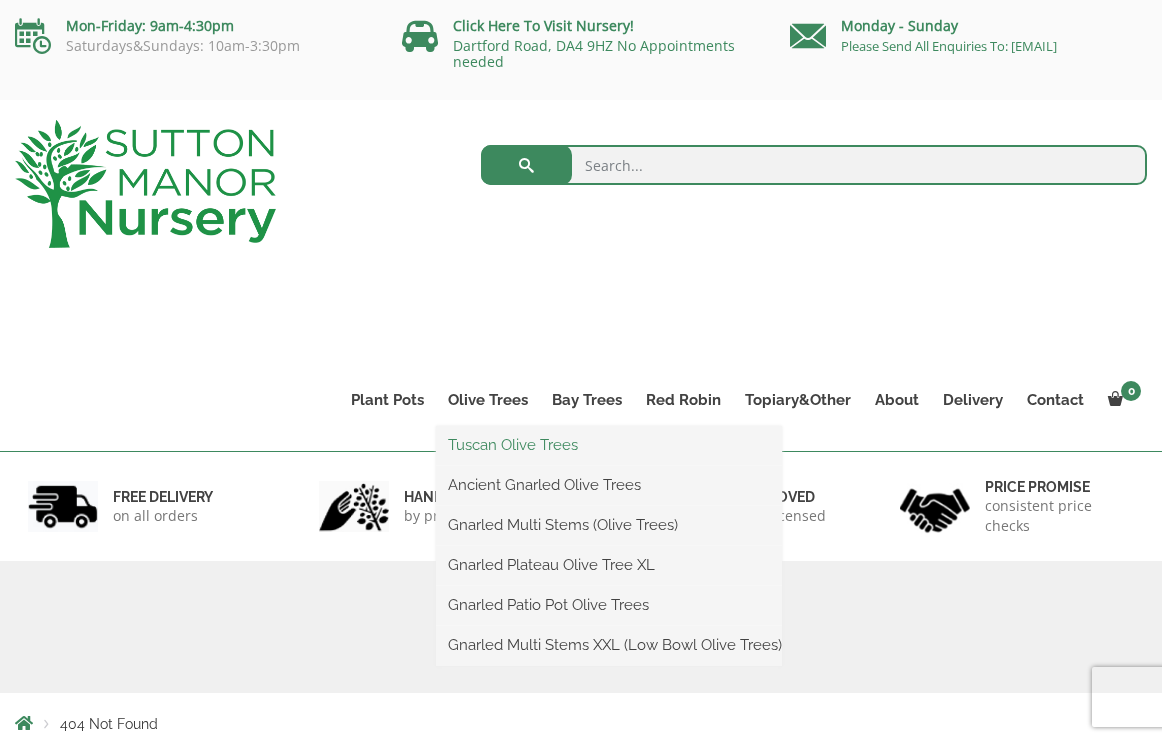 click on "Tuscan Olive Trees" at bounding box center (609, 445) 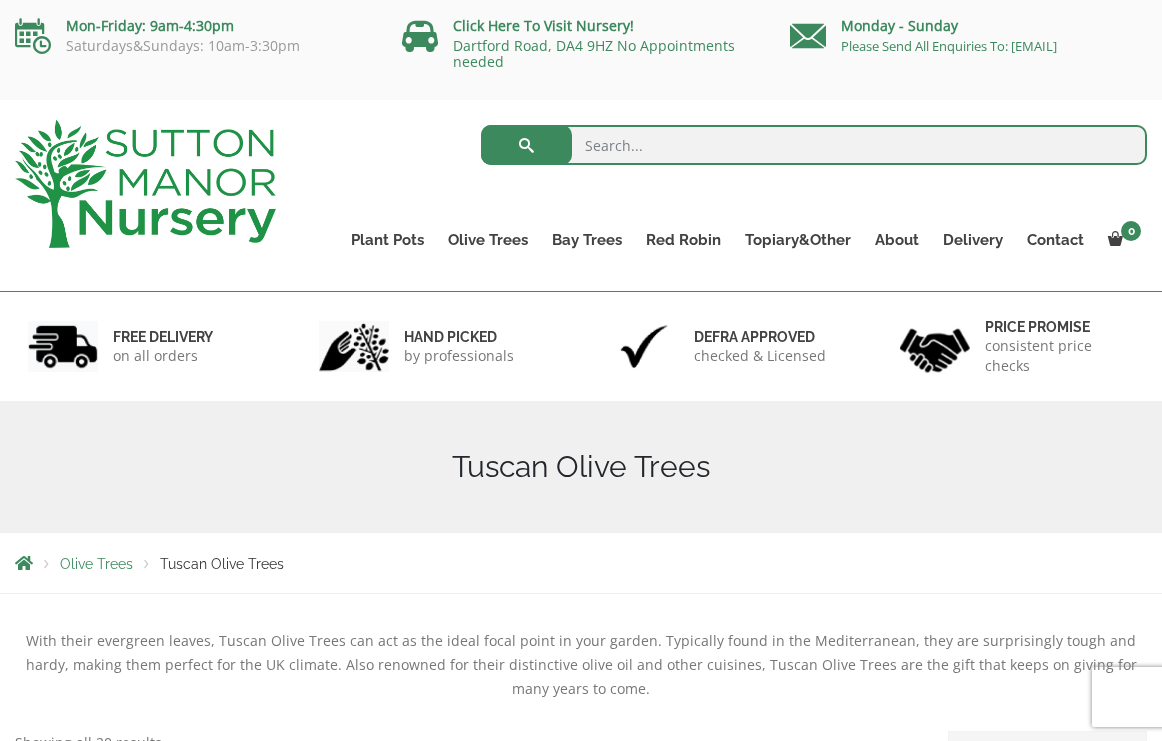 scroll, scrollTop: 0, scrollLeft: 0, axis: both 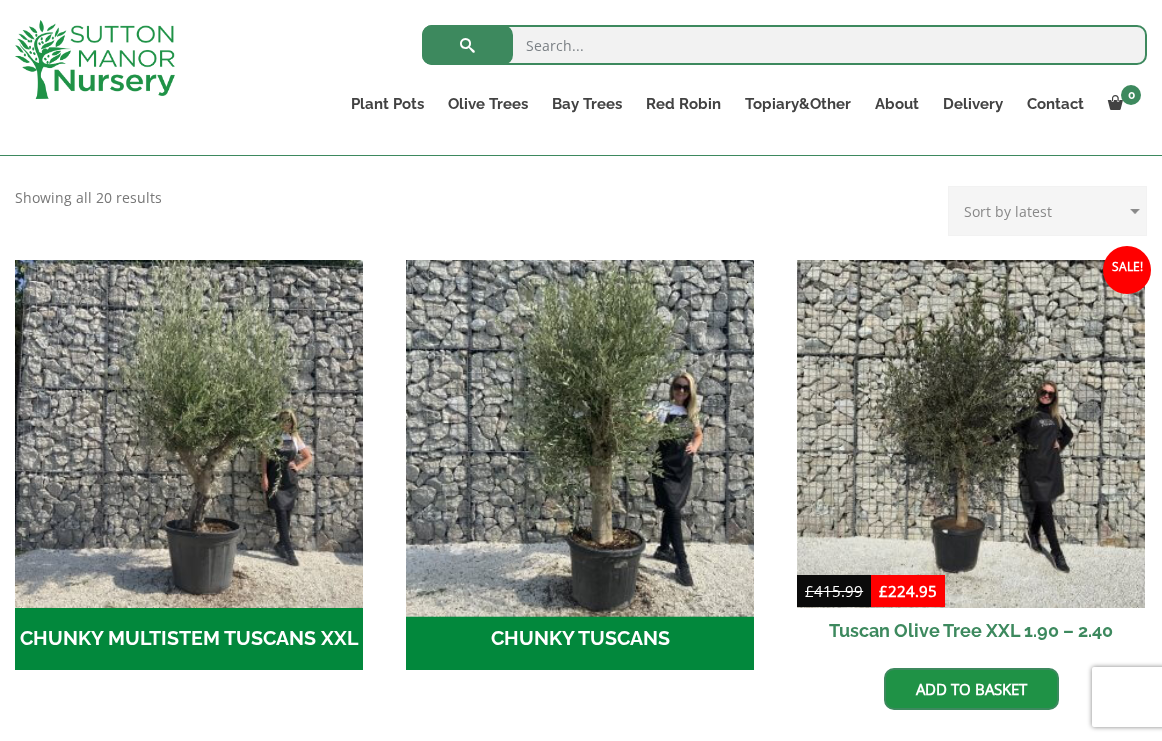 click at bounding box center (579, 434) 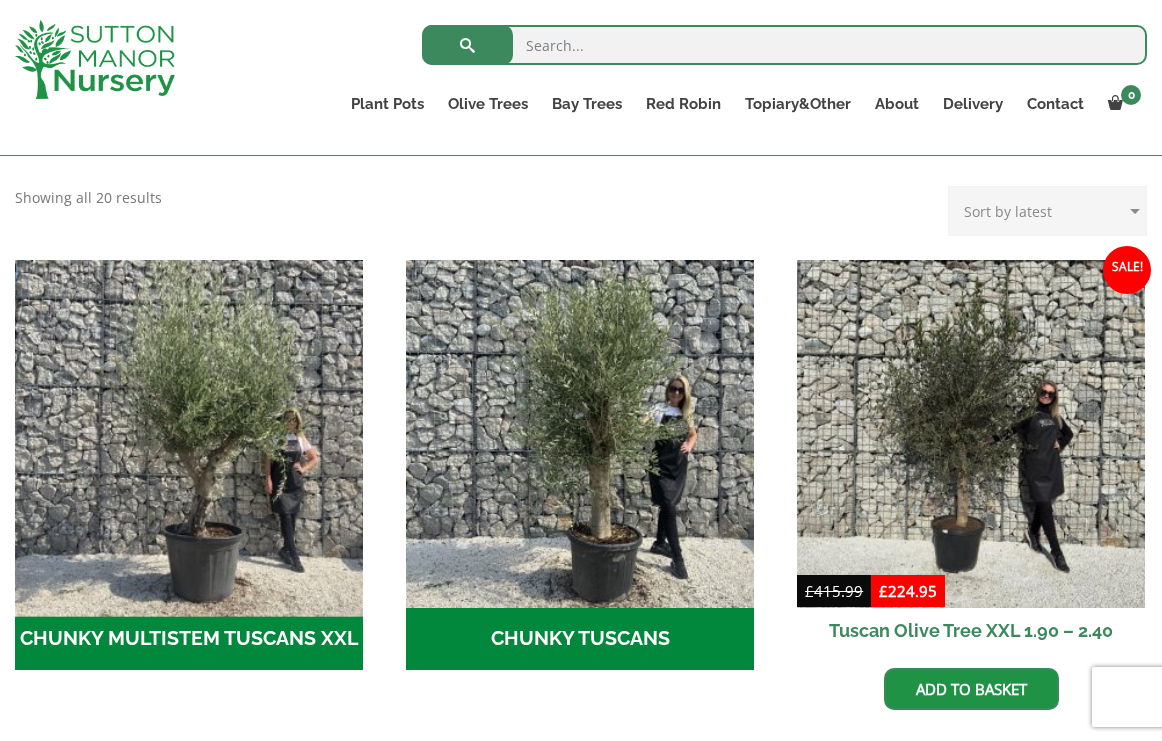 click at bounding box center [188, 434] 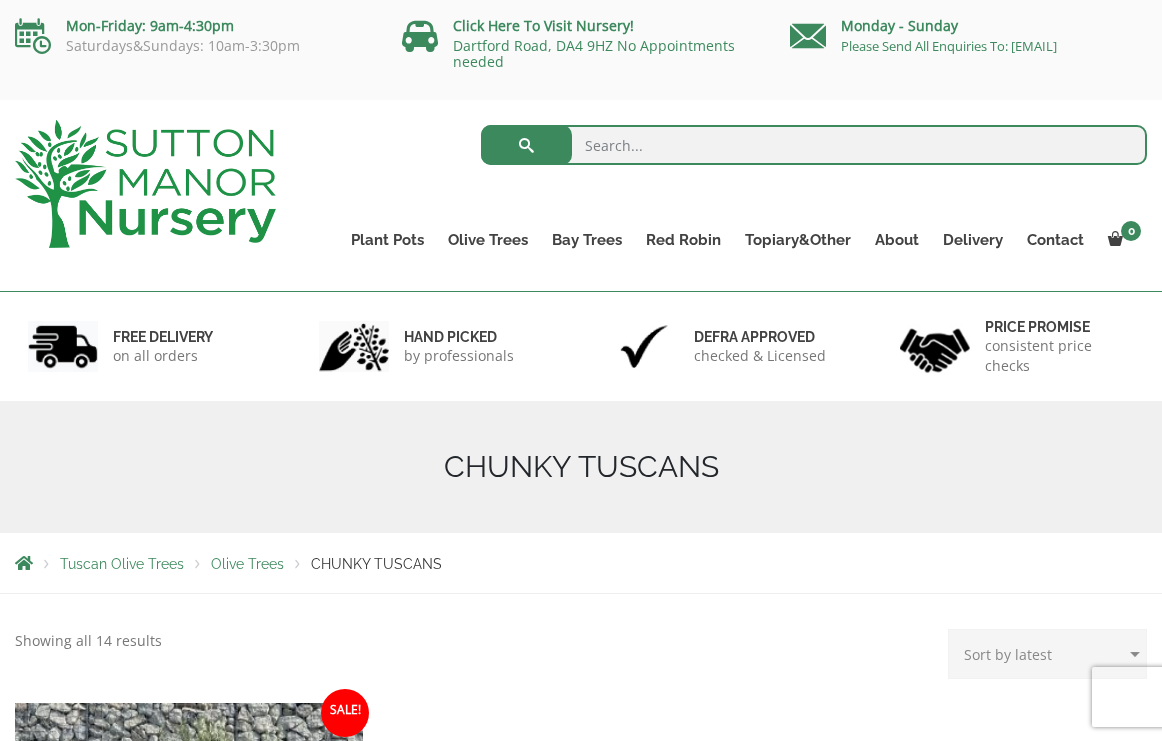 scroll, scrollTop: 185, scrollLeft: 0, axis: vertical 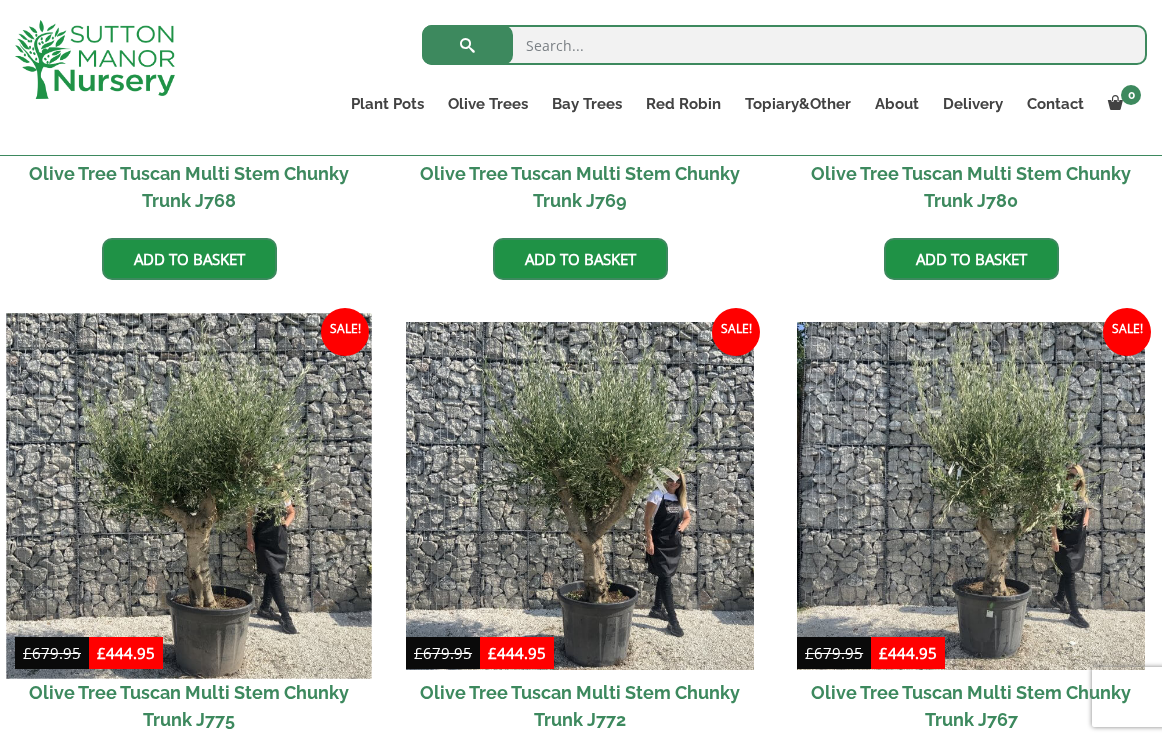 click at bounding box center (188, 495) 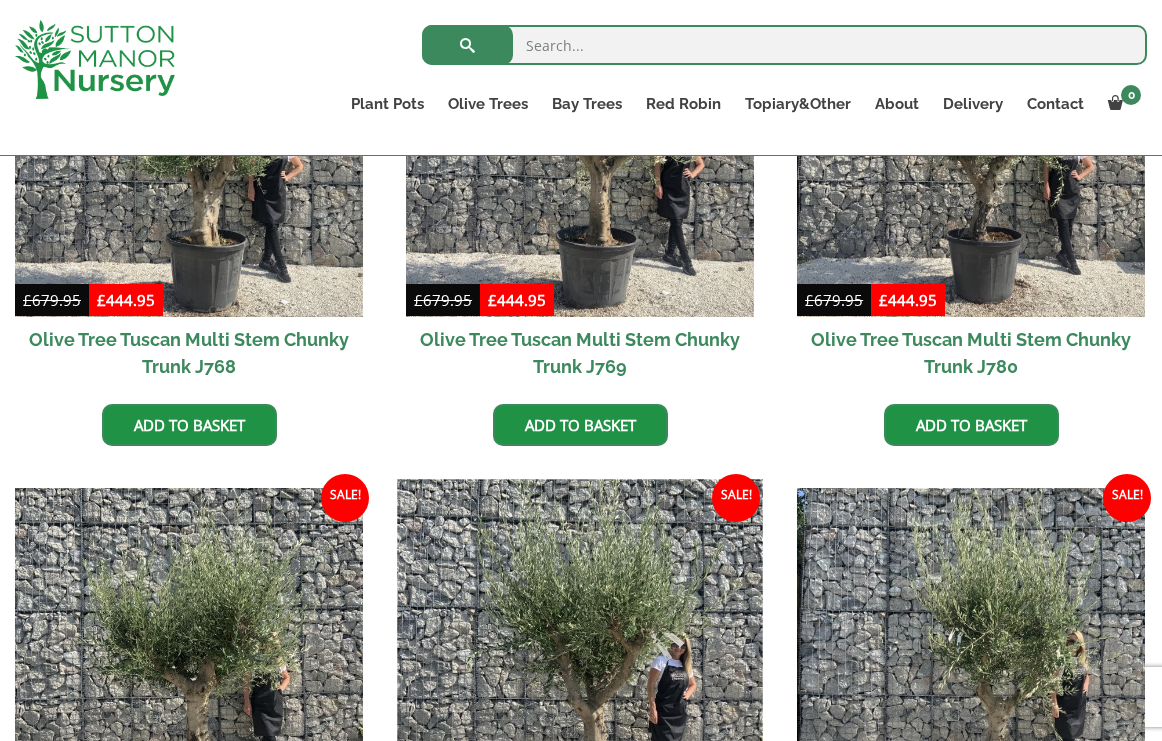 scroll, scrollTop: 1216, scrollLeft: 0, axis: vertical 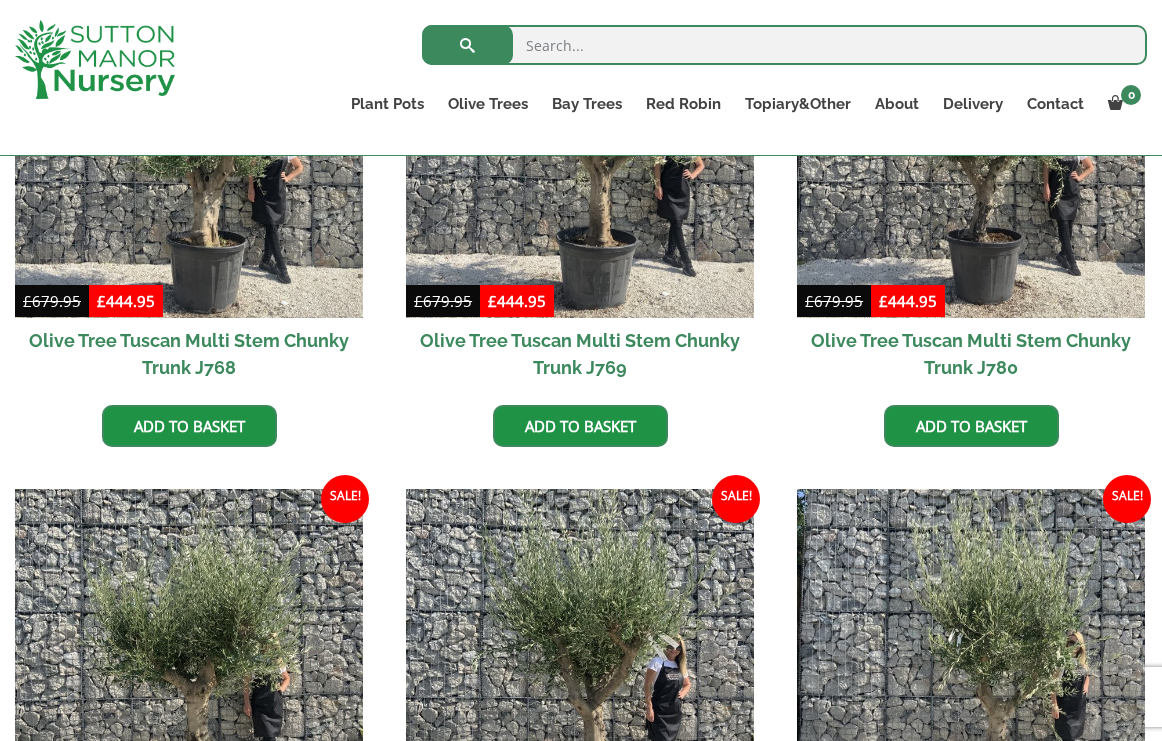 click at bounding box center (784, 45) 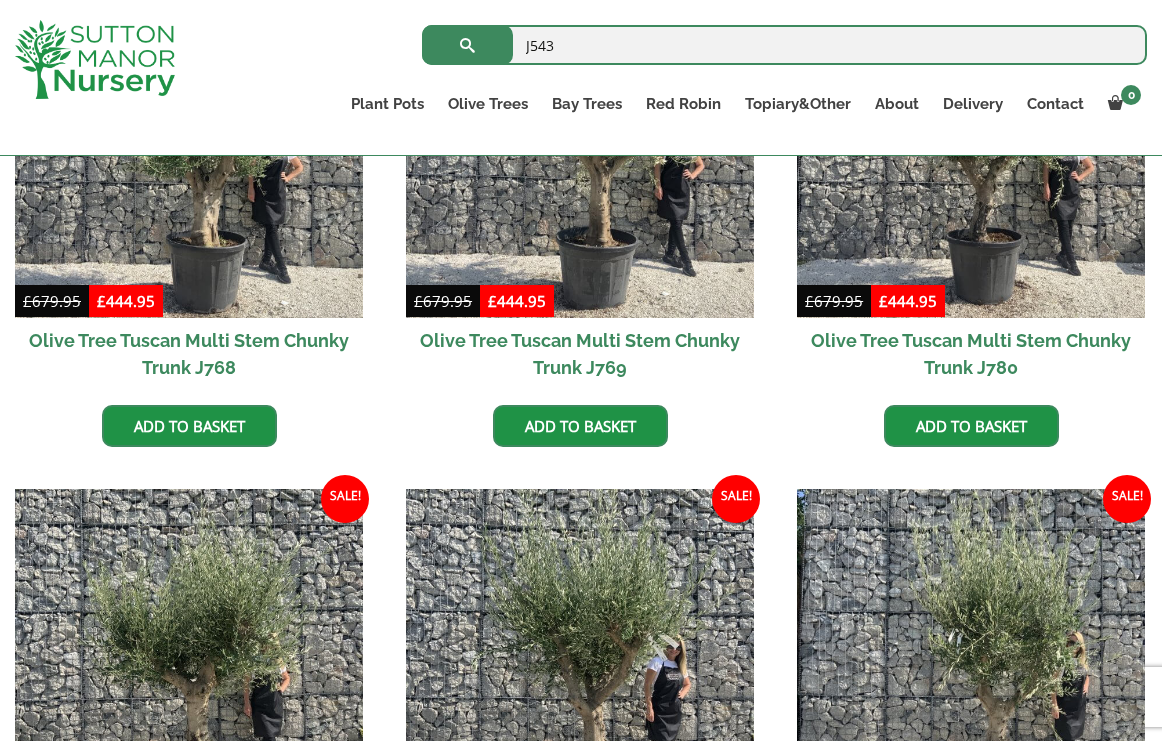 type on "J543" 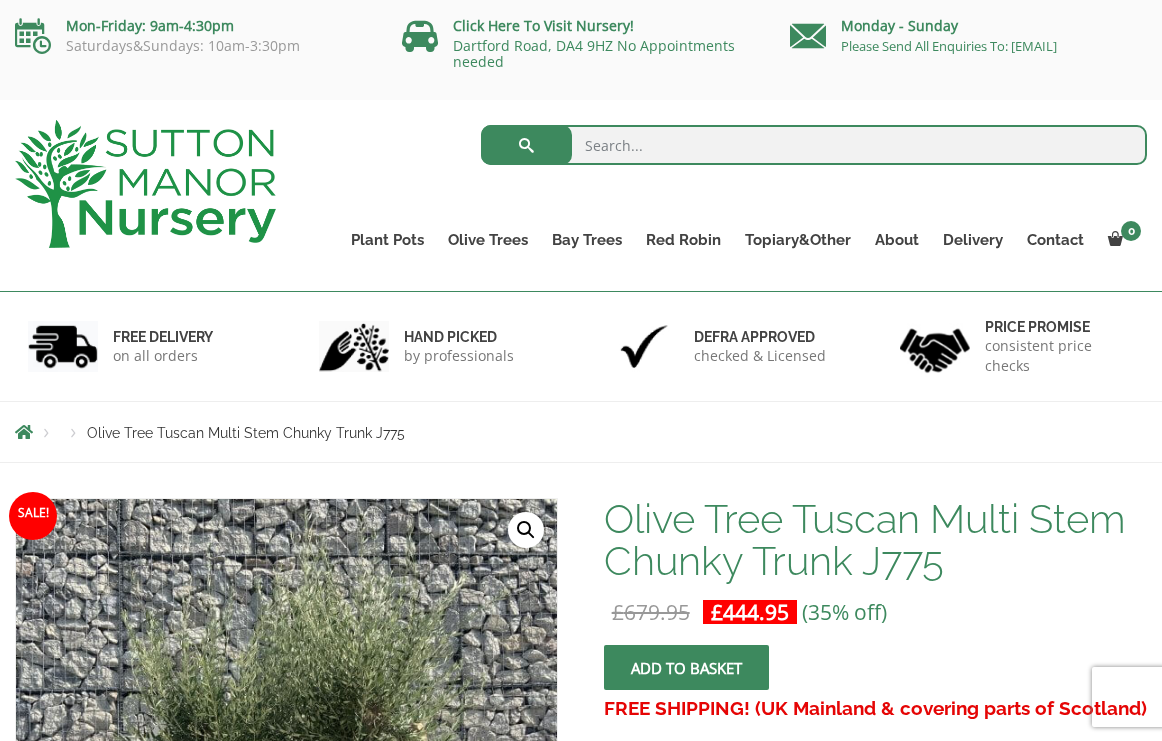 scroll, scrollTop: 0, scrollLeft: 0, axis: both 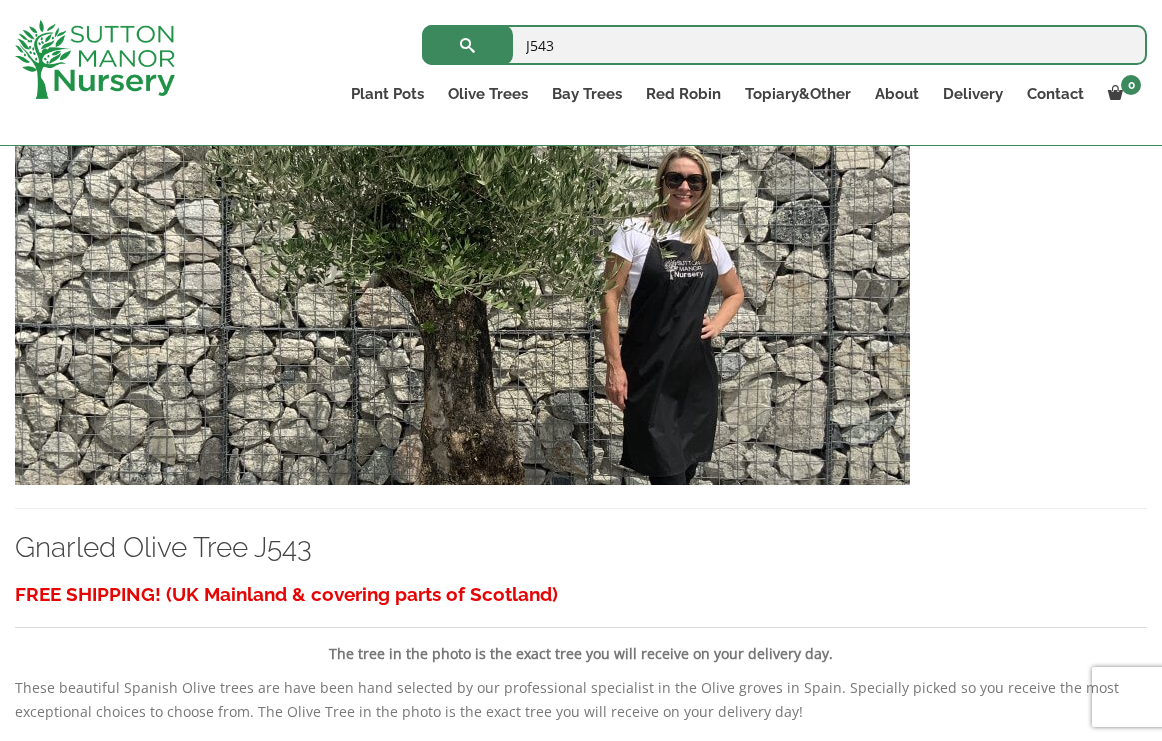click at bounding box center [462, 270] 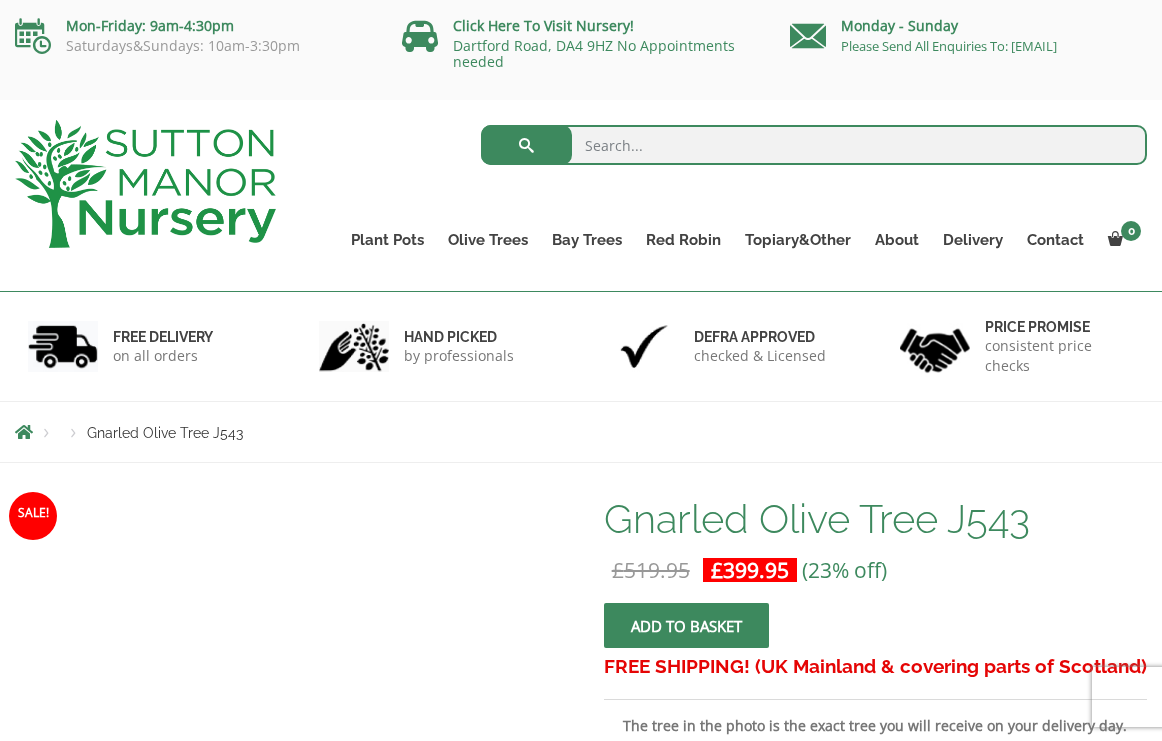 scroll, scrollTop: 0, scrollLeft: 0, axis: both 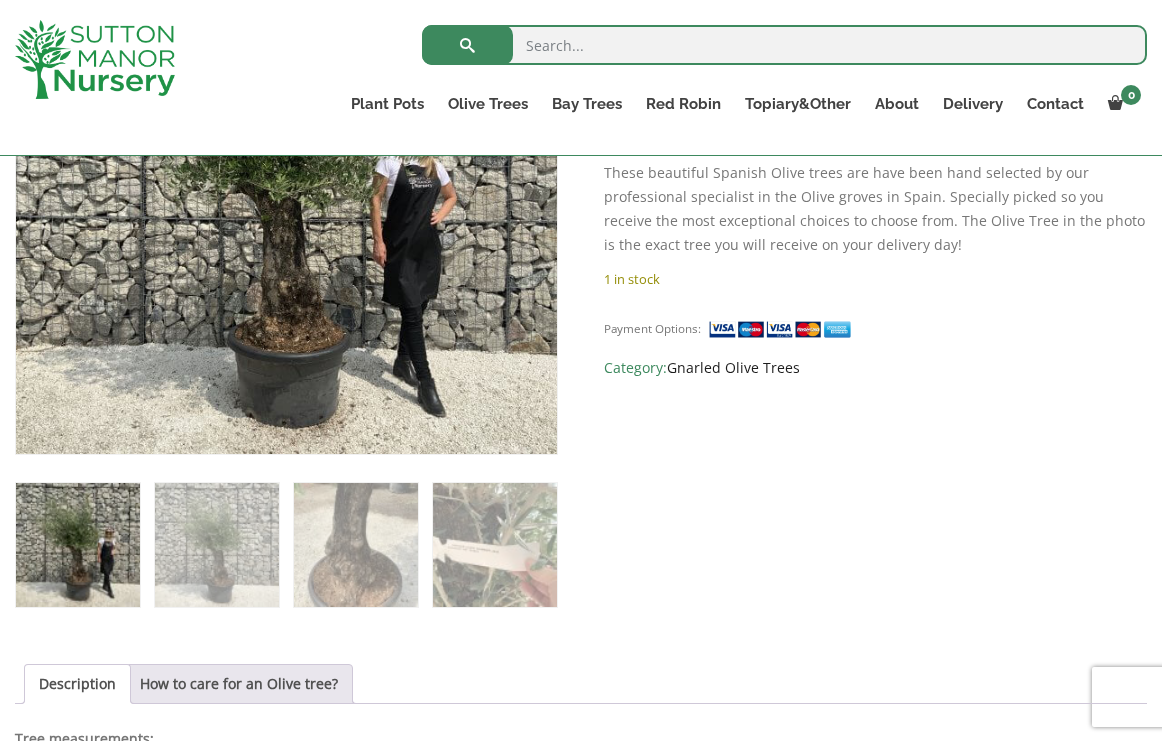 click on "Gnarled Olive Trees" at bounding box center (733, 367) 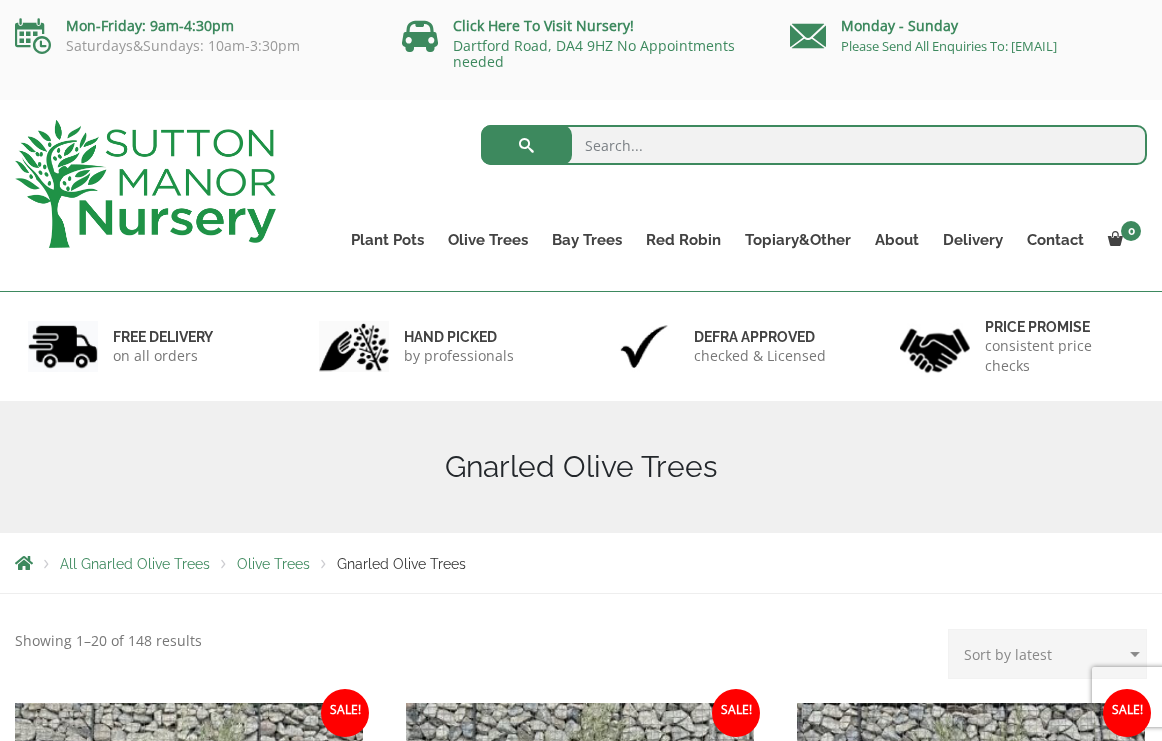scroll, scrollTop: 0, scrollLeft: 0, axis: both 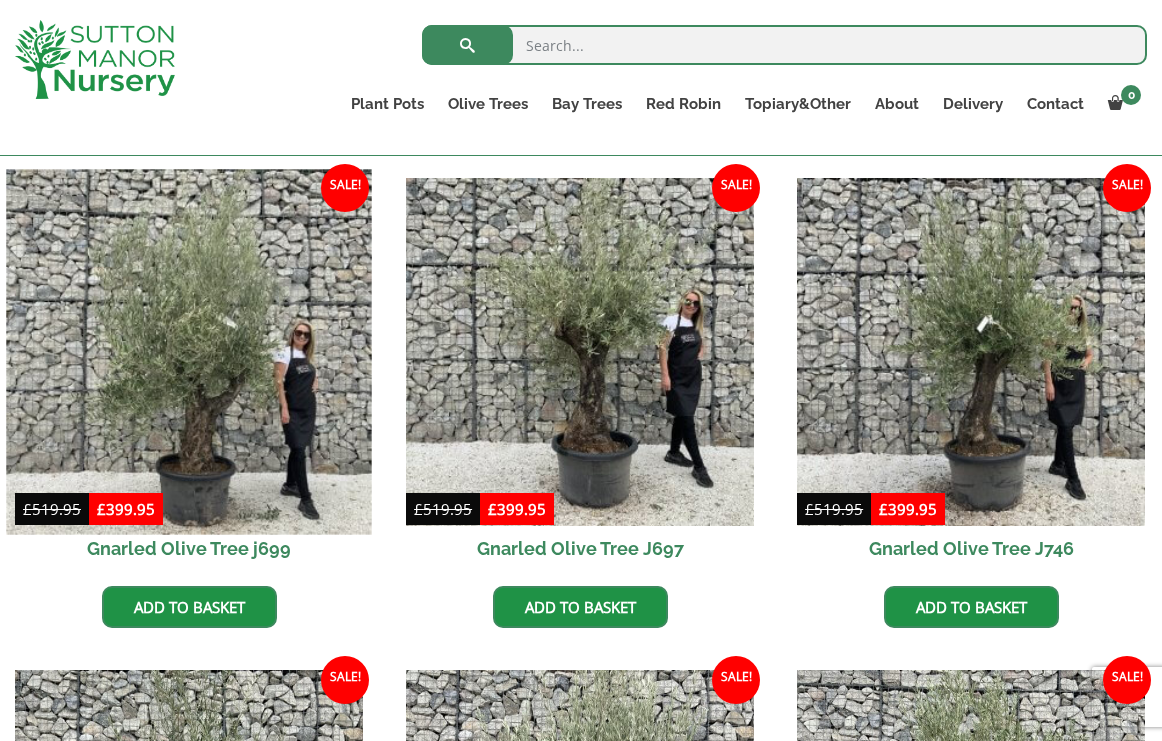 click at bounding box center (188, 352) 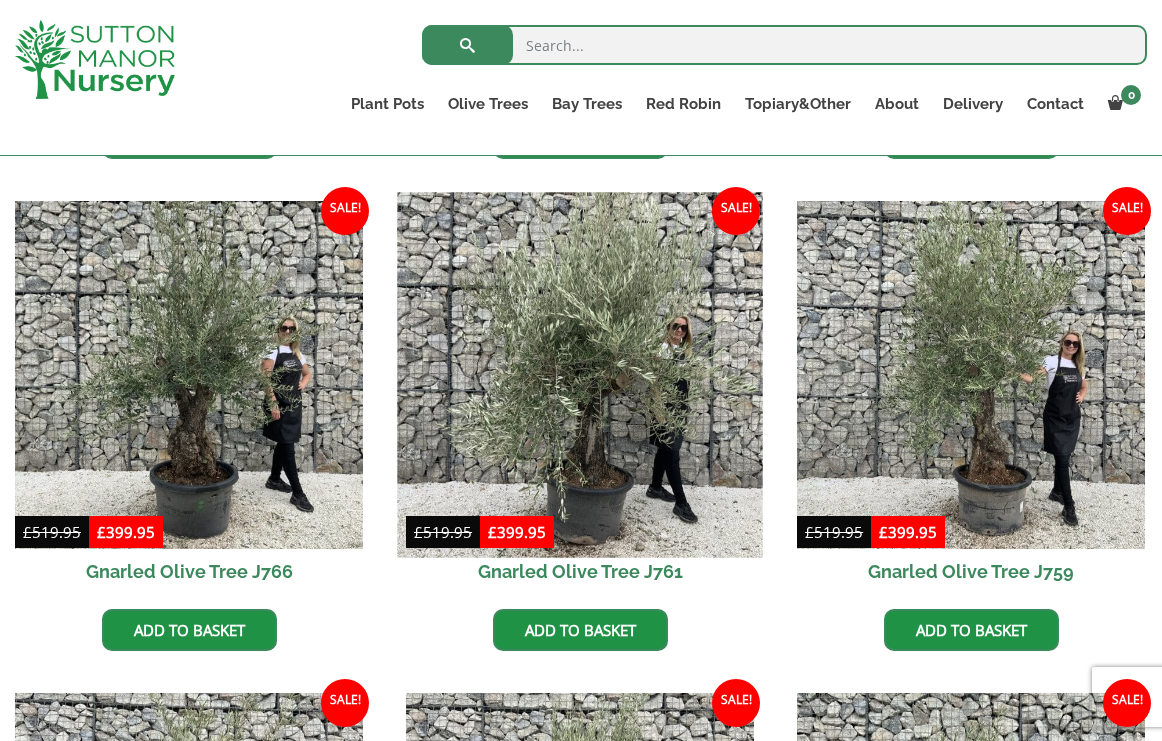 scroll, scrollTop: 963, scrollLeft: 0, axis: vertical 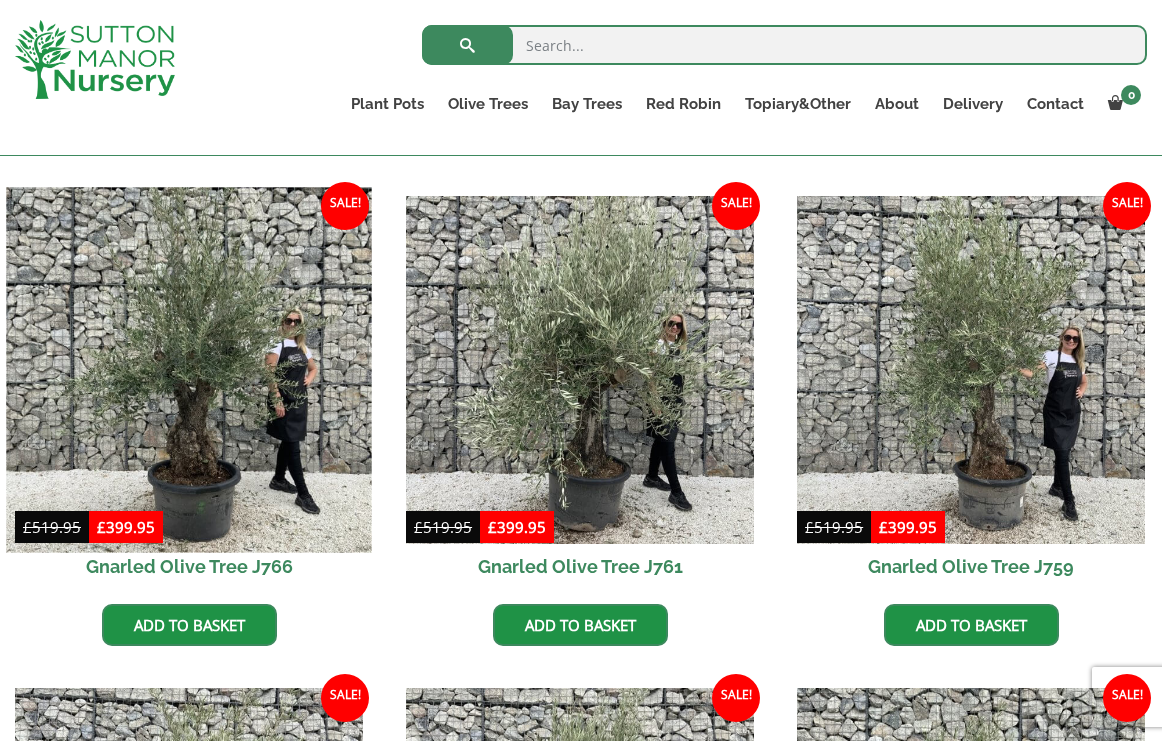 click at bounding box center [188, 370] 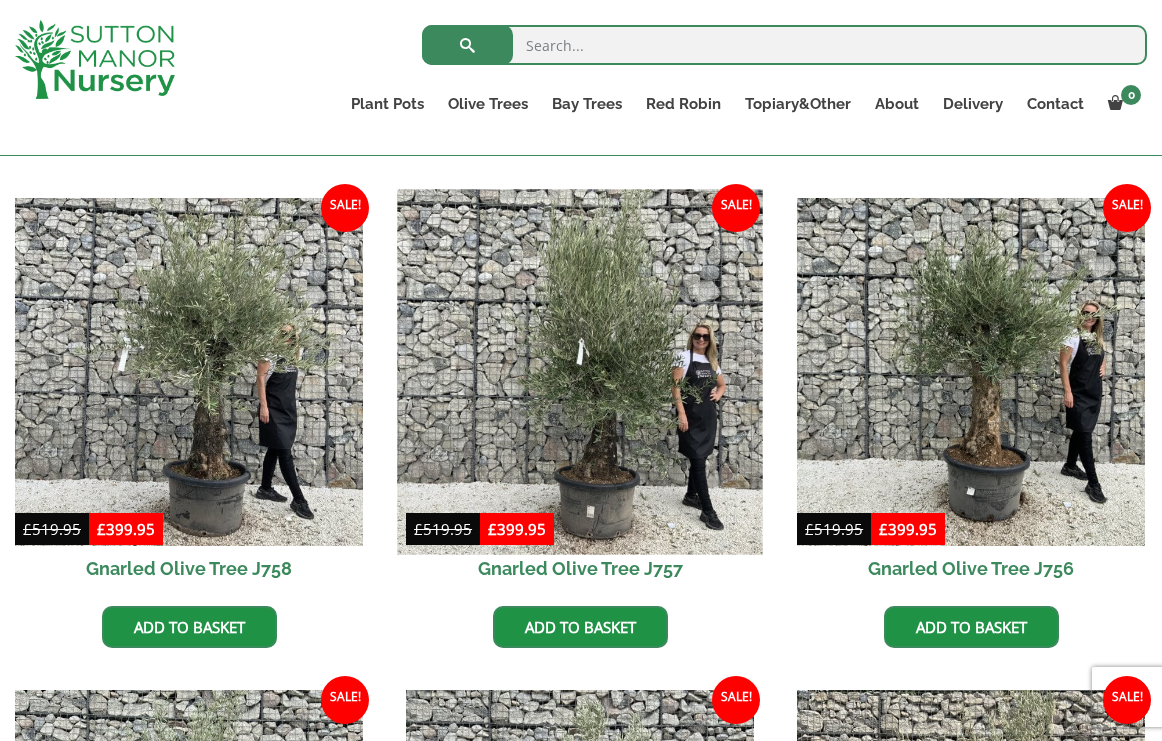 scroll, scrollTop: 1465, scrollLeft: 0, axis: vertical 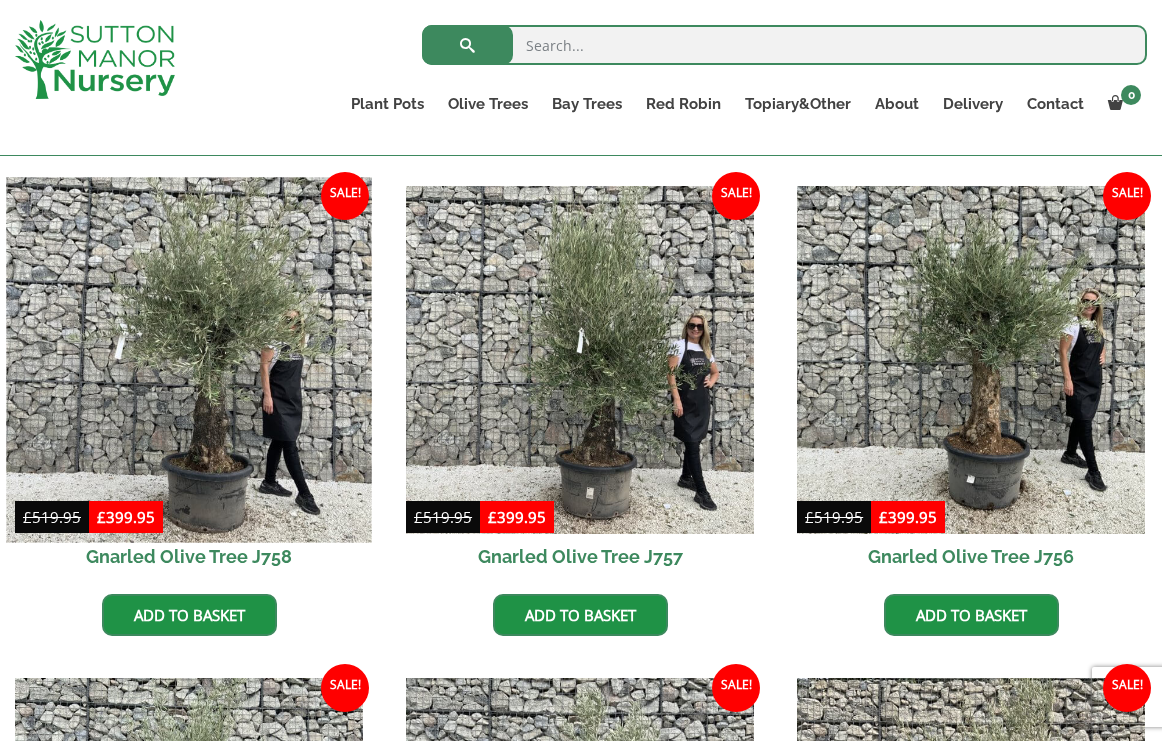 click at bounding box center [188, 359] 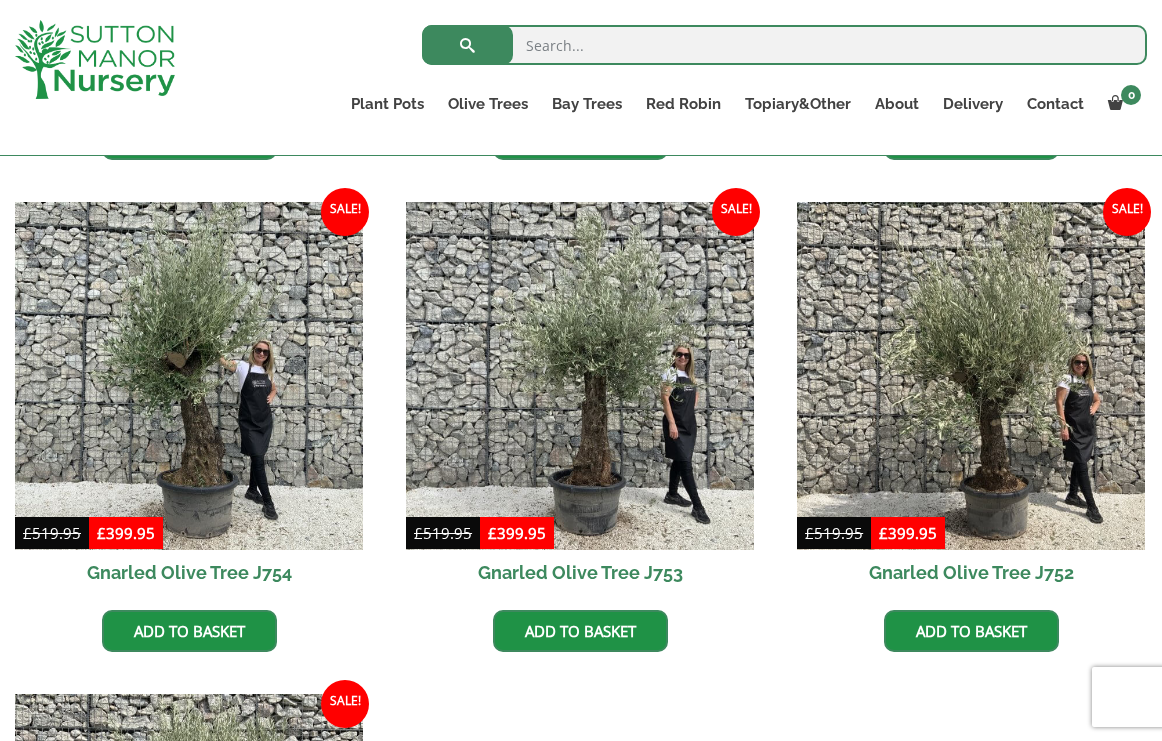 scroll, scrollTop: 1946, scrollLeft: 0, axis: vertical 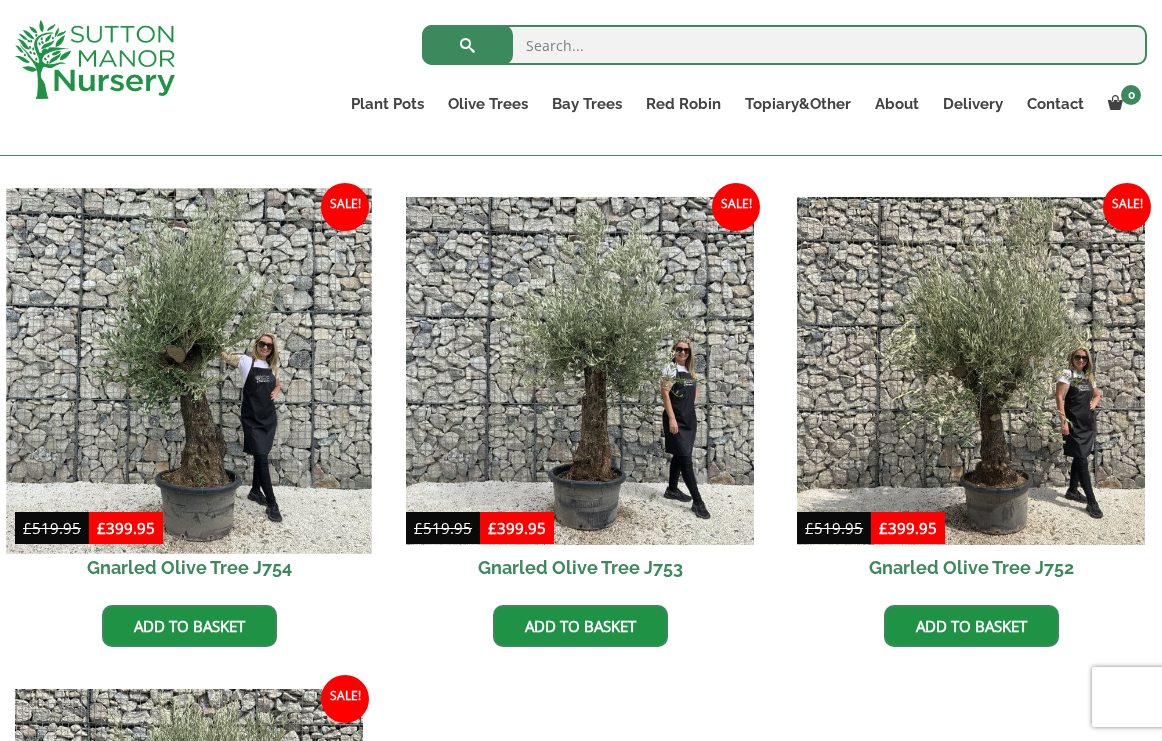 click at bounding box center [188, 370] 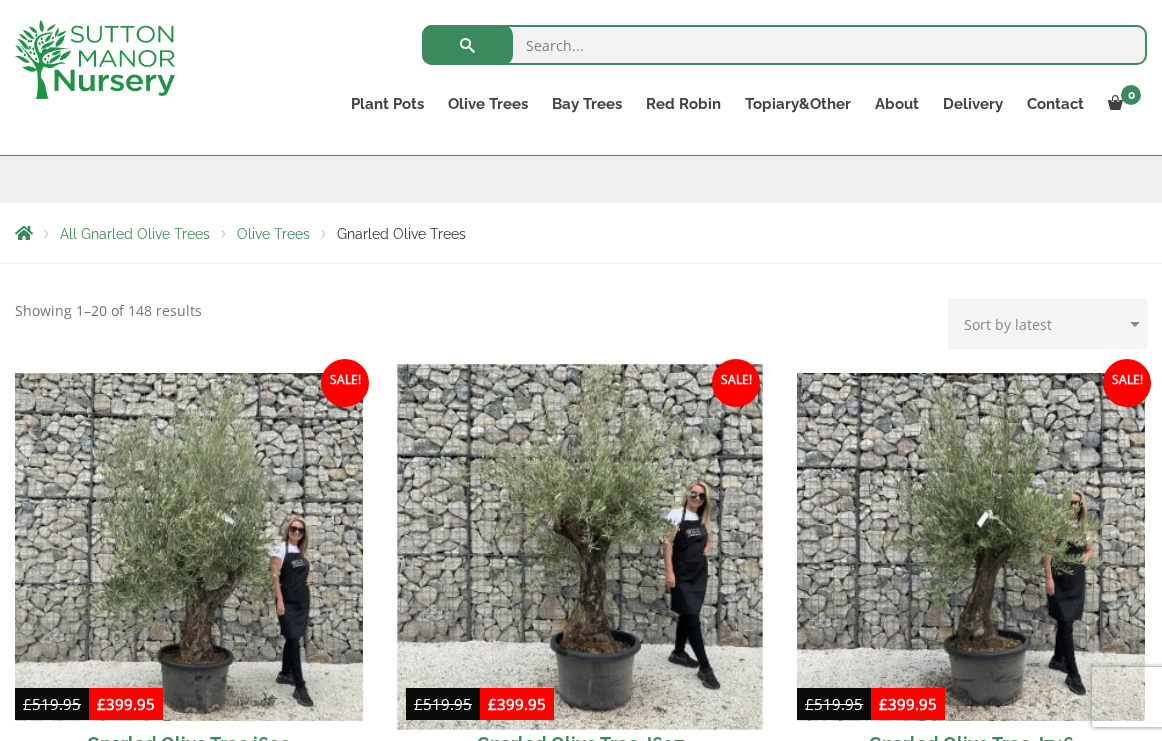scroll, scrollTop: 230, scrollLeft: 0, axis: vertical 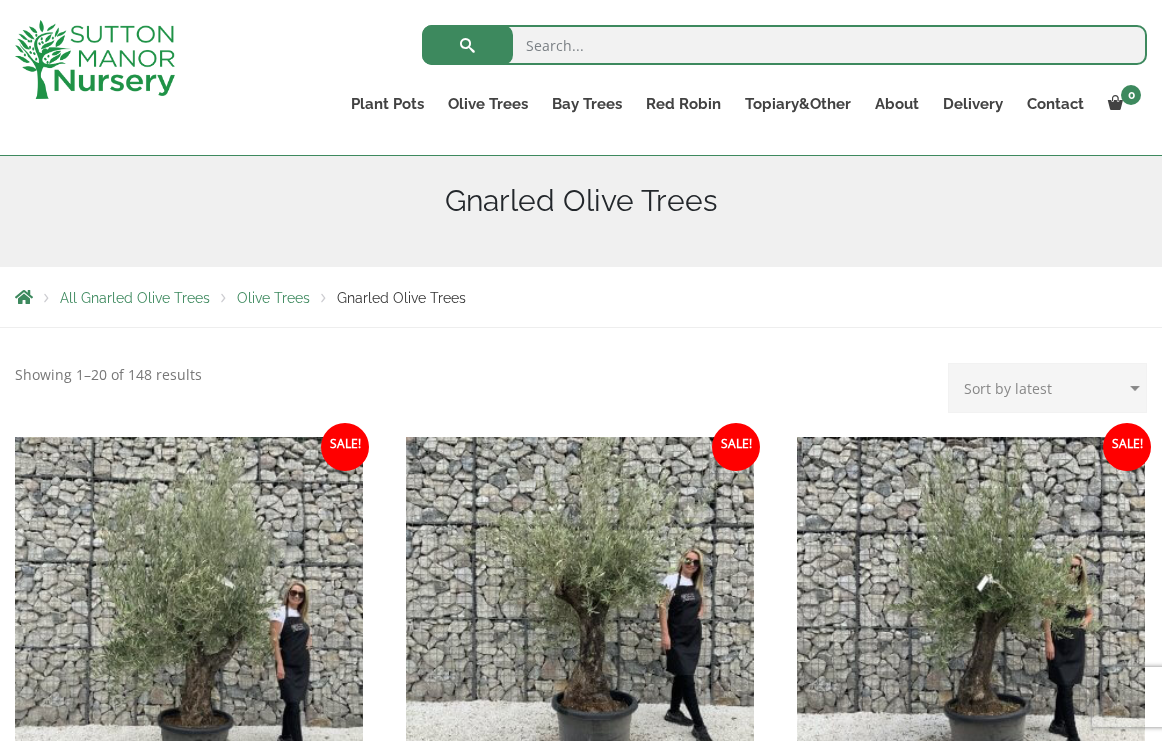 select on "price" 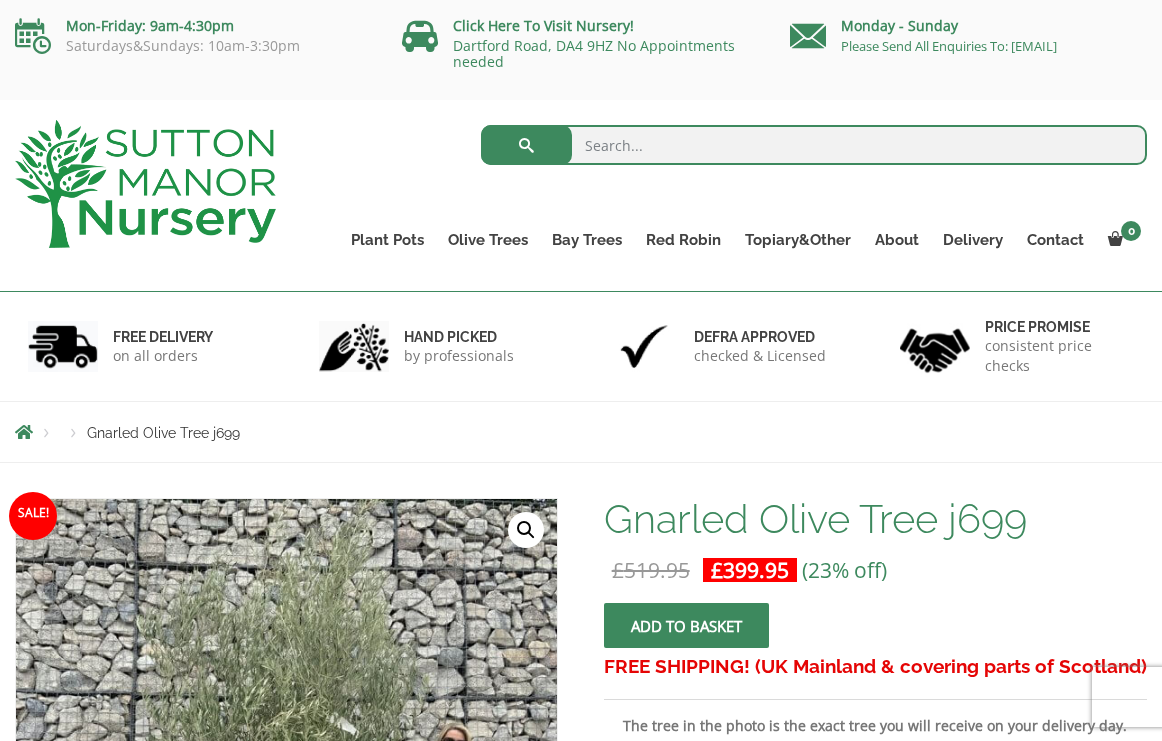 scroll, scrollTop: 0, scrollLeft: 0, axis: both 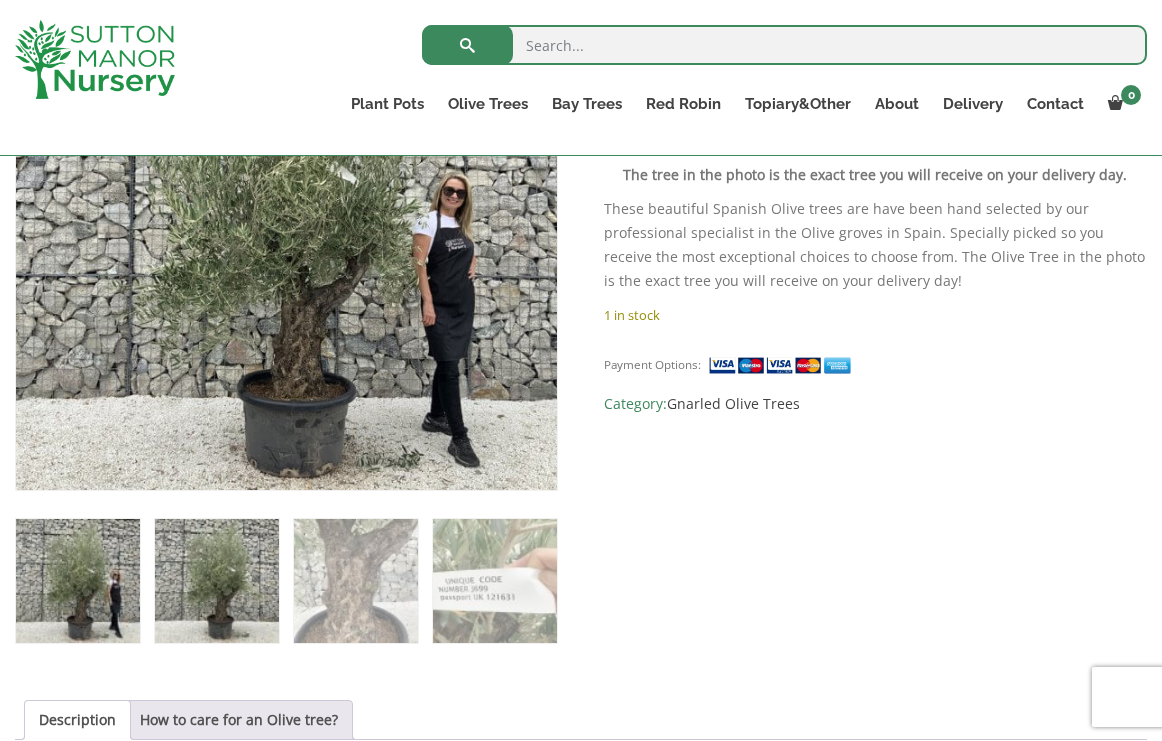 click at bounding box center [217, 581] 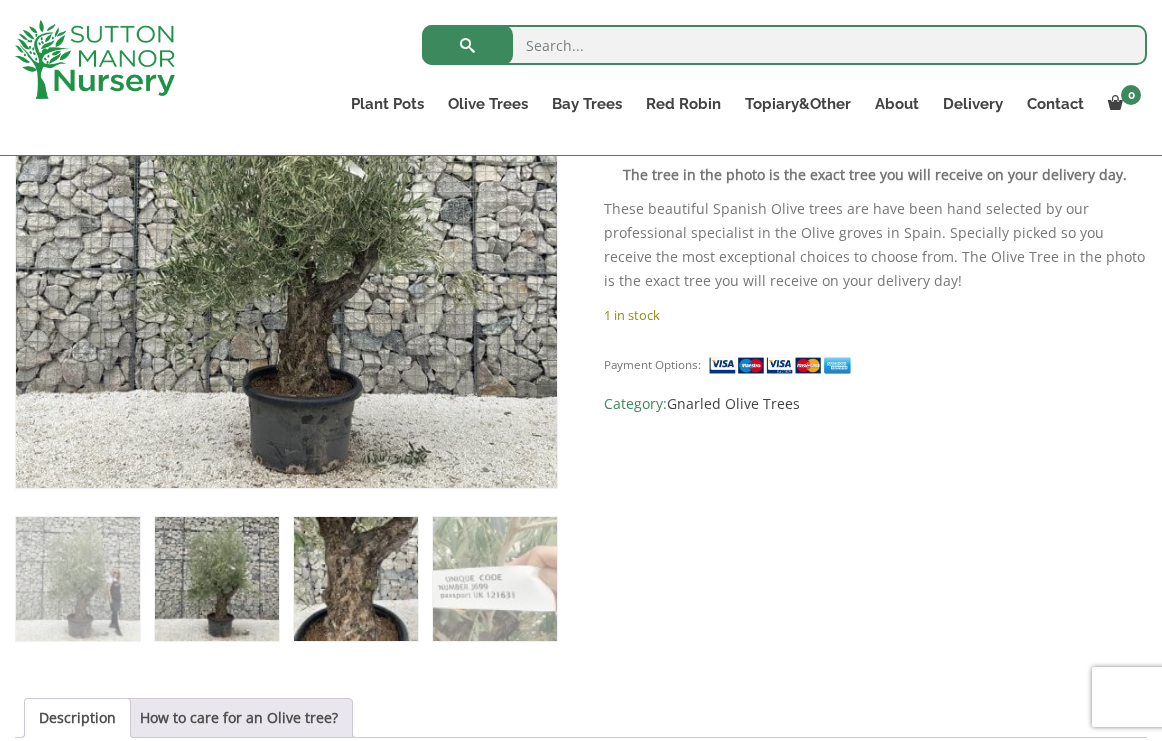 click at bounding box center [356, 579] 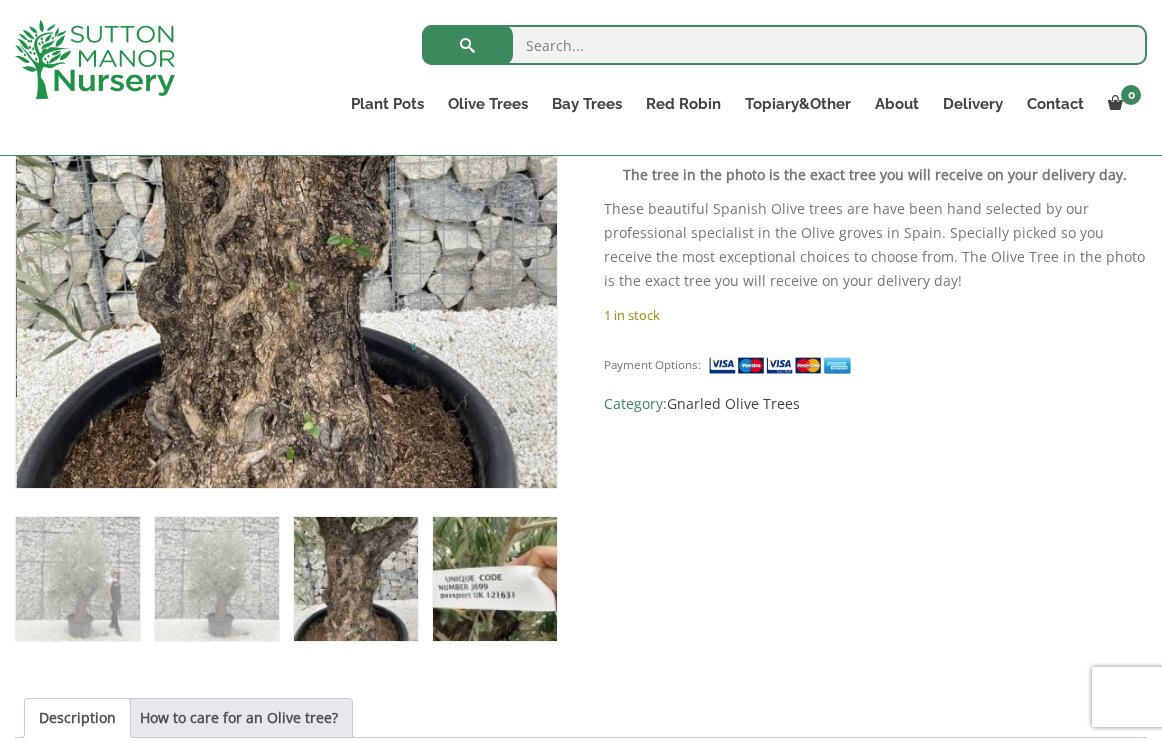 click at bounding box center [495, 579] 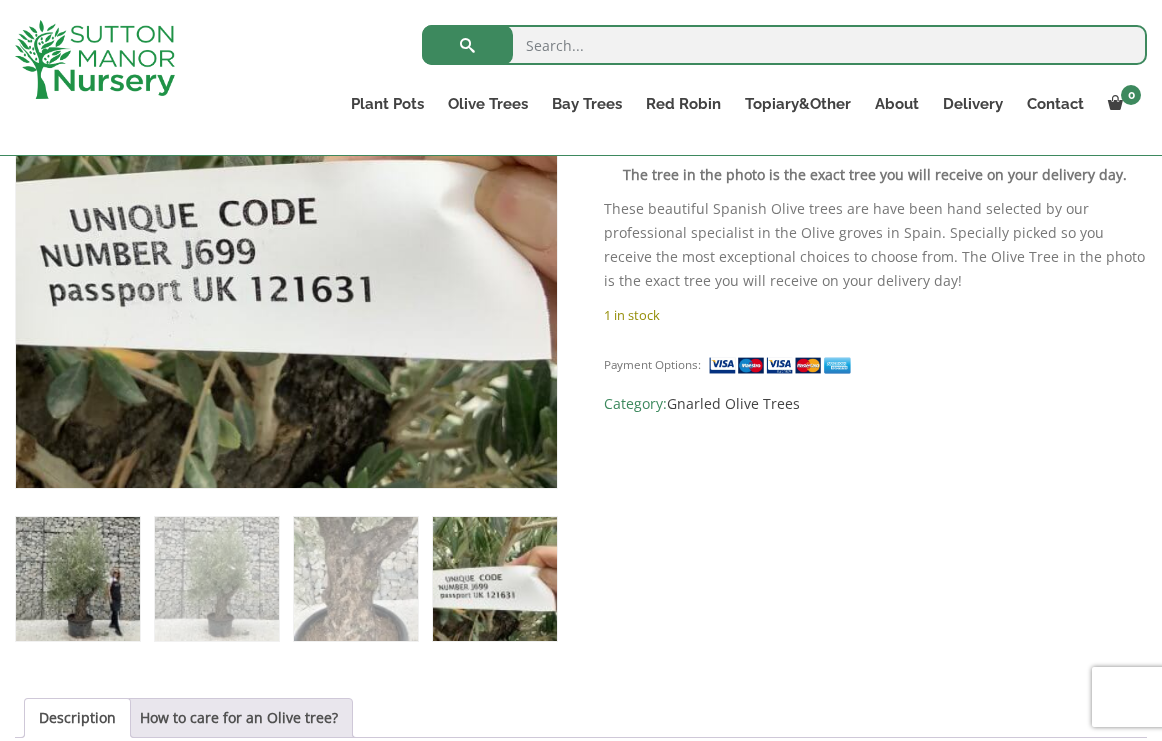 click at bounding box center (78, 579) 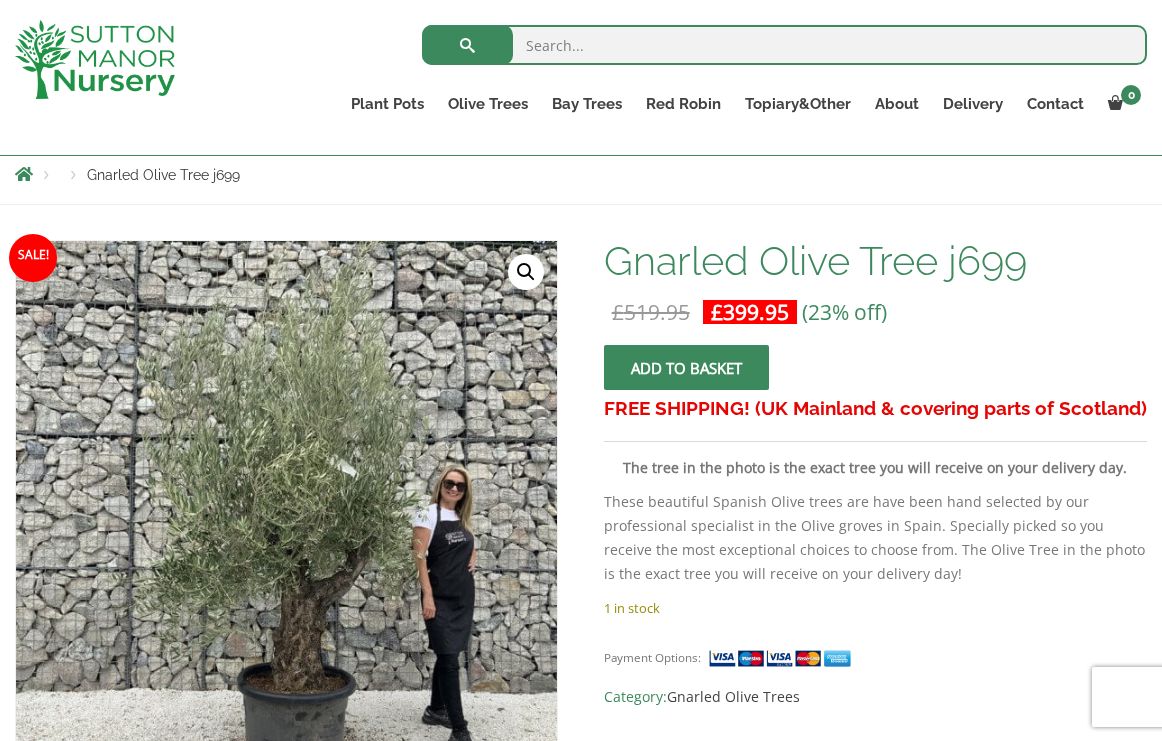 scroll, scrollTop: 217, scrollLeft: 0, axis: vertical 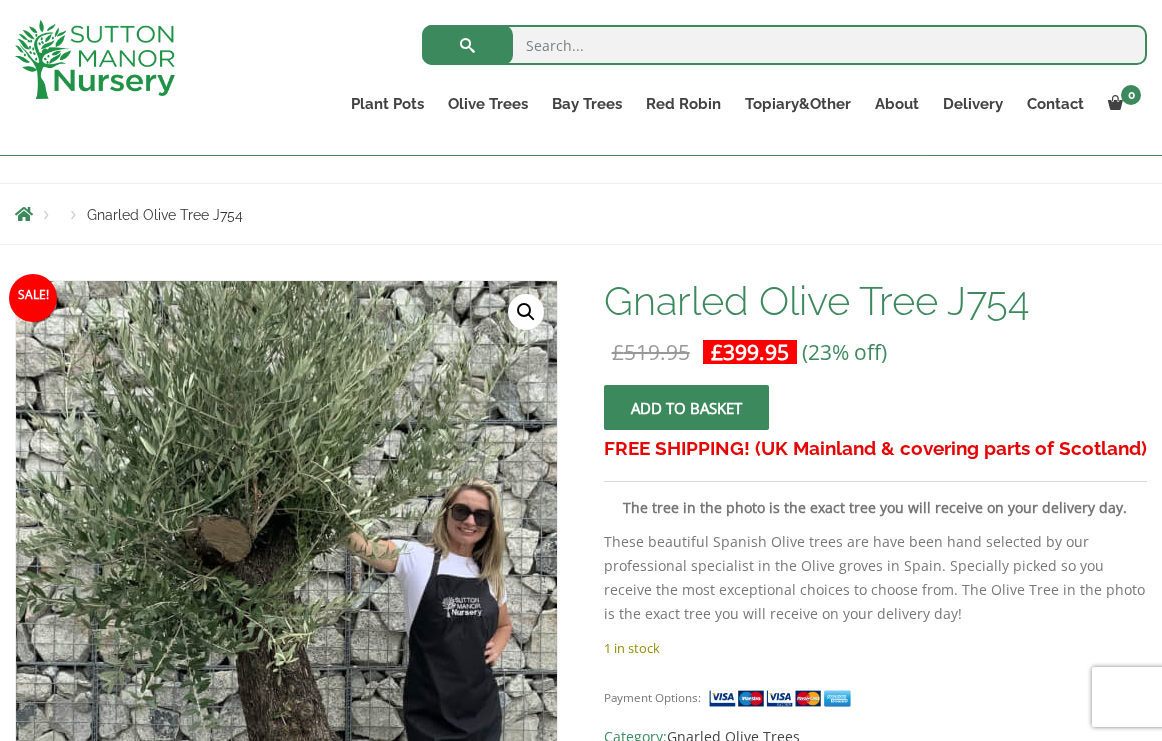 click at bounding box center (261, 585) 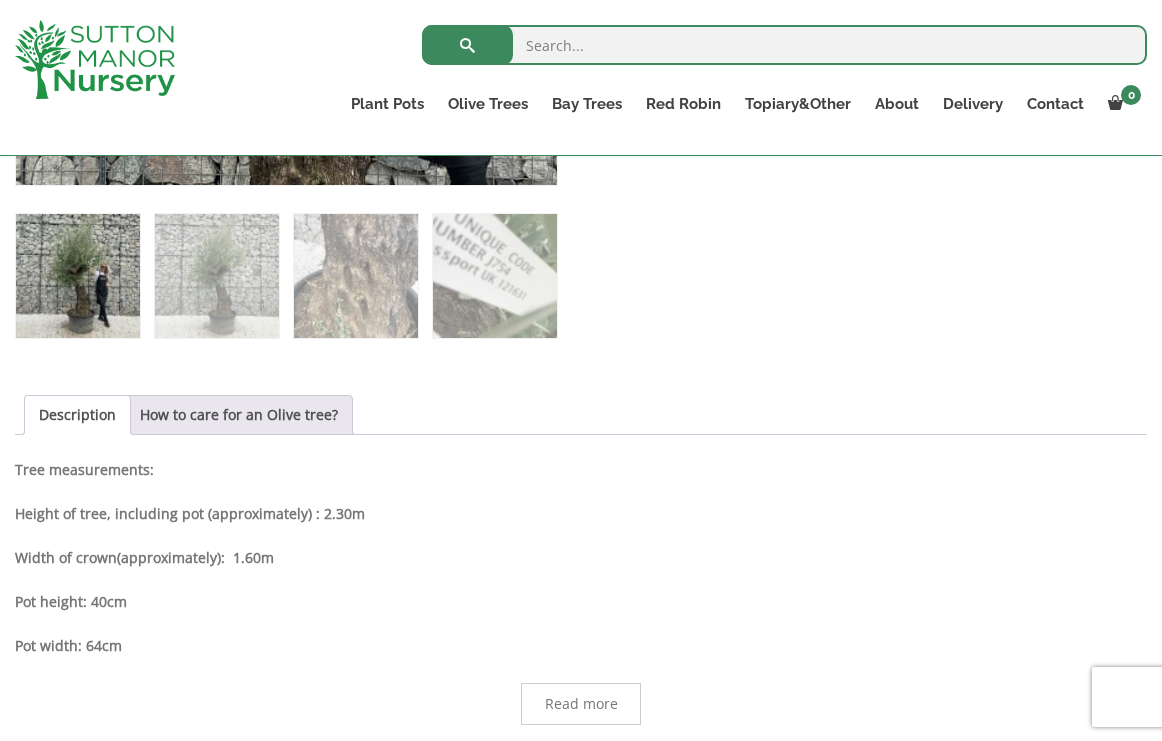 scroll, scrollTop: 850, scrollLeft: 0, axis: vertical 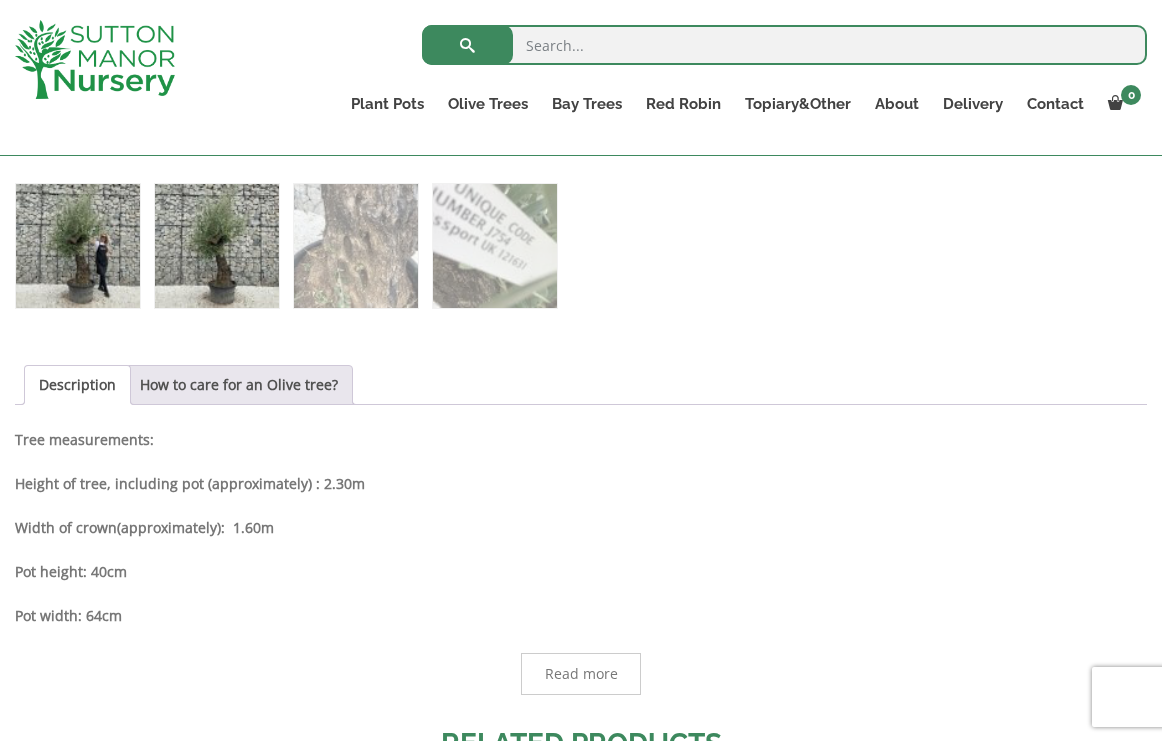 click at bounding box center (217, 246) 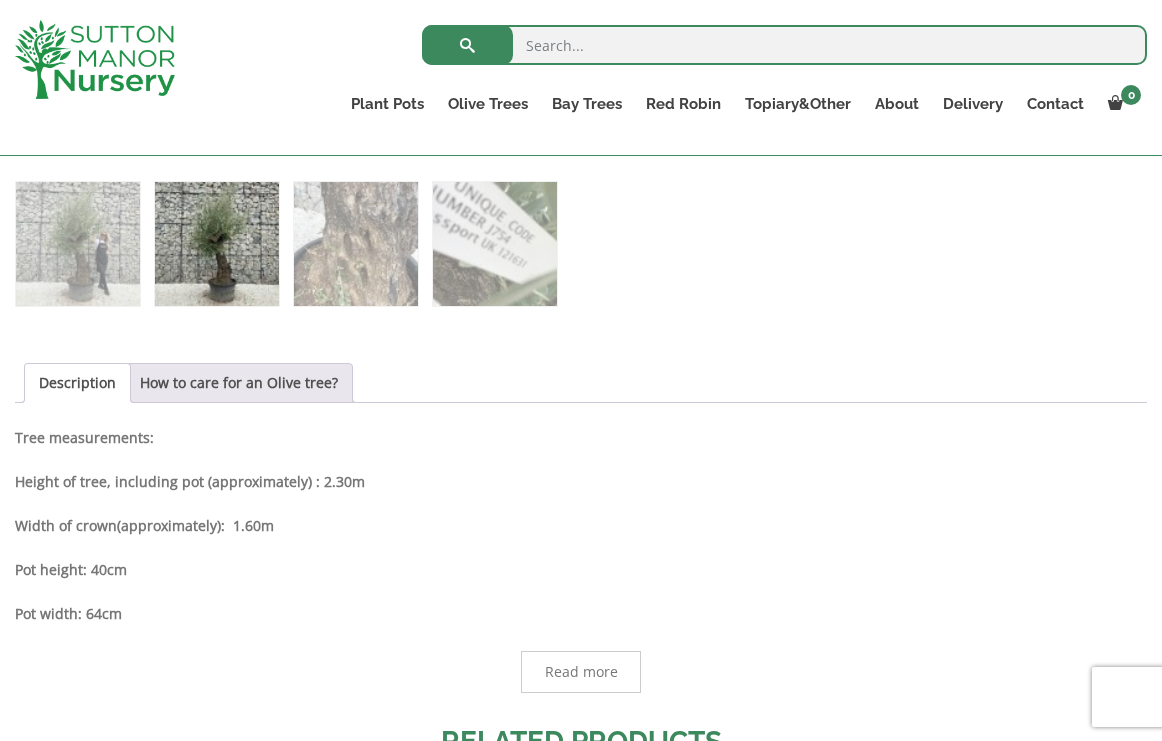 click at bounding box center (217, 244) 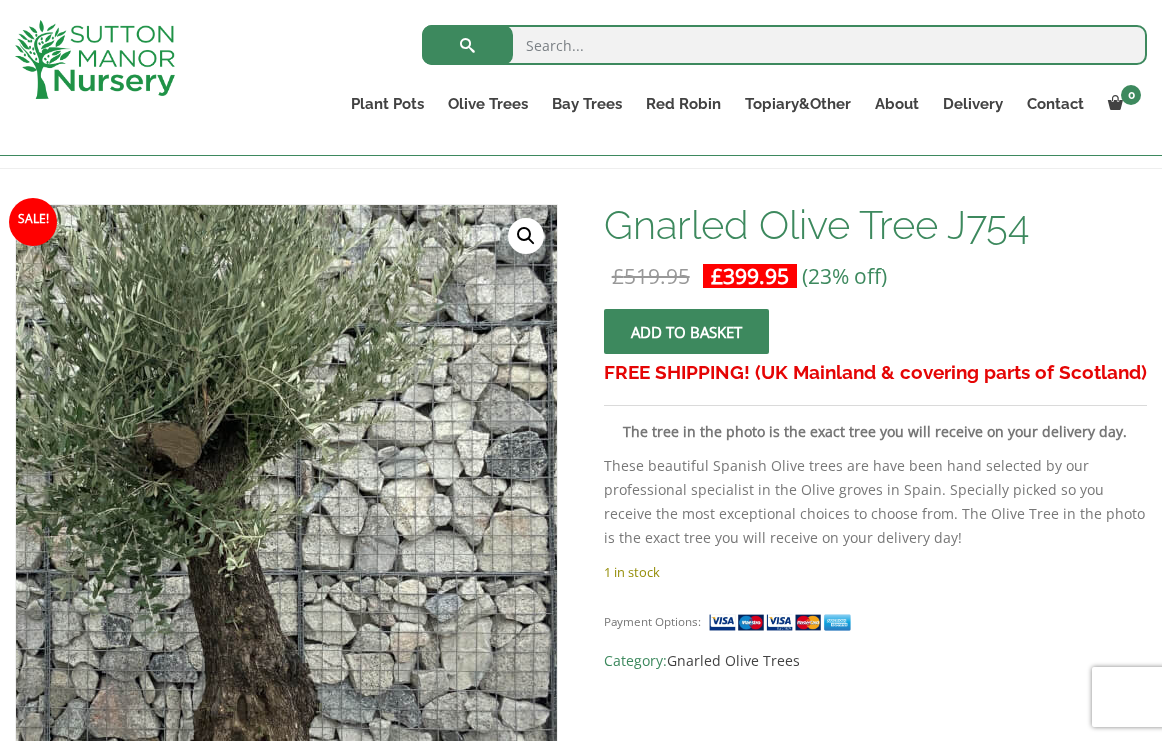 scroll, scrollTop: 281, scrollLeft: 0, axis: vertical 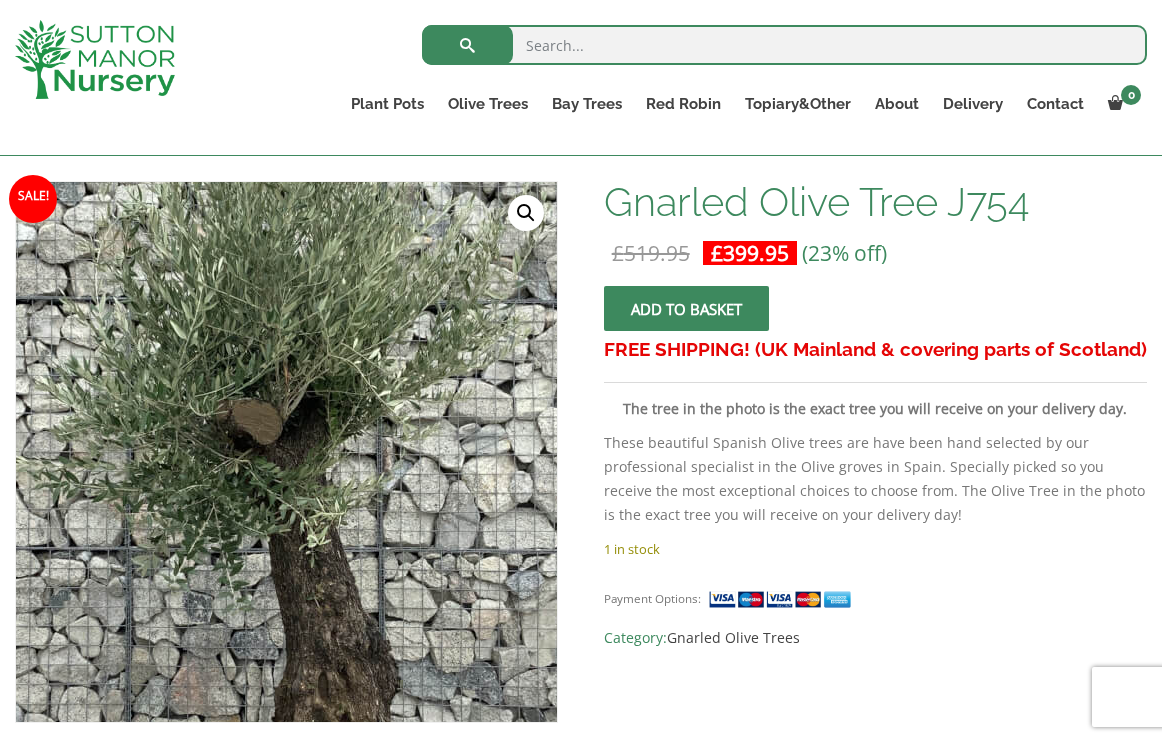 click at bounding box center (279, 460) 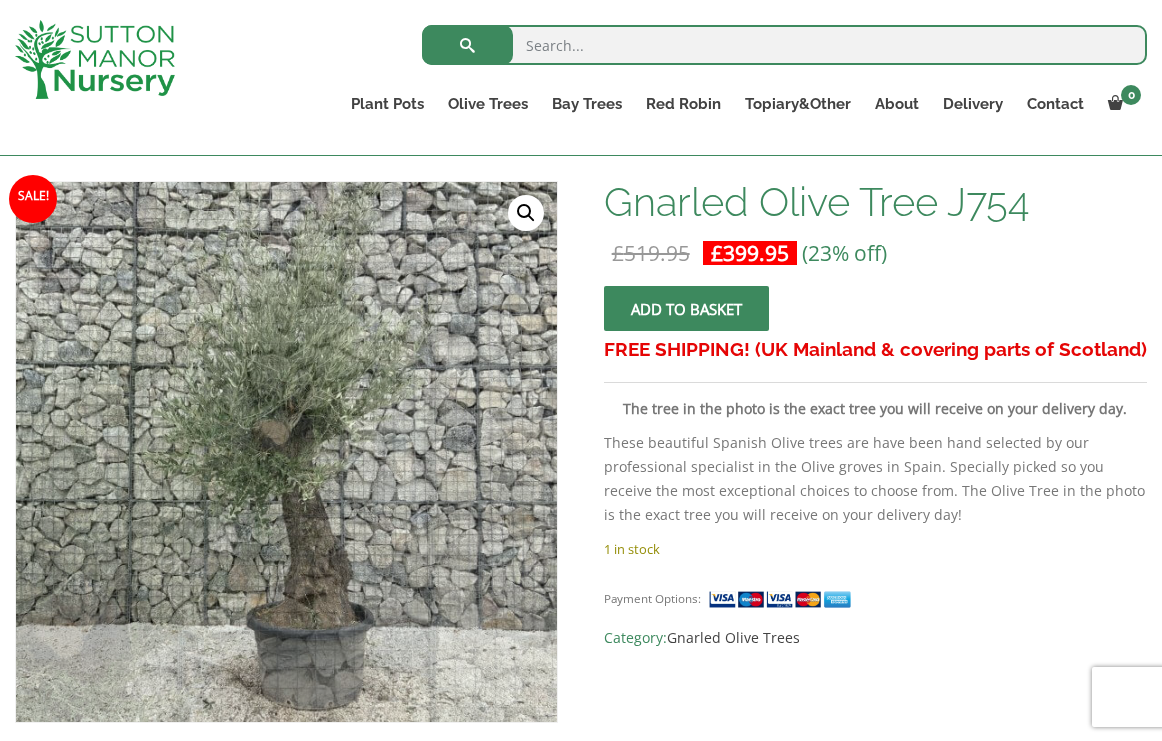 click on "🔍" at bounding box center [526, 213] 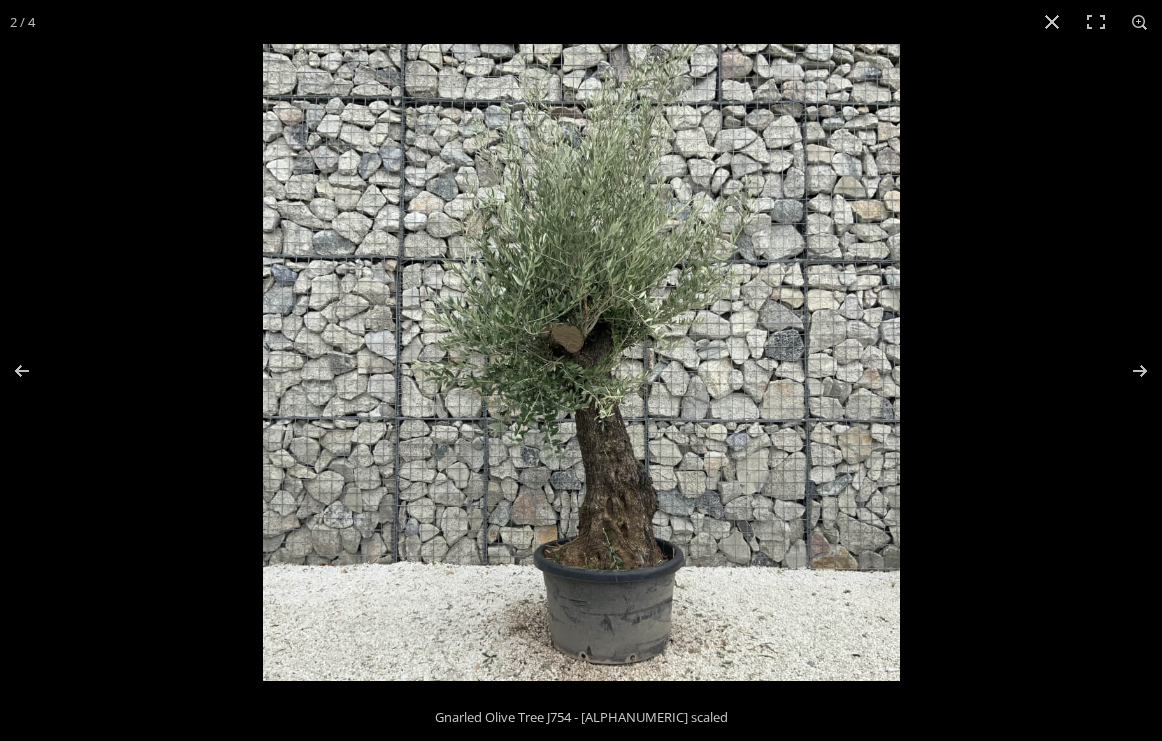 click at bounding box center [581, 362] 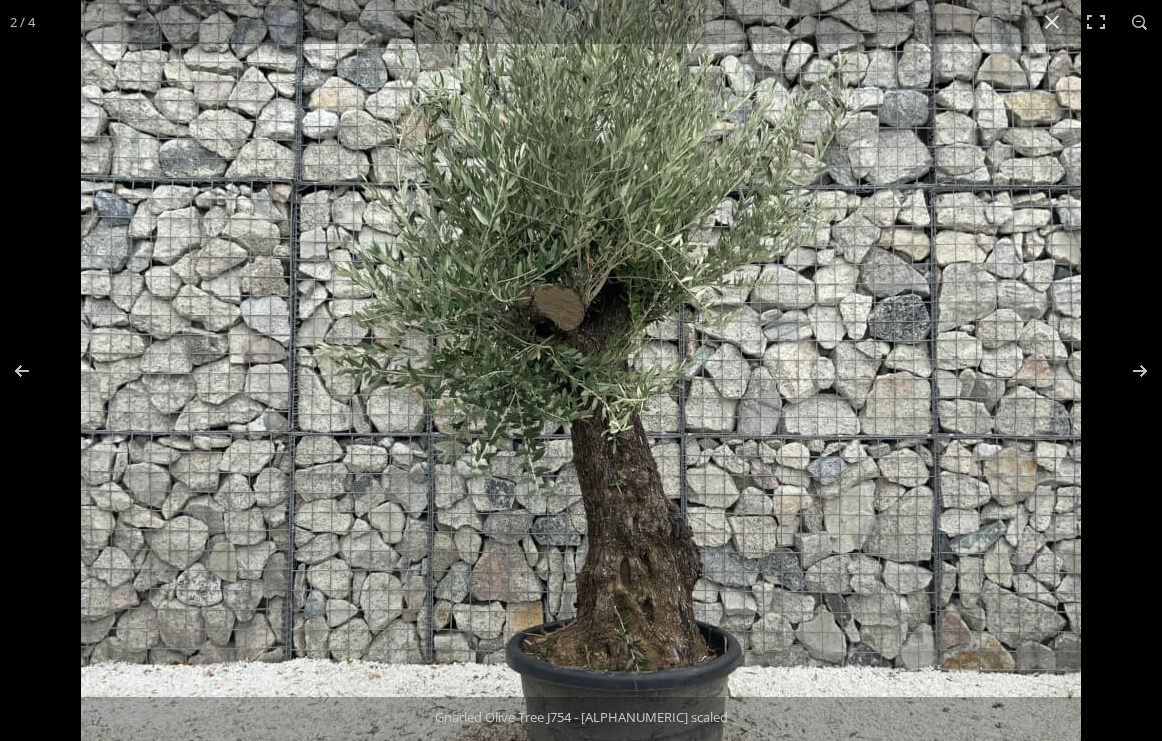 click at bounding box center (581, 346) 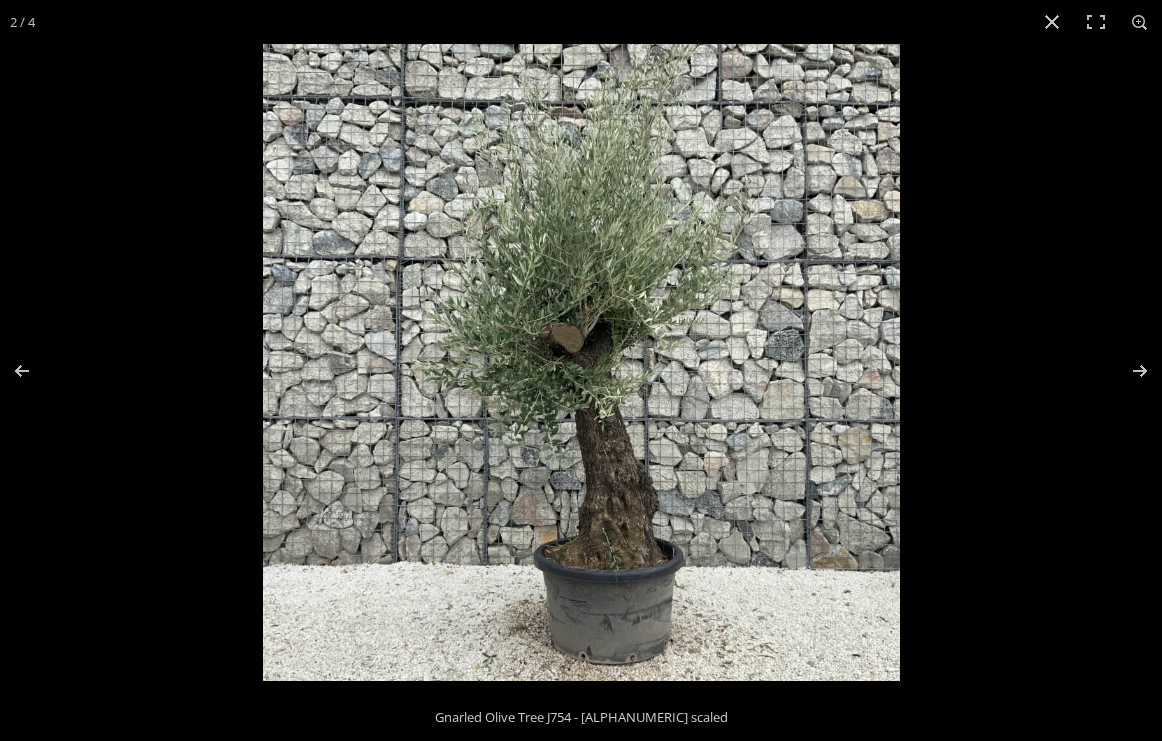 click at bounding box center [581, 362] 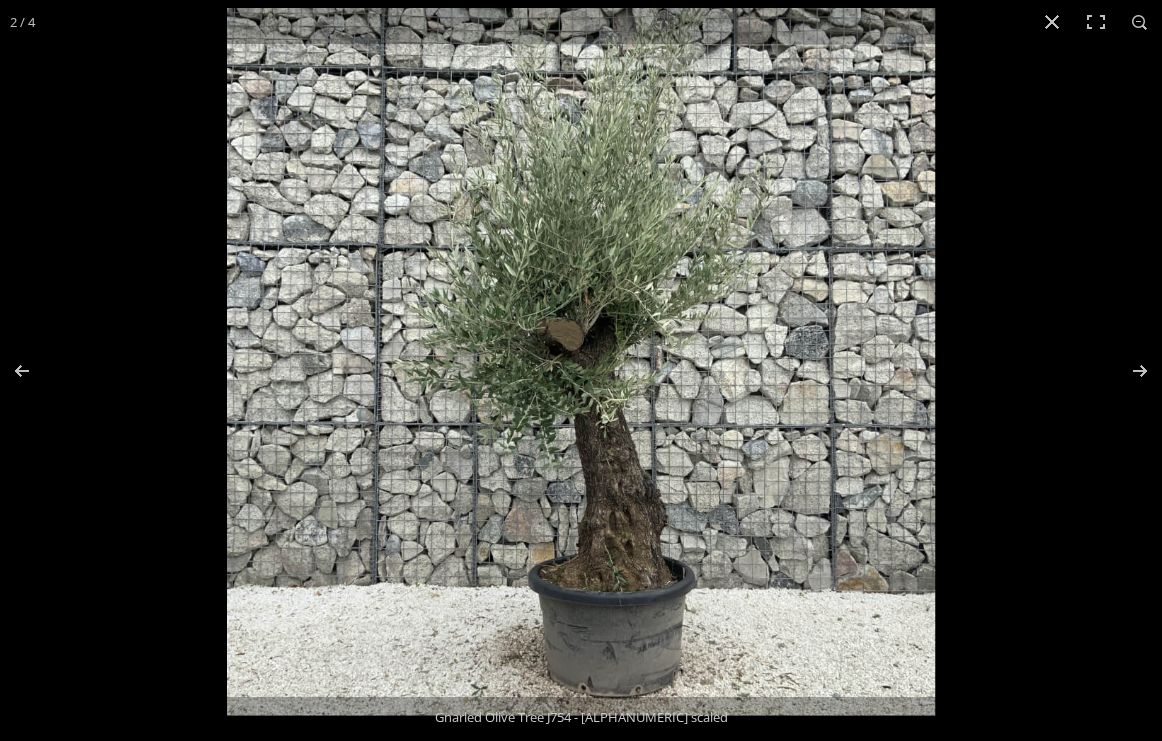 click at bounding box center [581, 362] 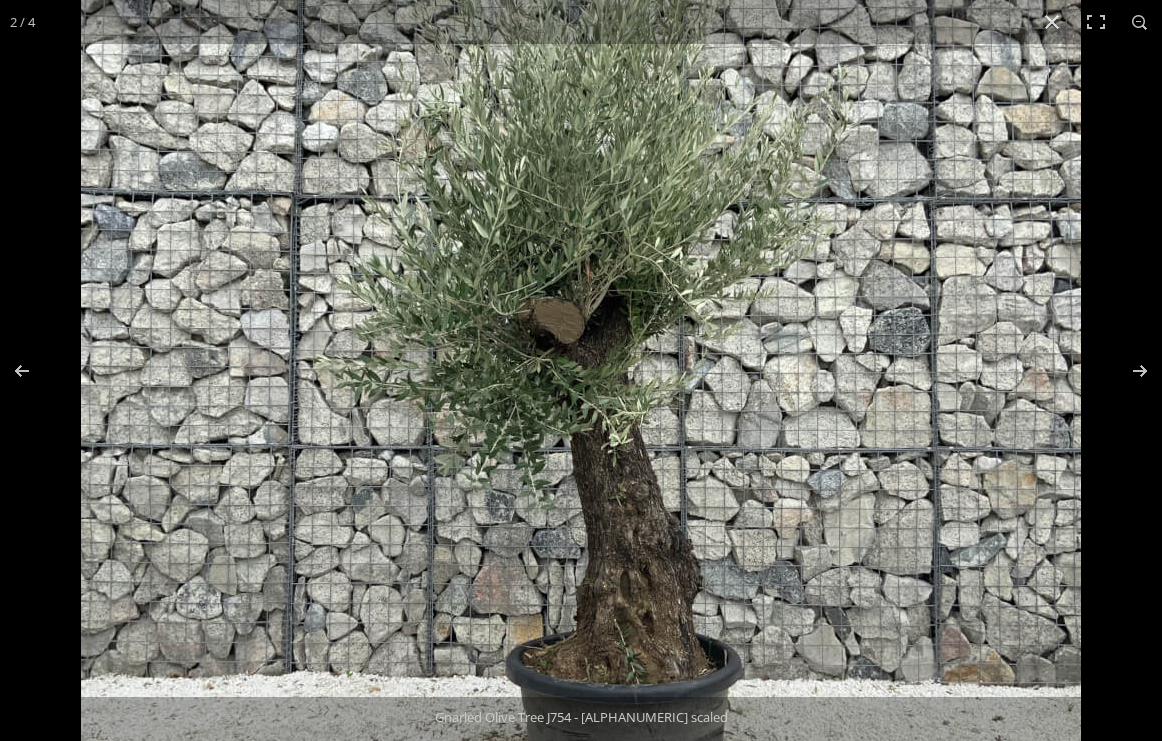 scroll, scrollTop: 124, scrollLeft: 0, axis: vertical 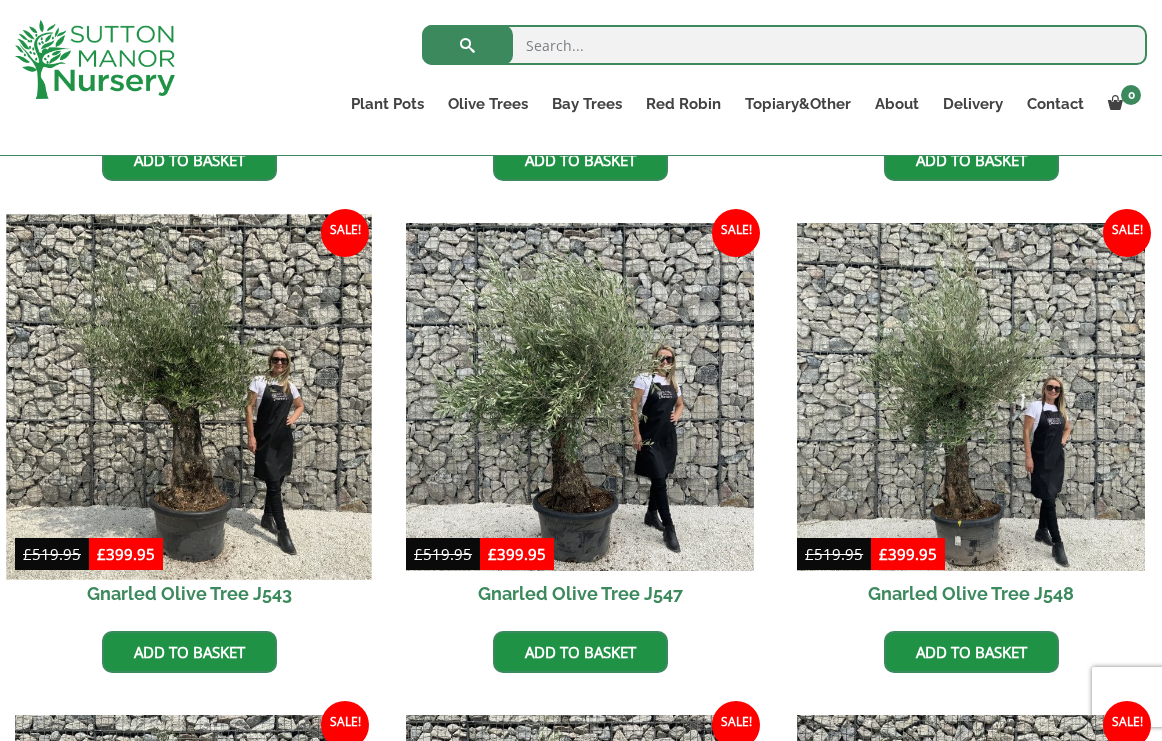 click at bounding box center (188, 396) 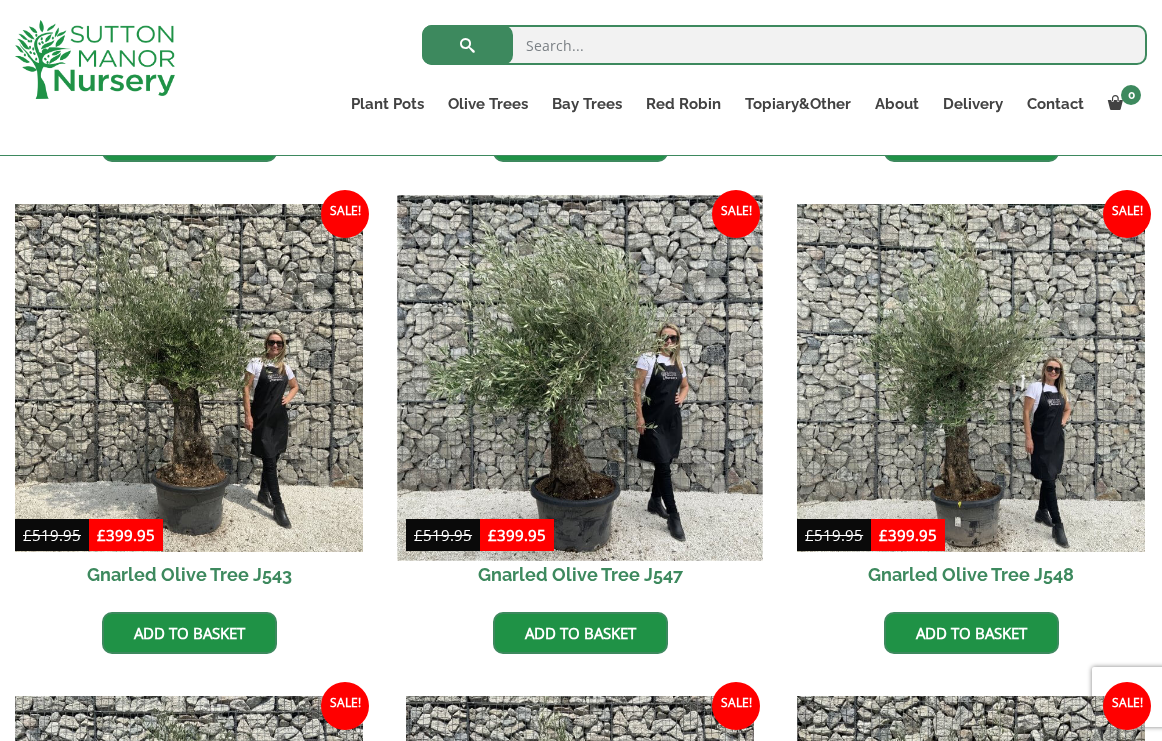 scroll, scrollTop: 1454, scrollLeft: 0, axis: vertical 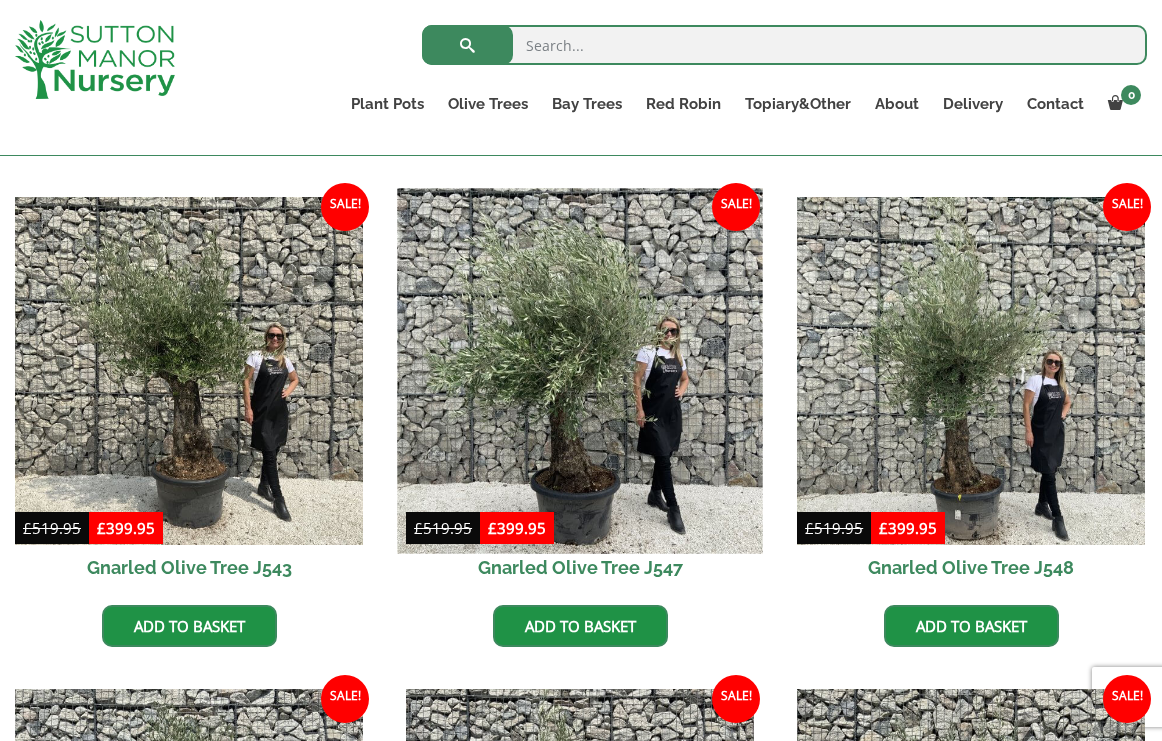 click at bounding box center (579, 370) 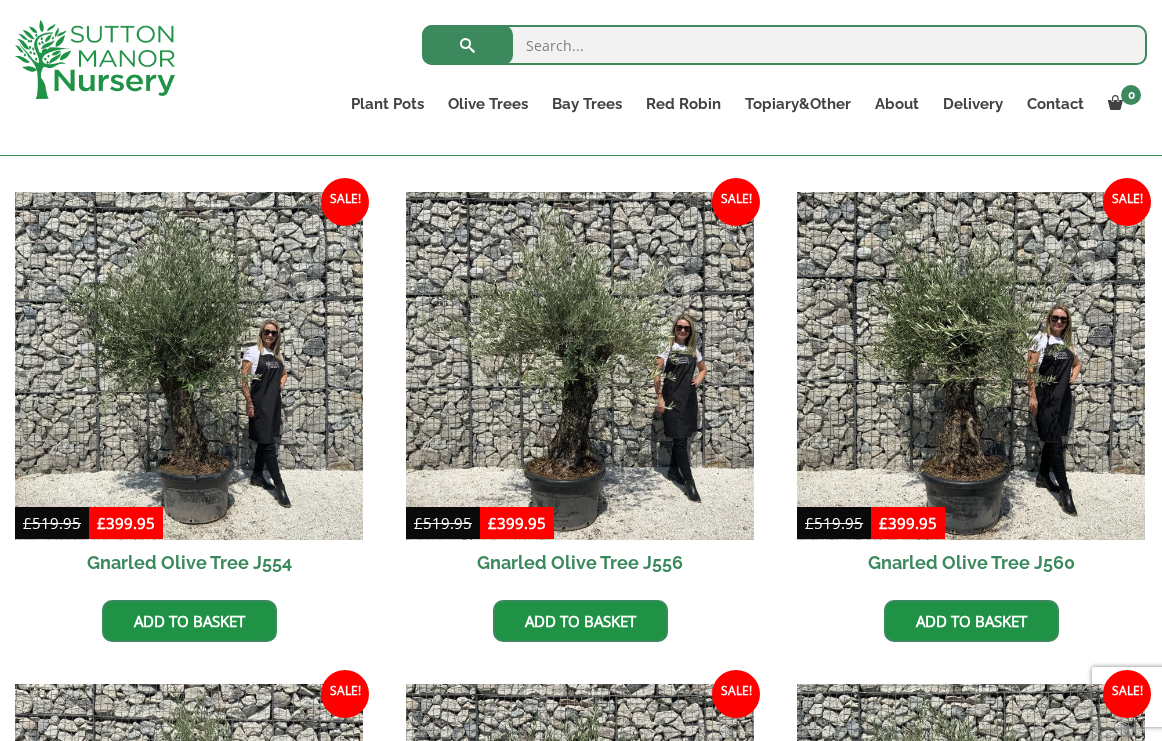 scroll, scrollTop: 1981, scrollLeft: 0, axis: vertical 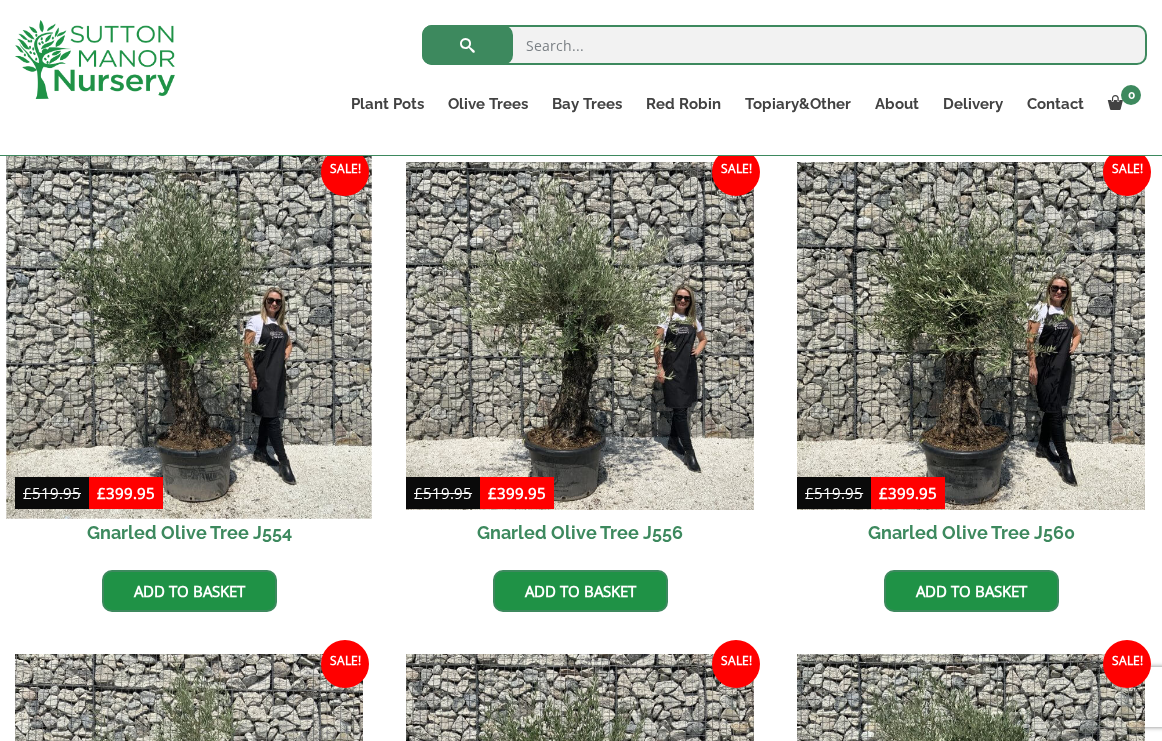 click at bounding box center [188, 335] 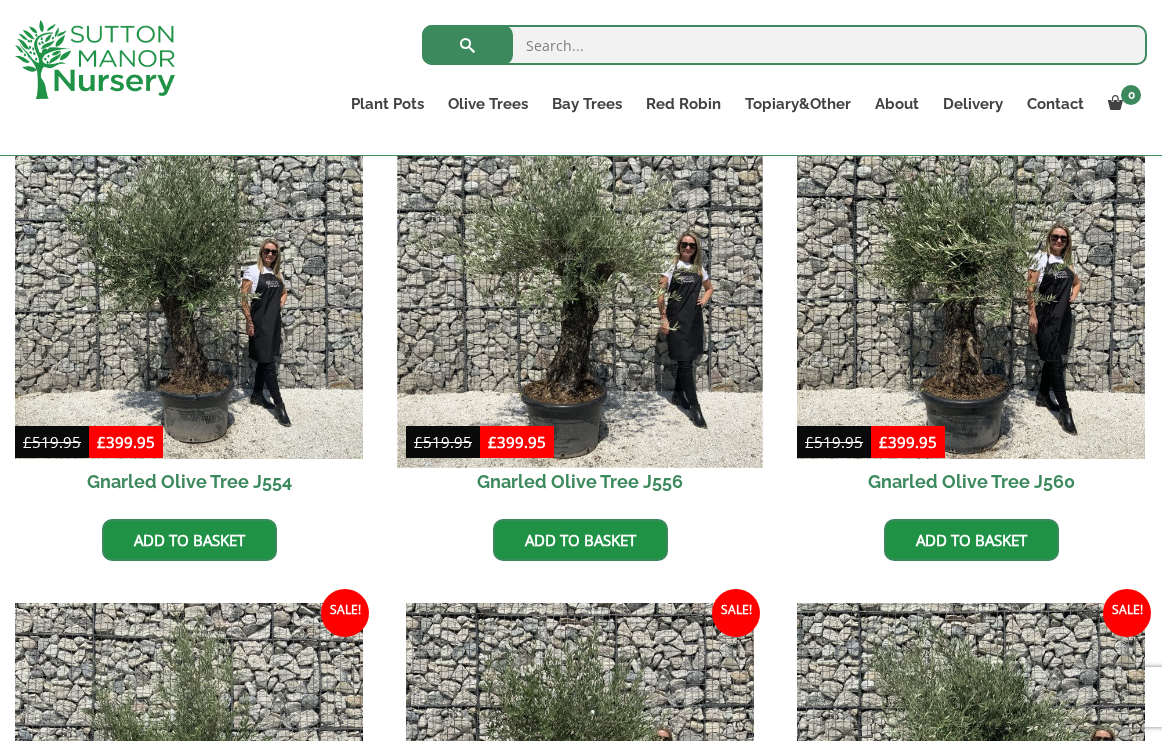scroll, scrollTop: 2033, scrollLeft: 0, axis: vertical 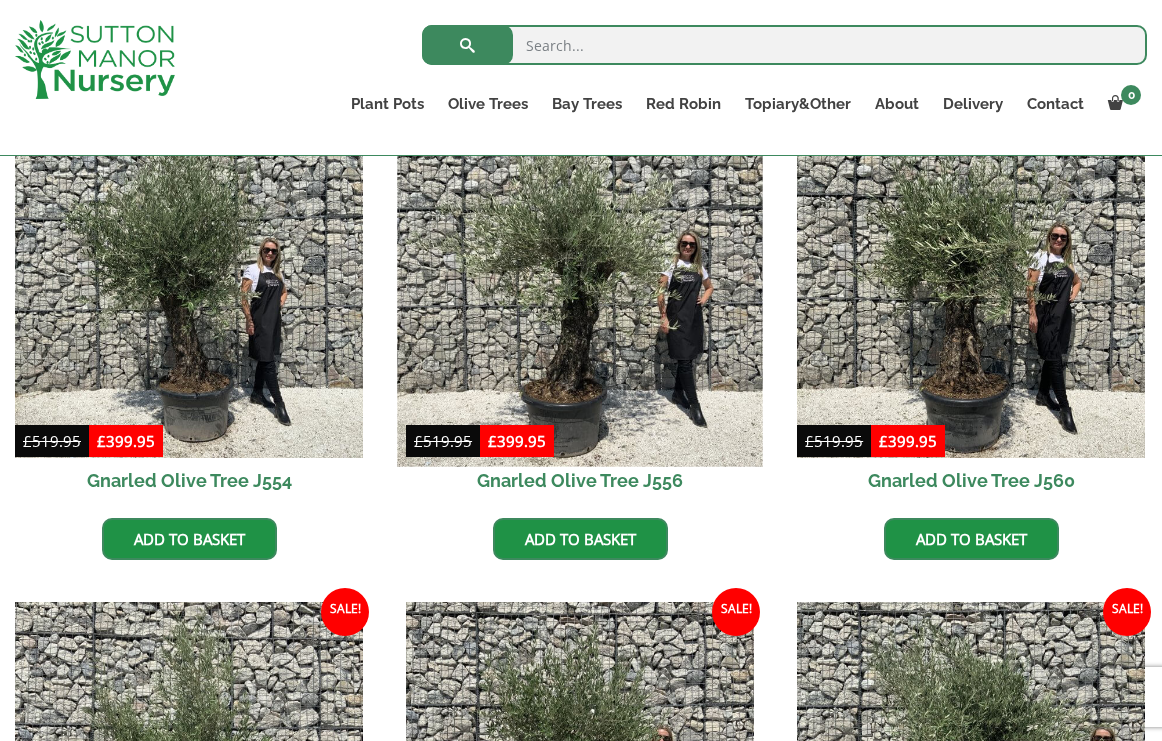 click at bounding box center (579, 283) 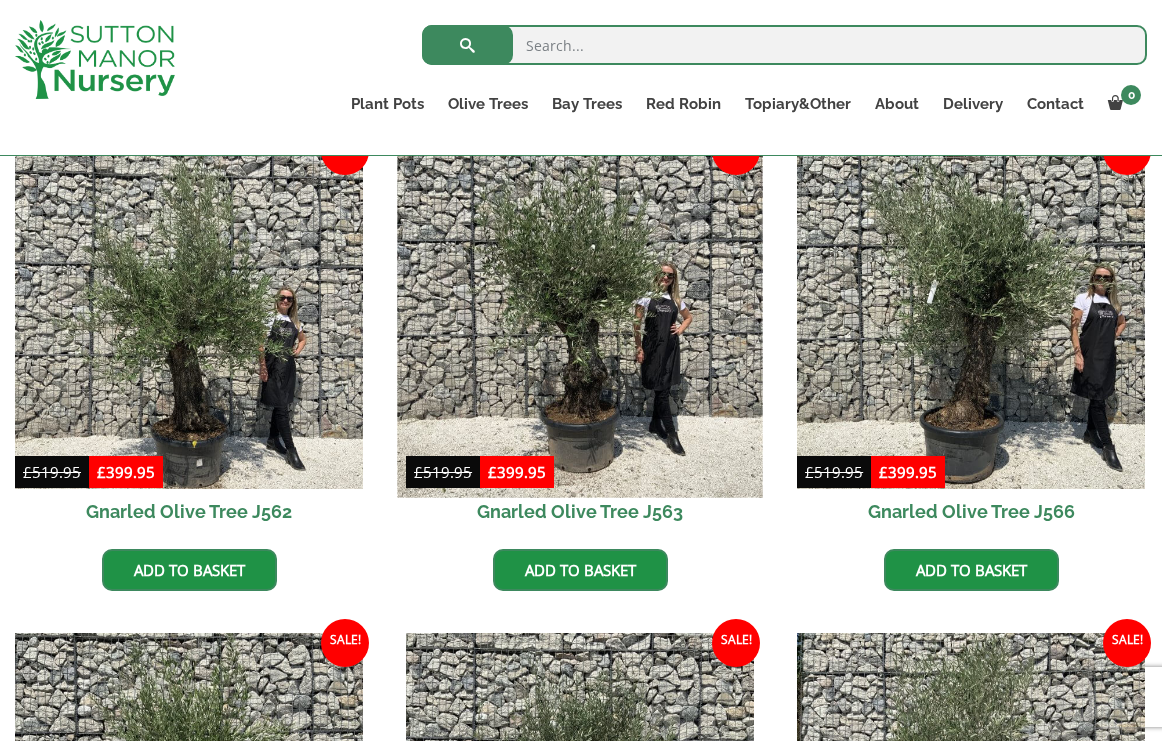scroll, scrollTop: 2507, scrollLeft: 0, axis: vertical 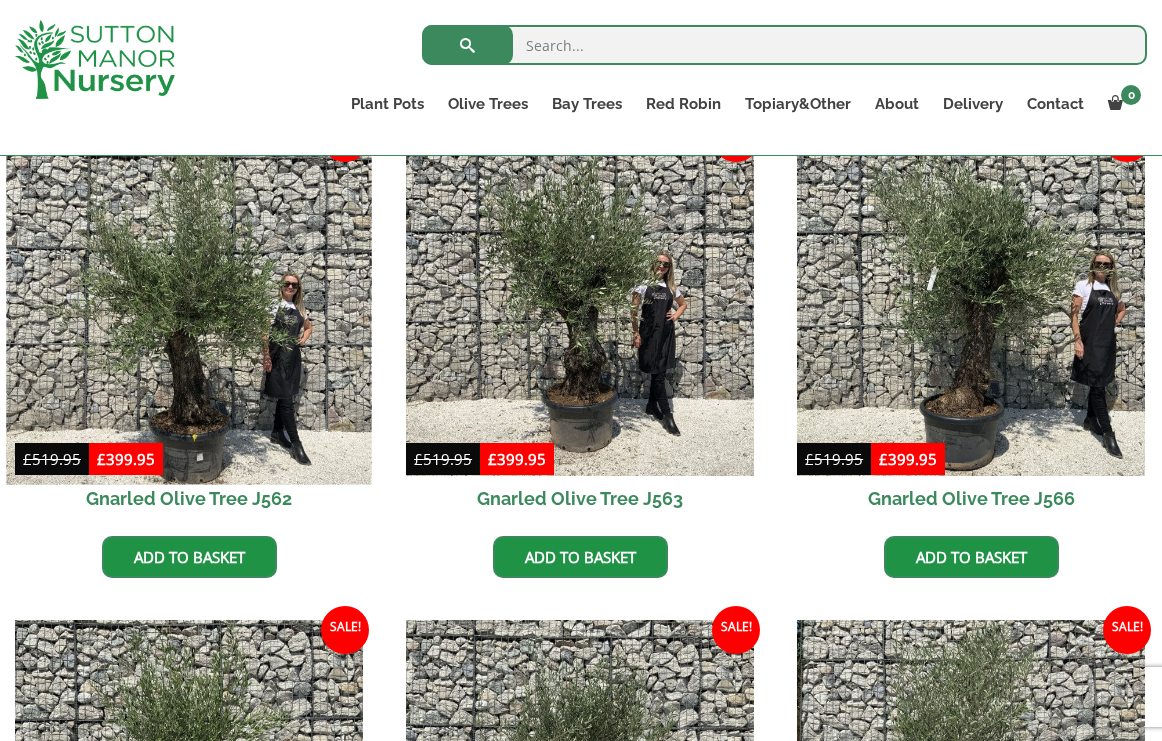 click at bounding box center [188, 301] 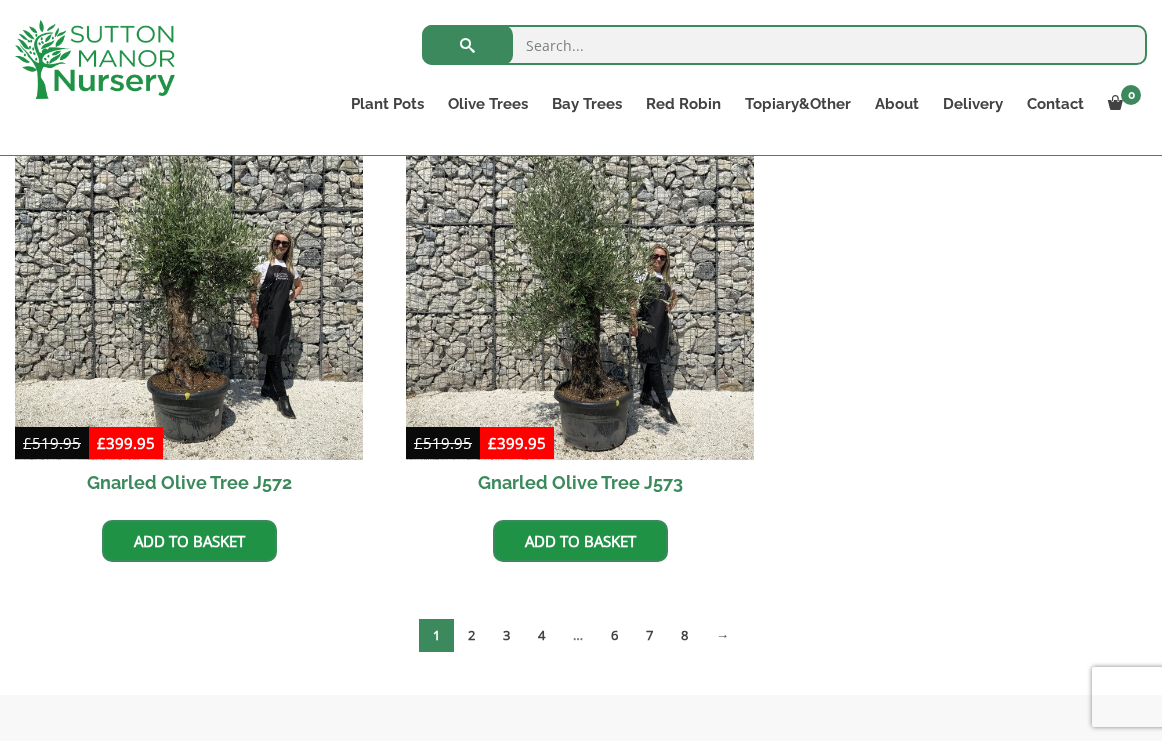 scroll, scrollTop: 3493, scrollLeft: 0, axis: vertical 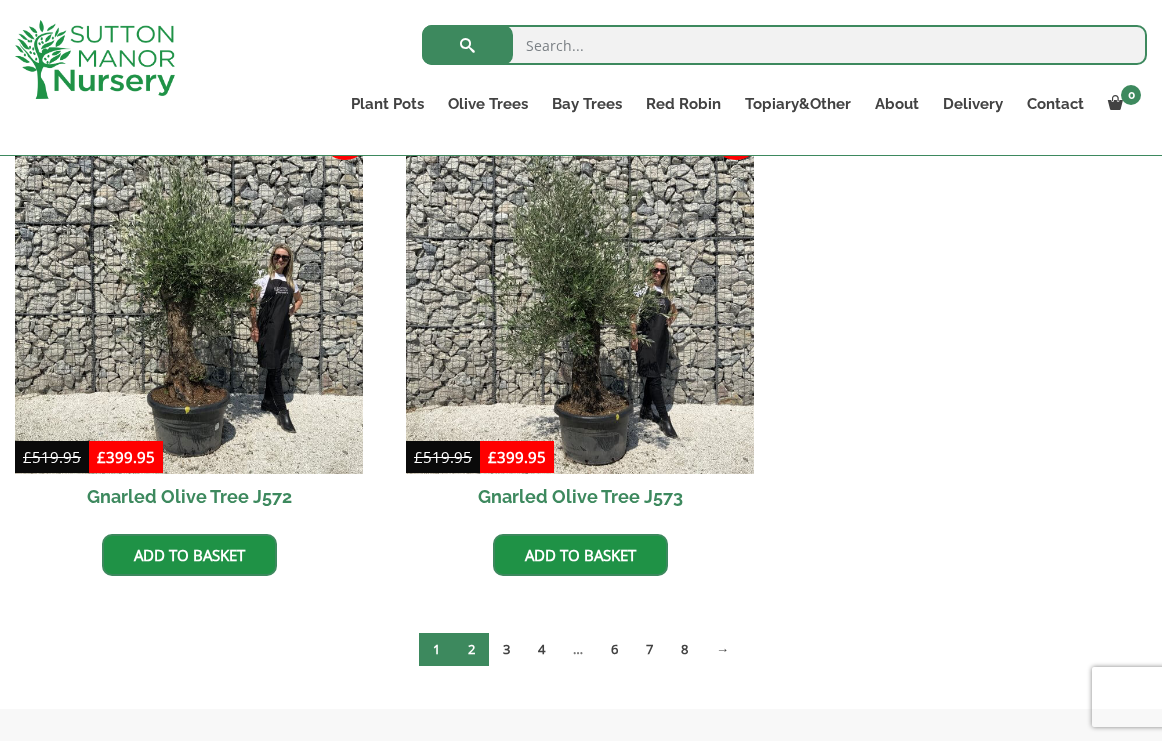 click on "2" at bounding box center [471, 649] 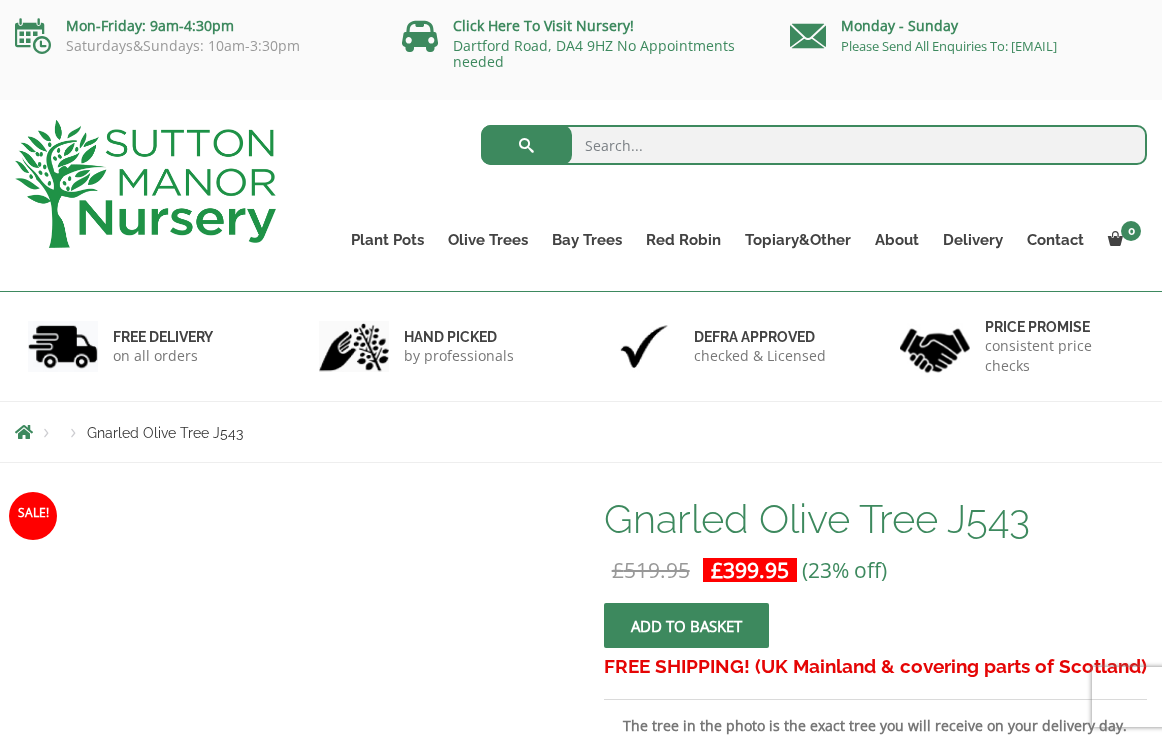 scroll, scrollTop: 0, scrollLeft: 0, axis: both 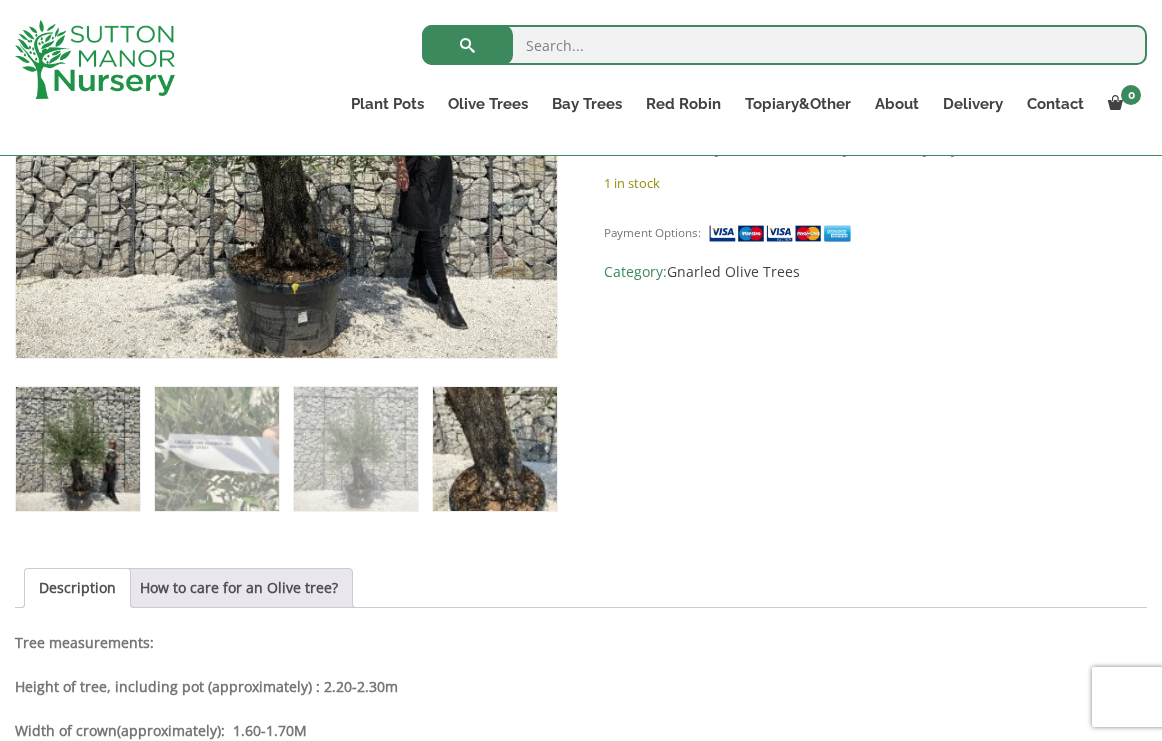click at bounding box center [495, 449] 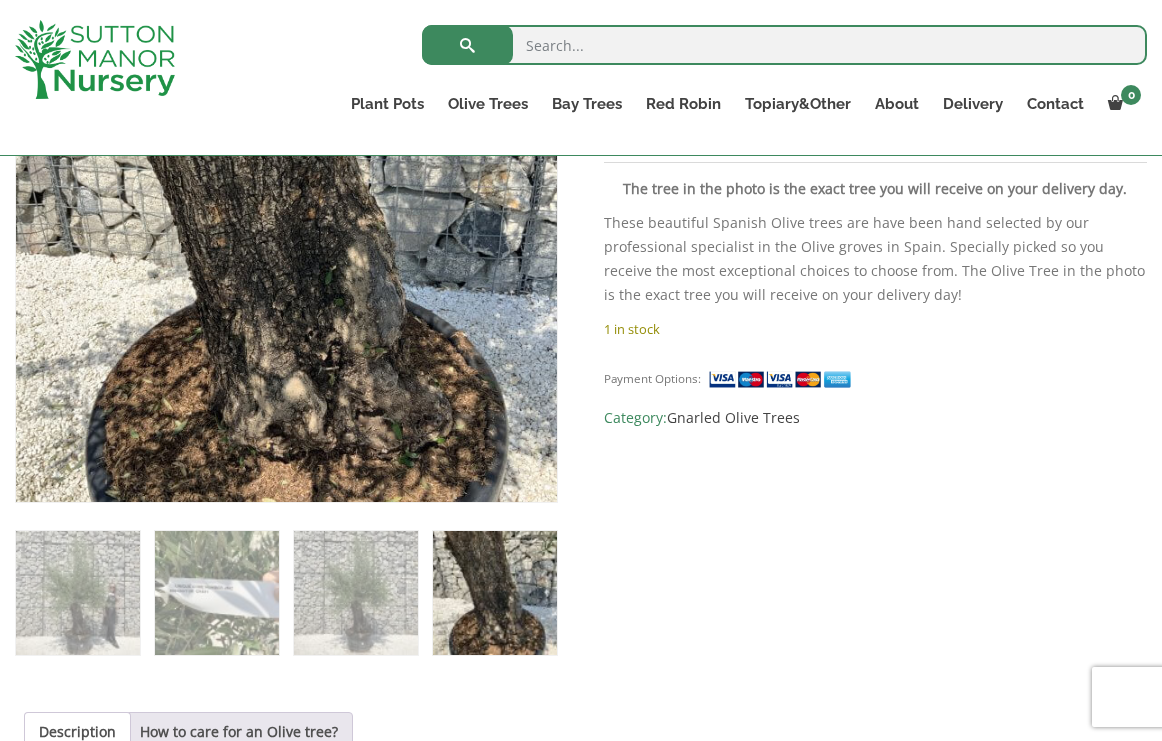 scroll, scrollTop: 504, scrollLeft: 0, axis: vertical 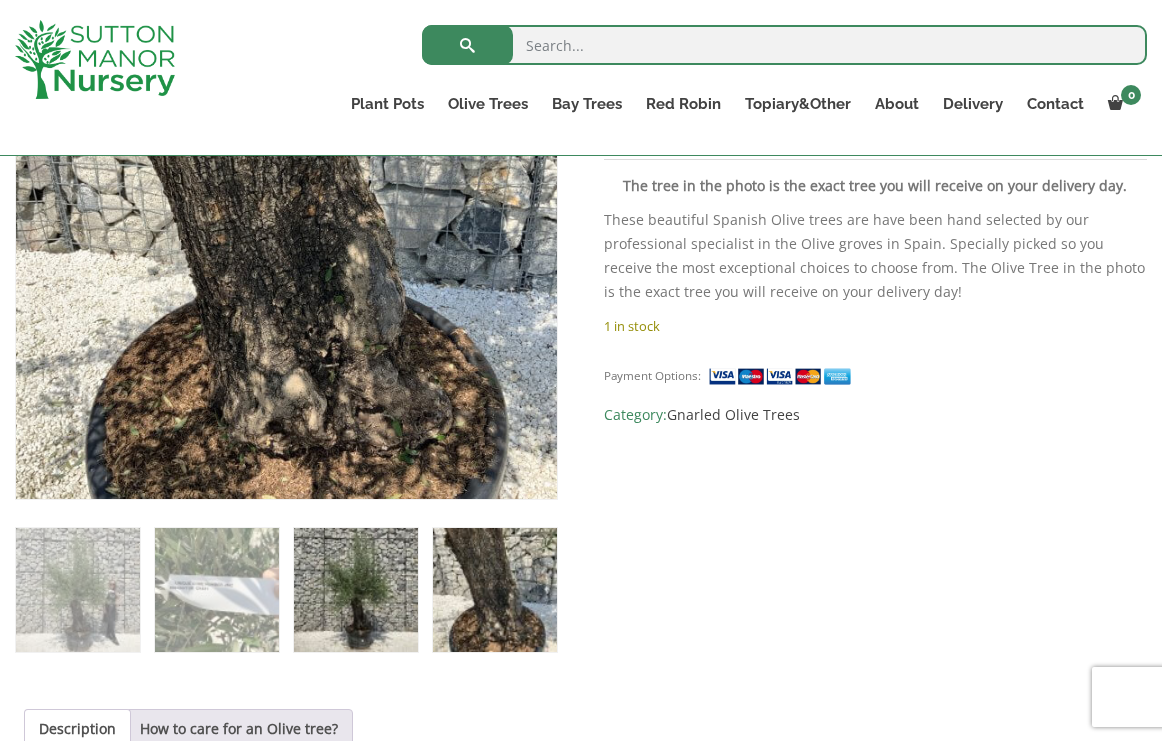 click at bounding box center (356, 590) 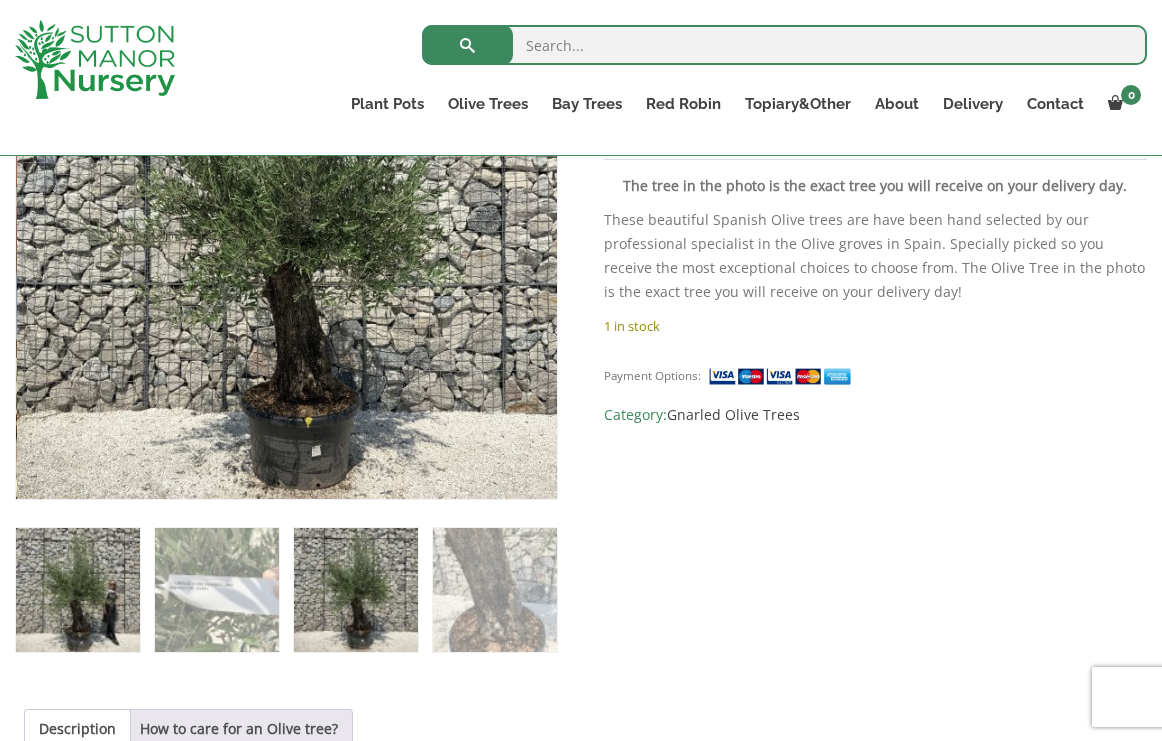 click at bounding box center [78, 590] 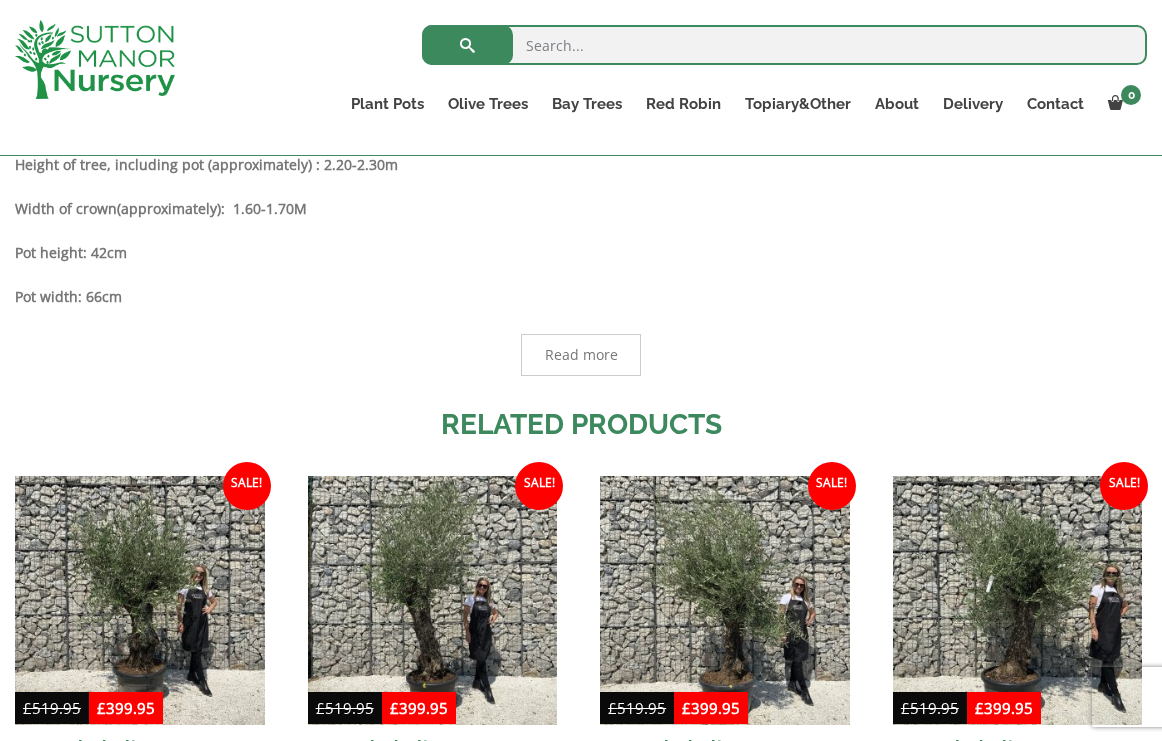scroll, scrollTop: 1113, scrollLeft: 0, axis: vertical 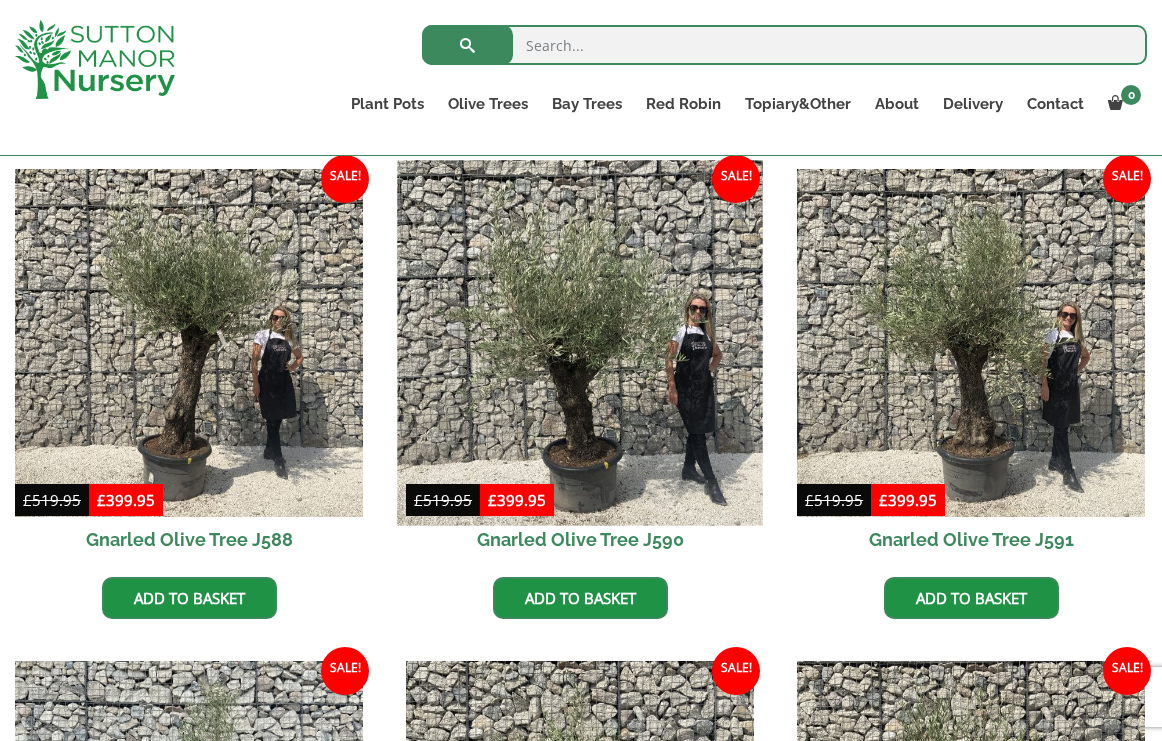 click at bounding box center (579, 342) 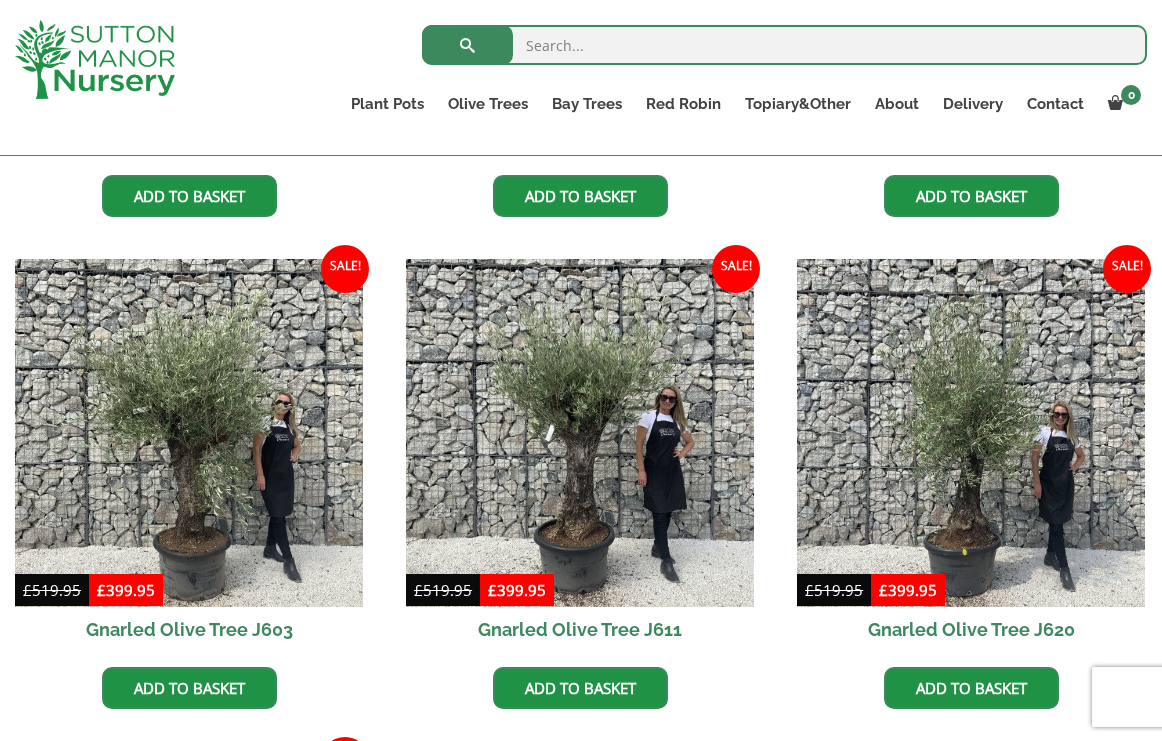 scroll, scrollTop: 2897, scrollLeft: 0, axis: vertical 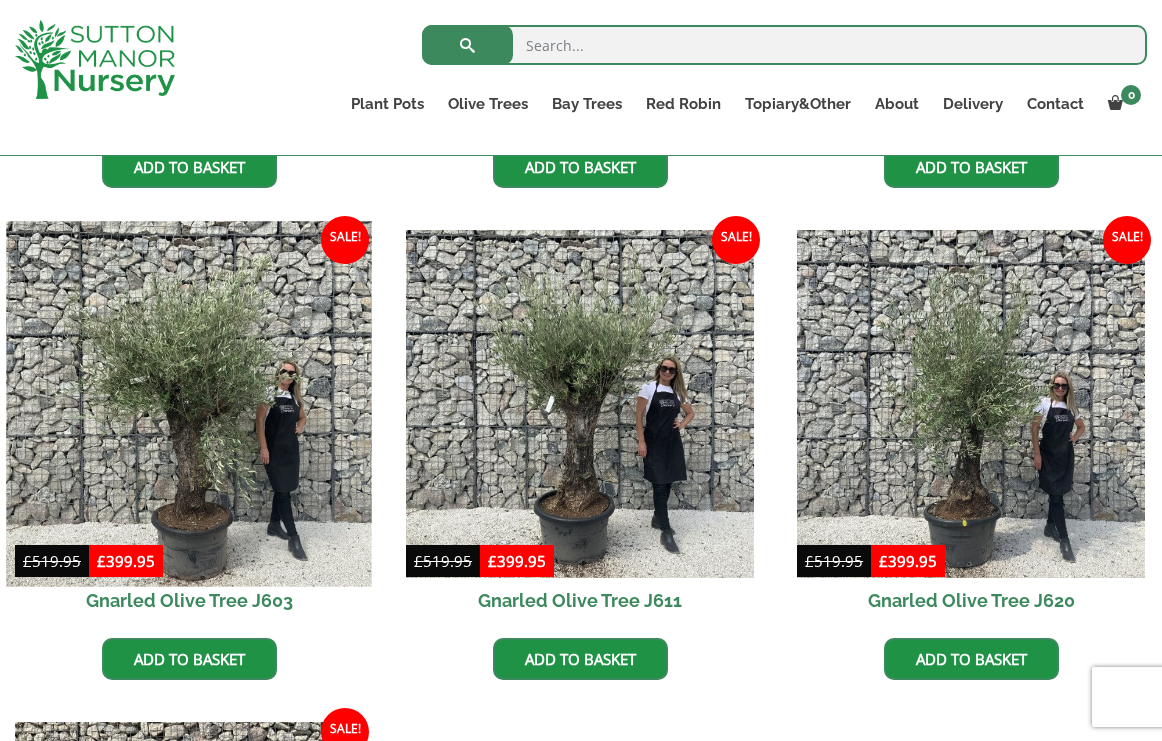 click at bounding box center [188, 403] 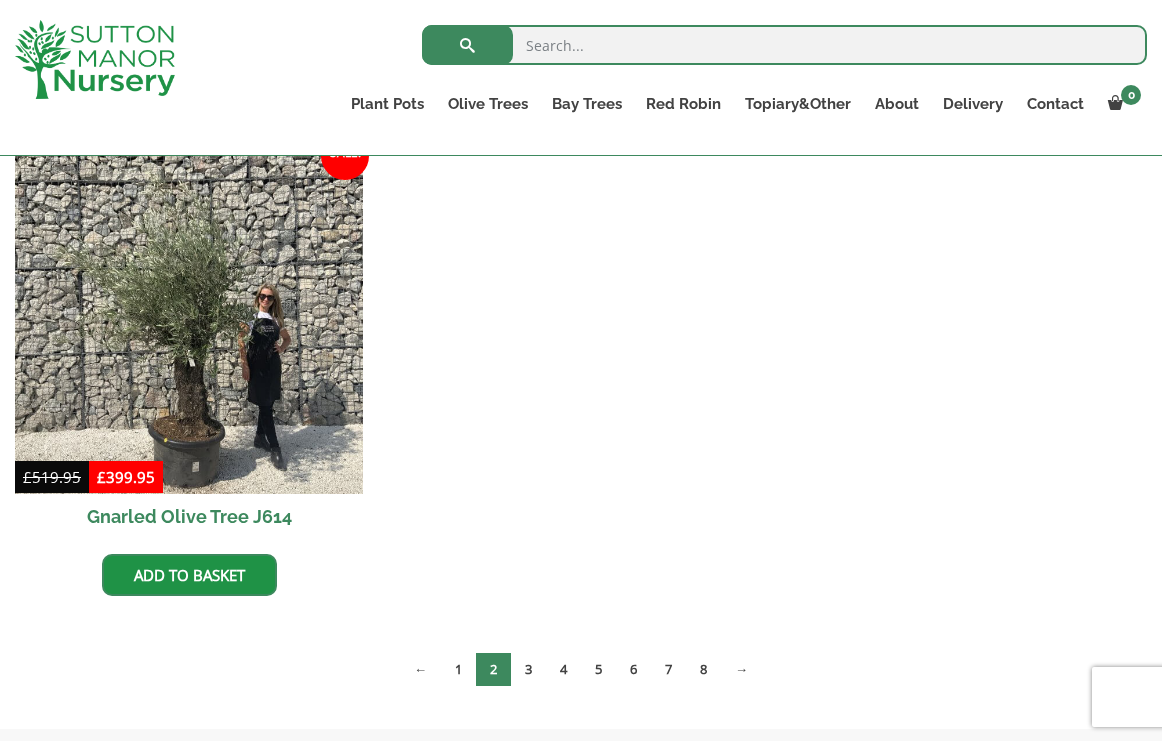 scroll, scrollTop: 3471, scrollLeft: 0, axis: vertical 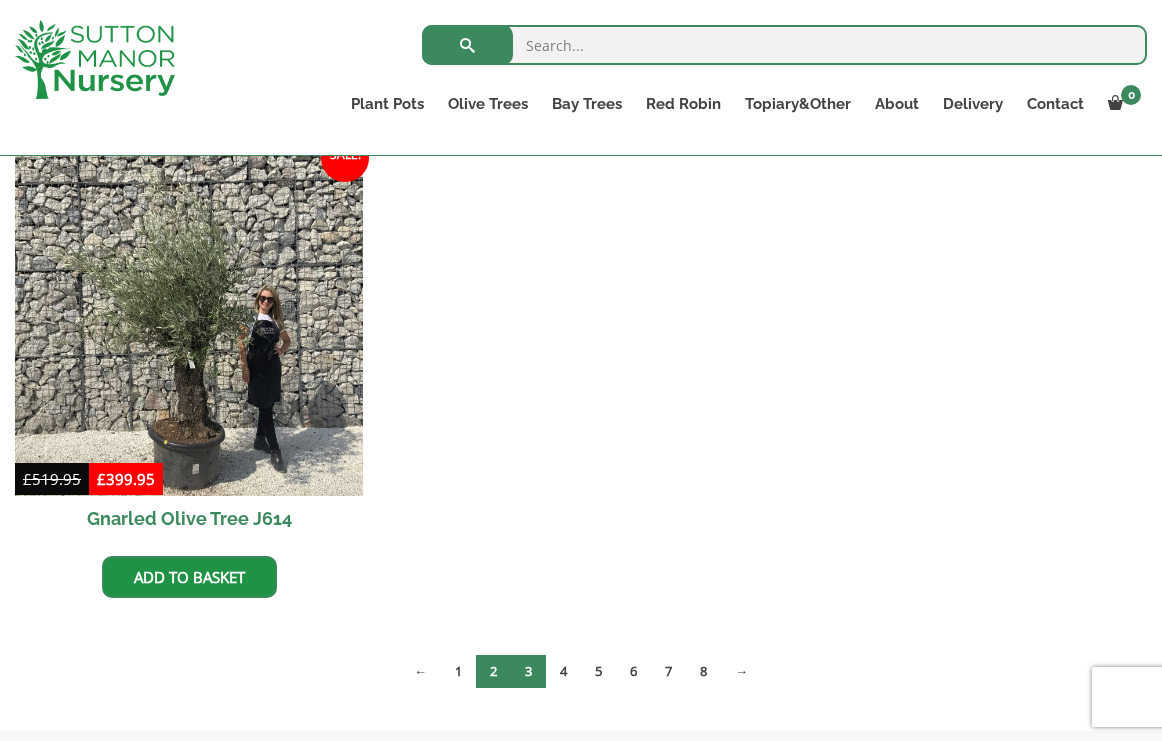 click on "3" at bounding box center (528, 671) 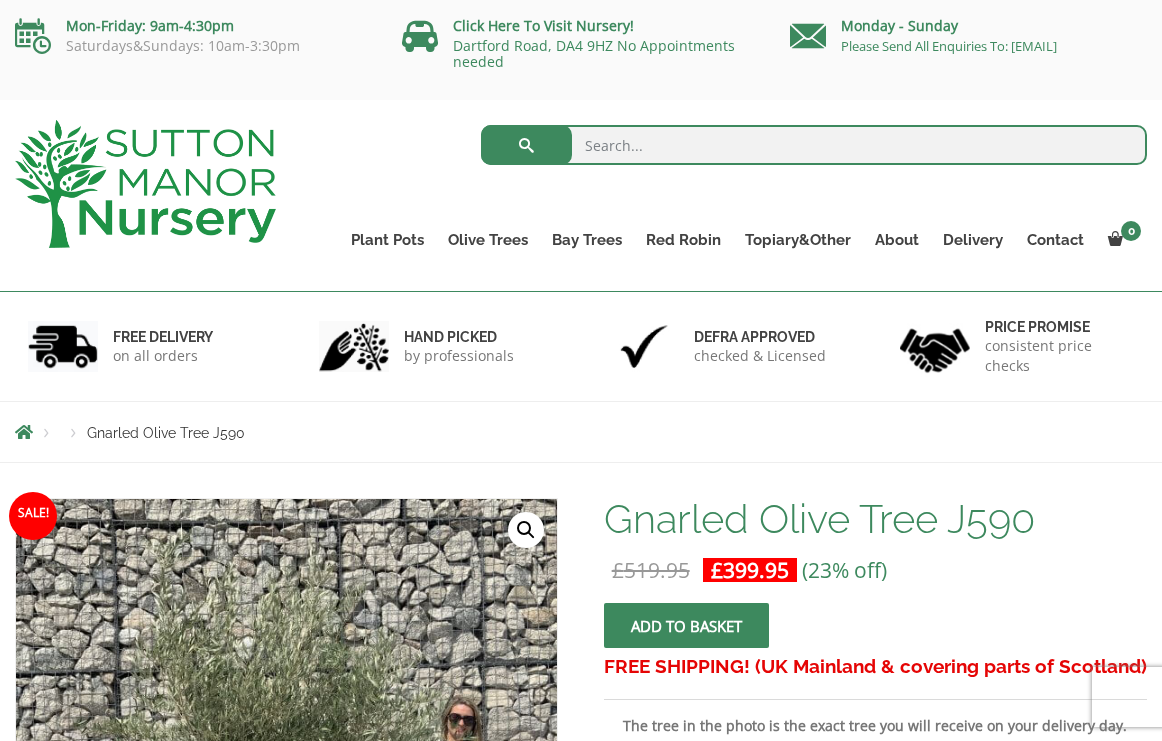 scroll, scrollTop: 59, scrollLeft: 0, axis: vertical 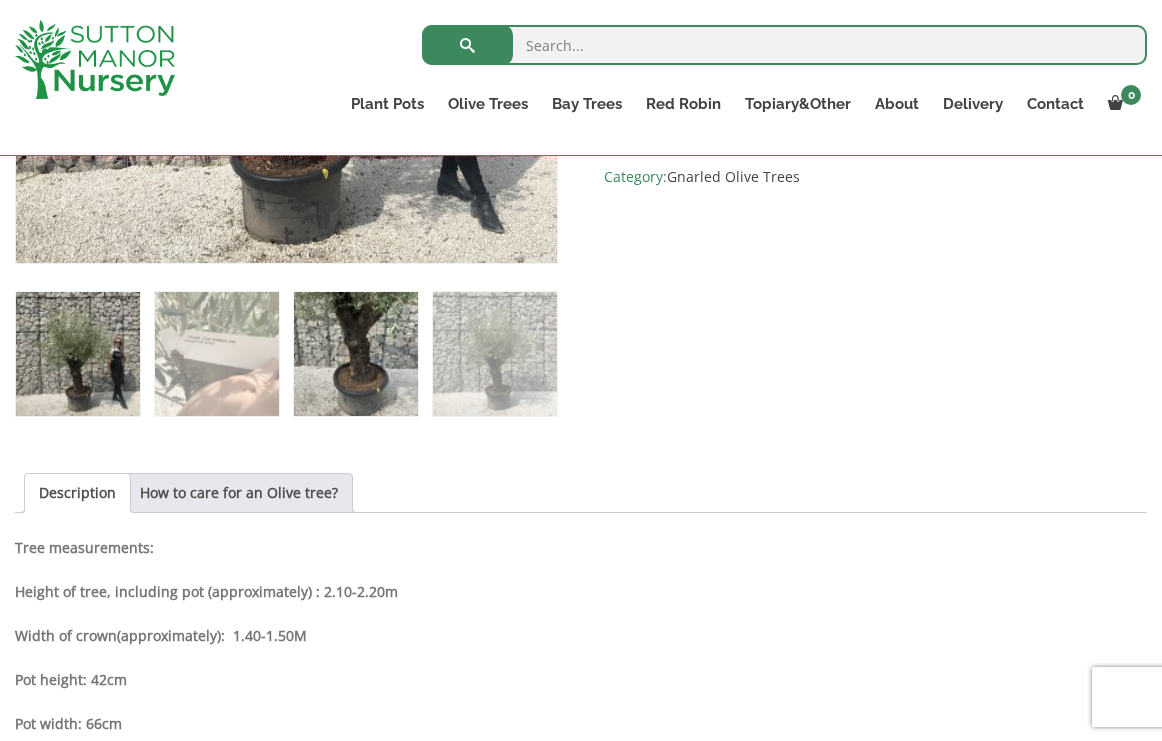 click at bounding box center (356, 354) 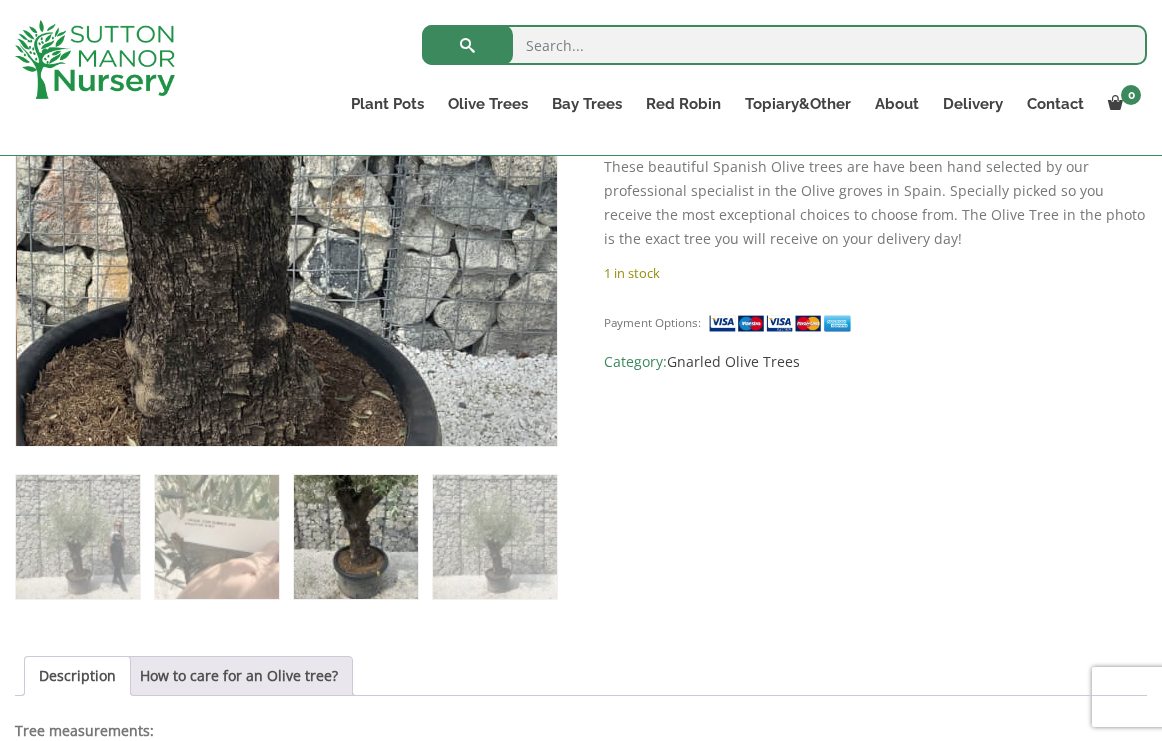 scroll, scrollTop: 558, scrollLeft: 0, axis: vertical 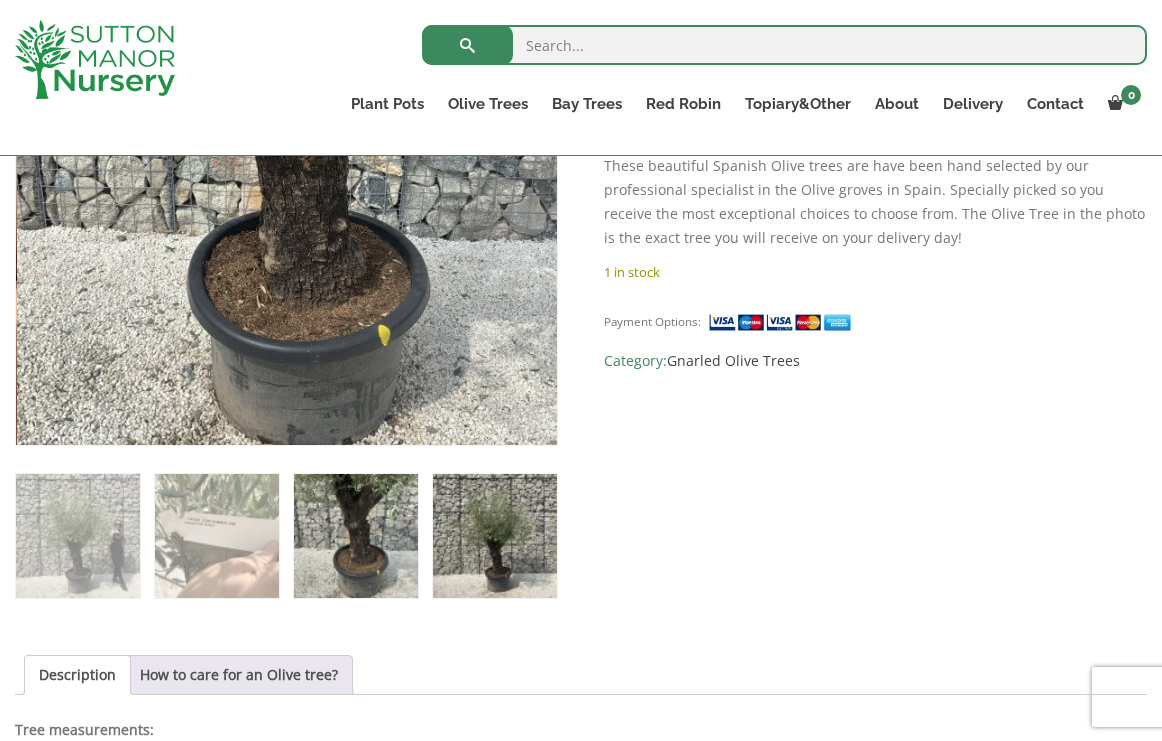 click at bounding box center [495, 536] 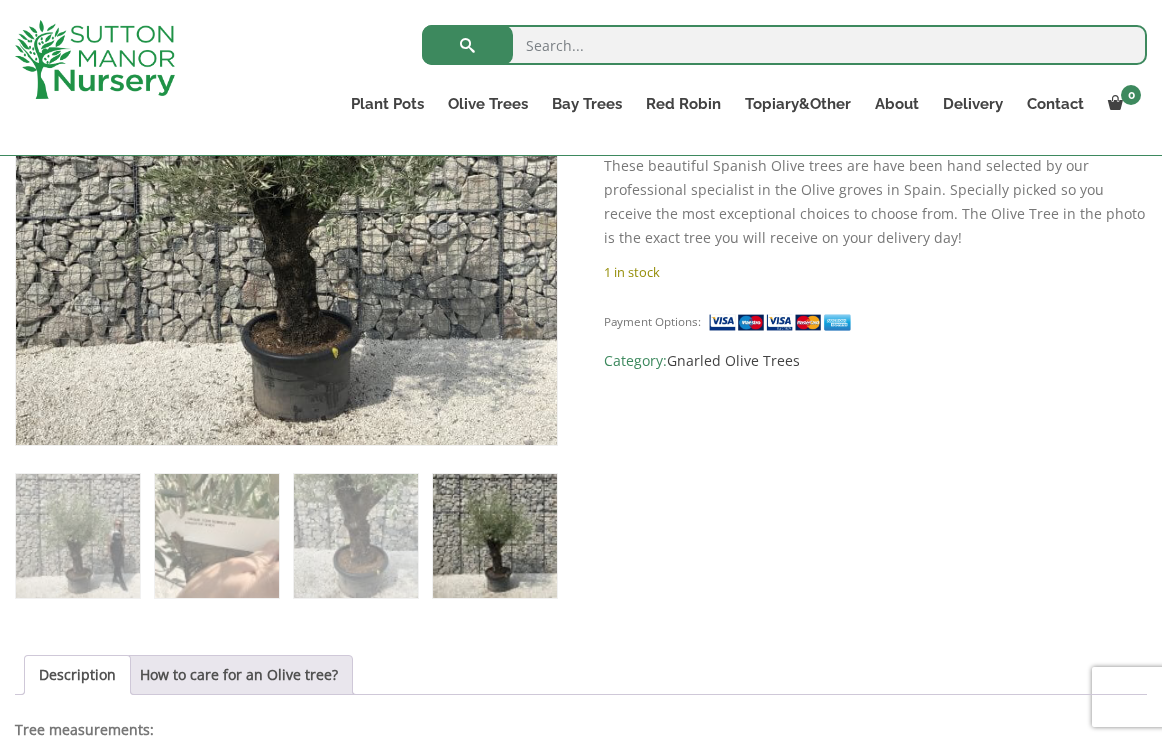 scroll, scrollTop: 490, scrollLeft: 0, axis: vertical 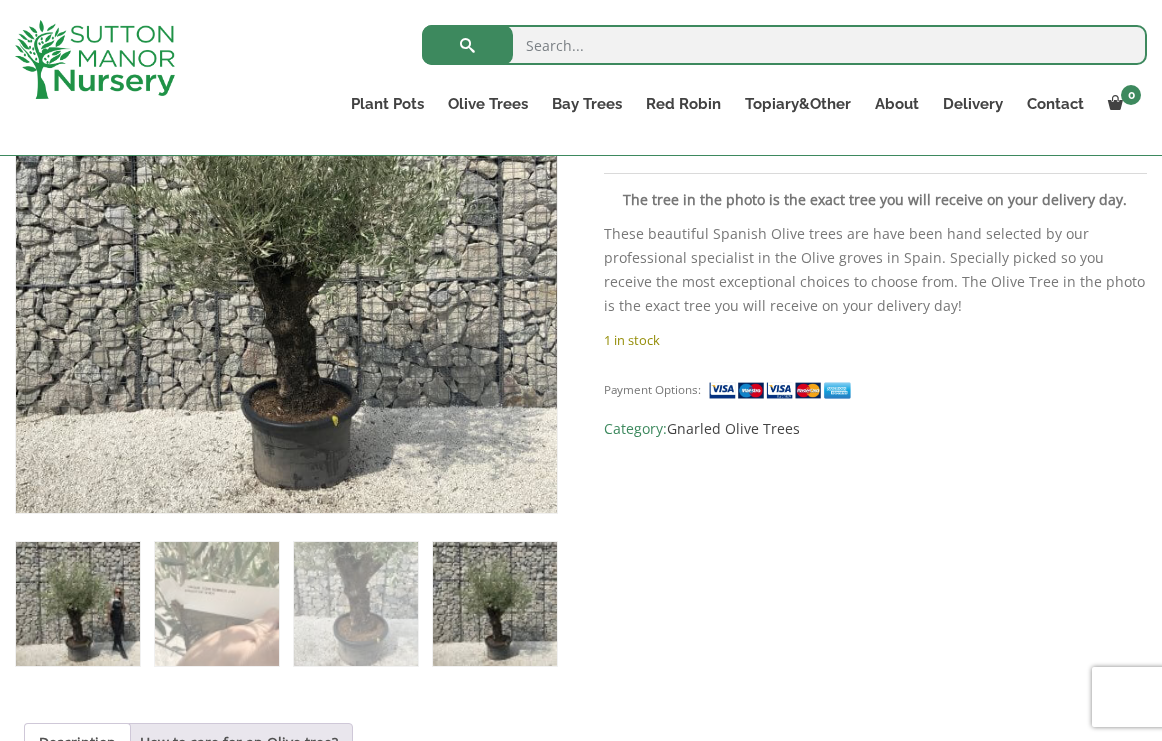 click at bounding box center (78, 604) 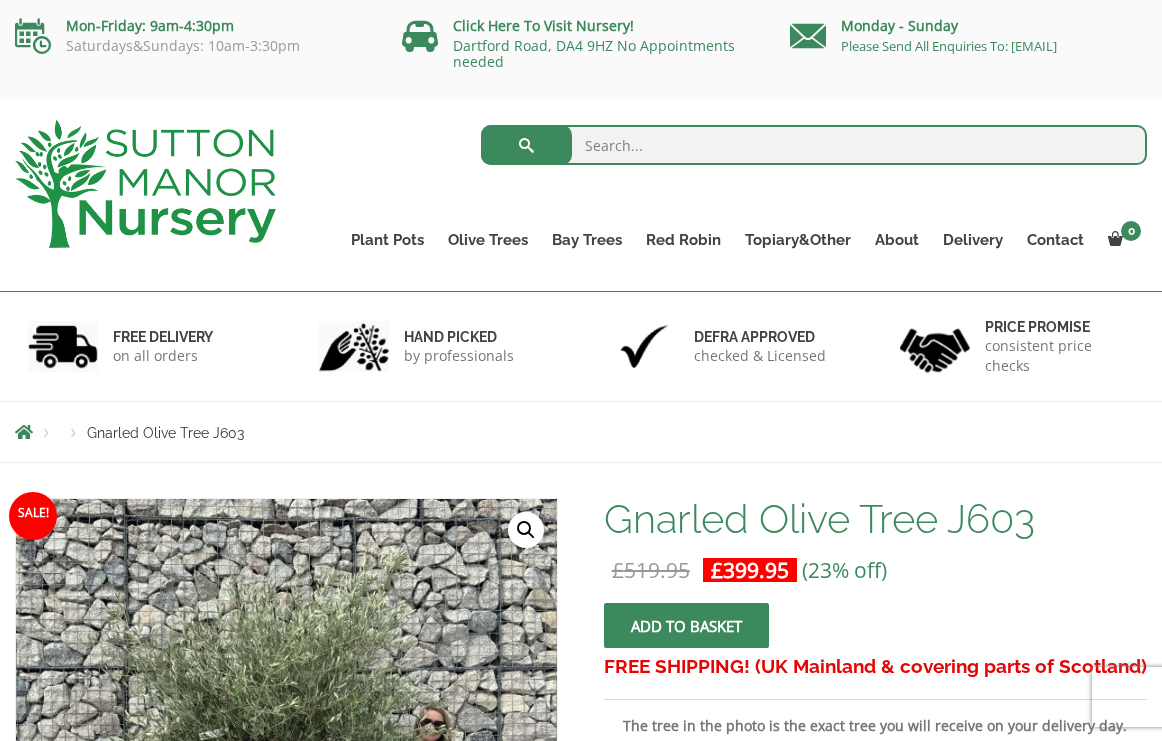 scroll, scrollTop: 0, scrollLeft: 0, axis: both 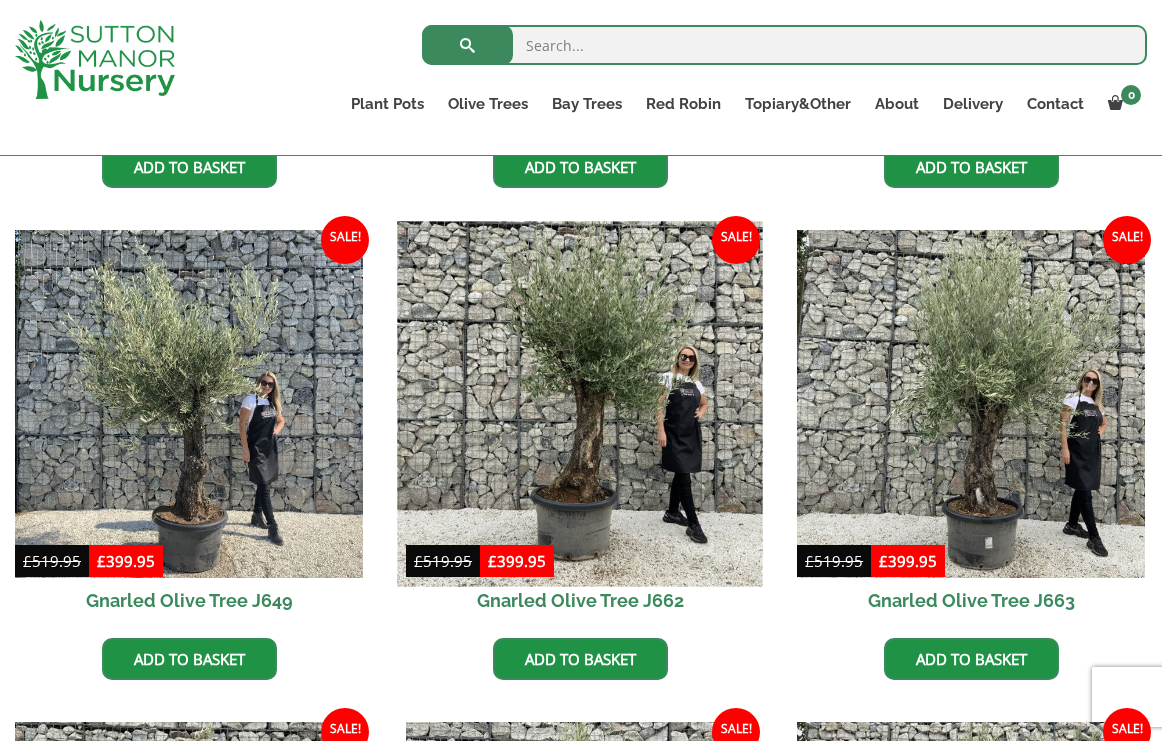 click at bounding box center [579, 403] 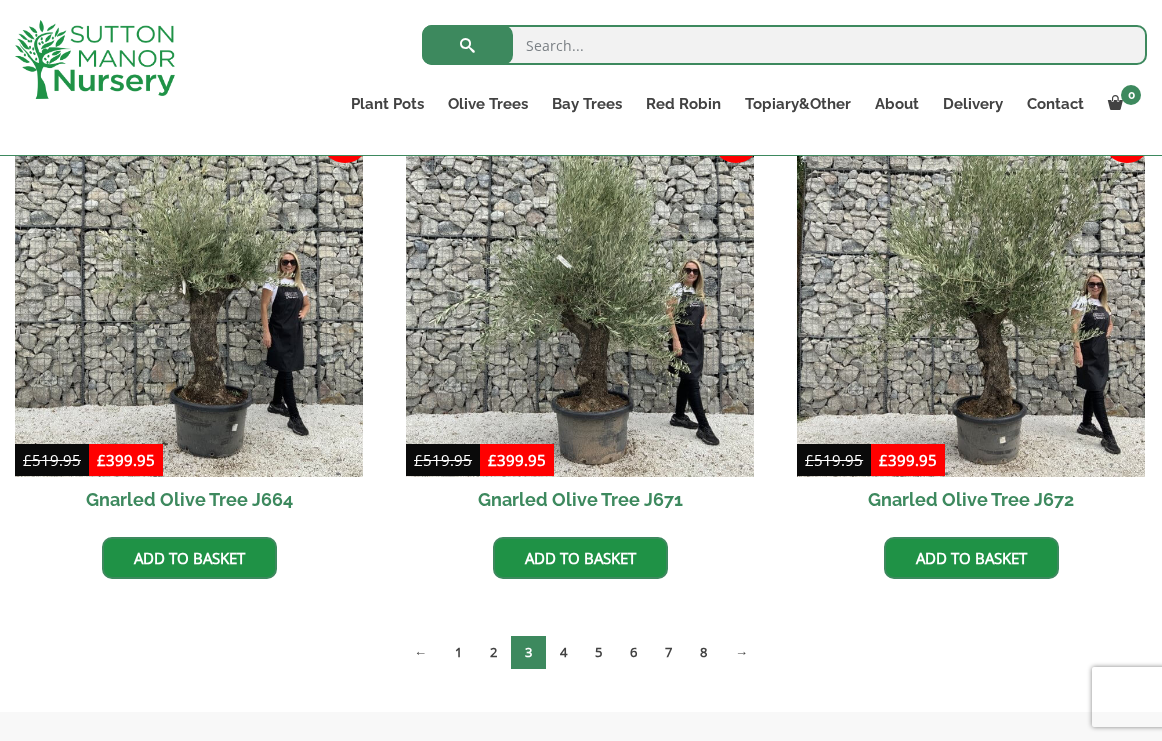 scroll, scrollTop: 2991, scrollLeft: 0, axis: vertical 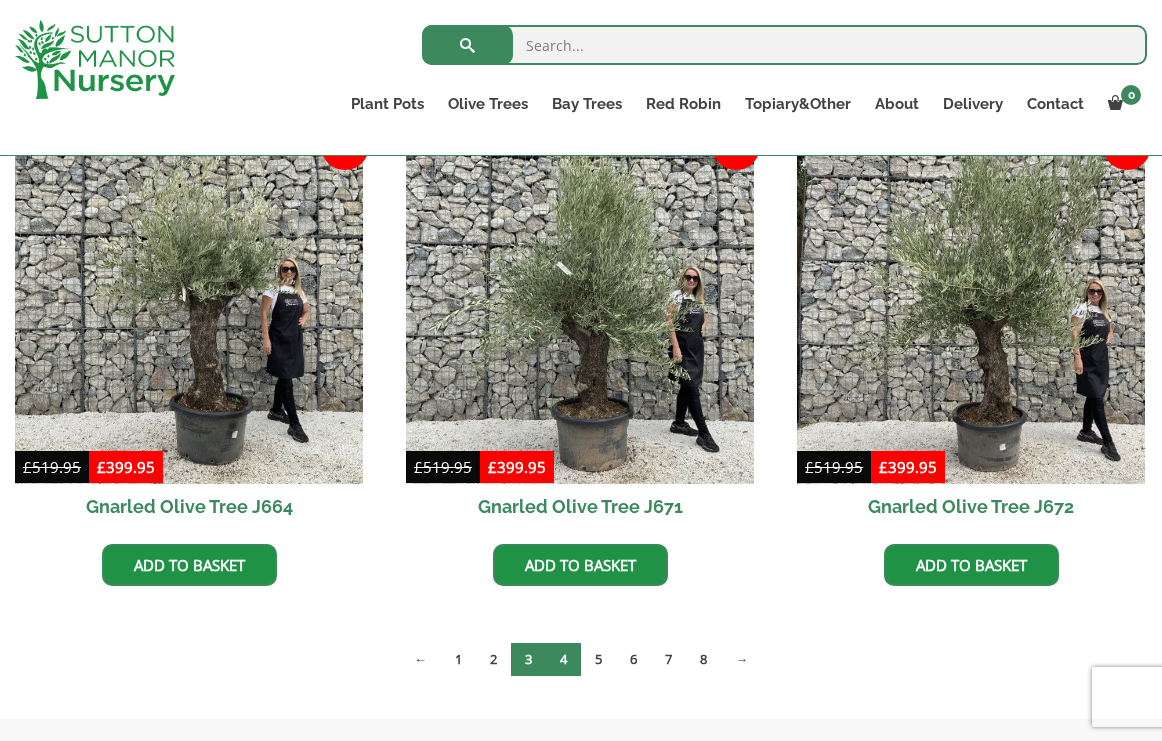 click on "4" at bounding box center (563, 659) 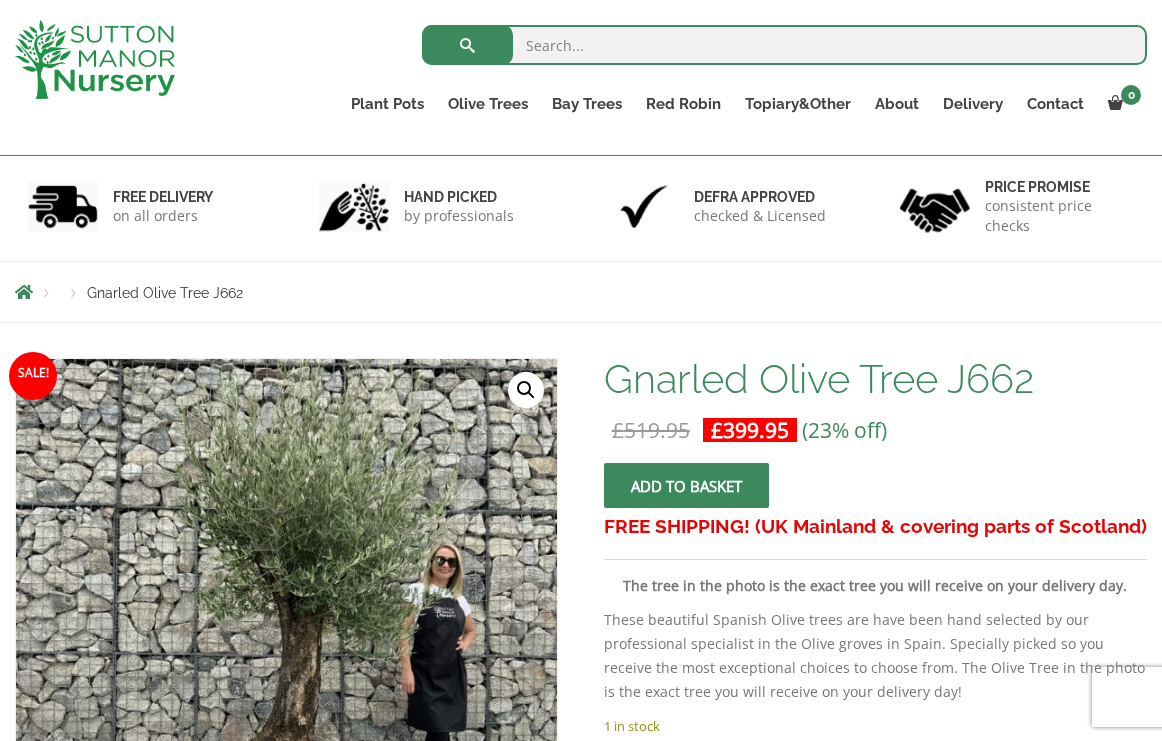 scroll, scrollTop: 545, scrollLeft: 0, axis: vertical 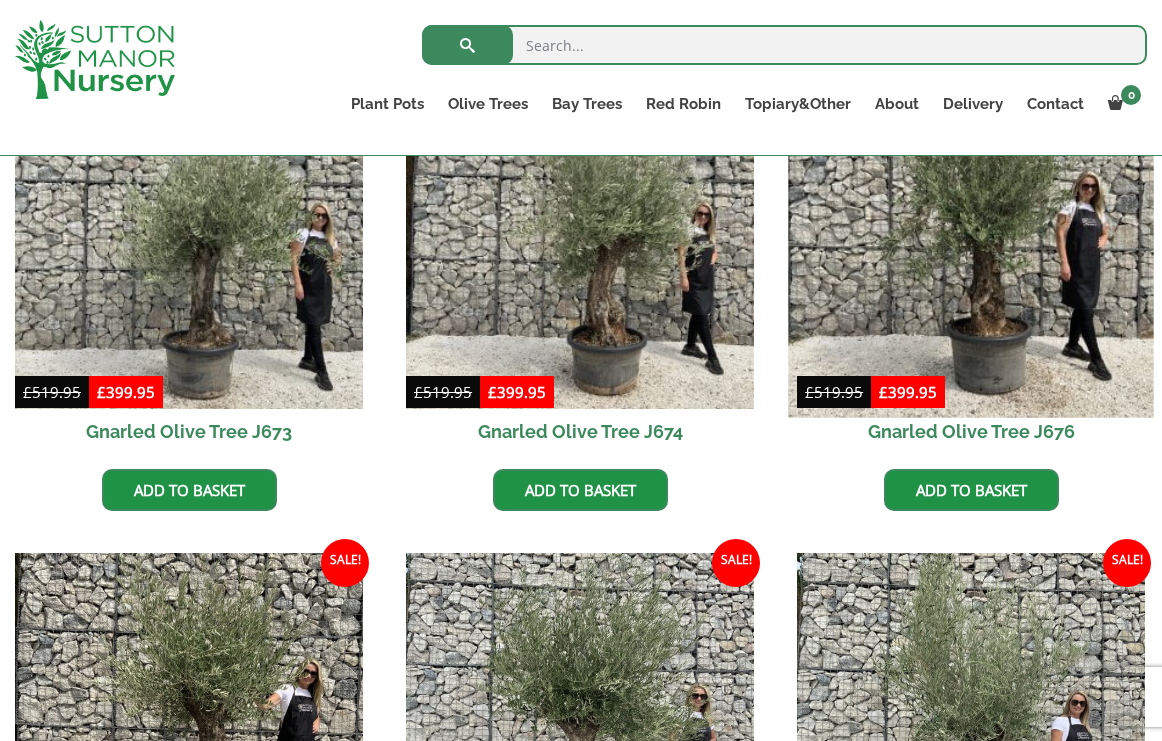 click at bounding box center (970, 235) 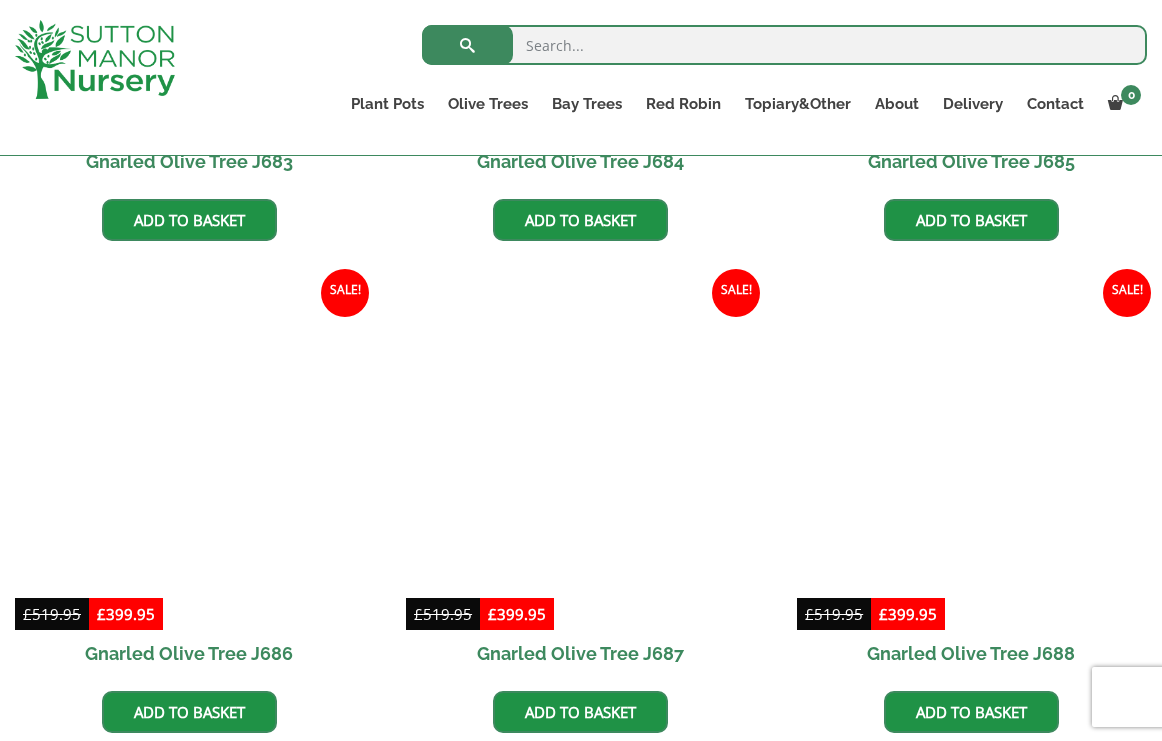 scroll, scrollTop: 2366, scrollLeft: 0, axis: vertical 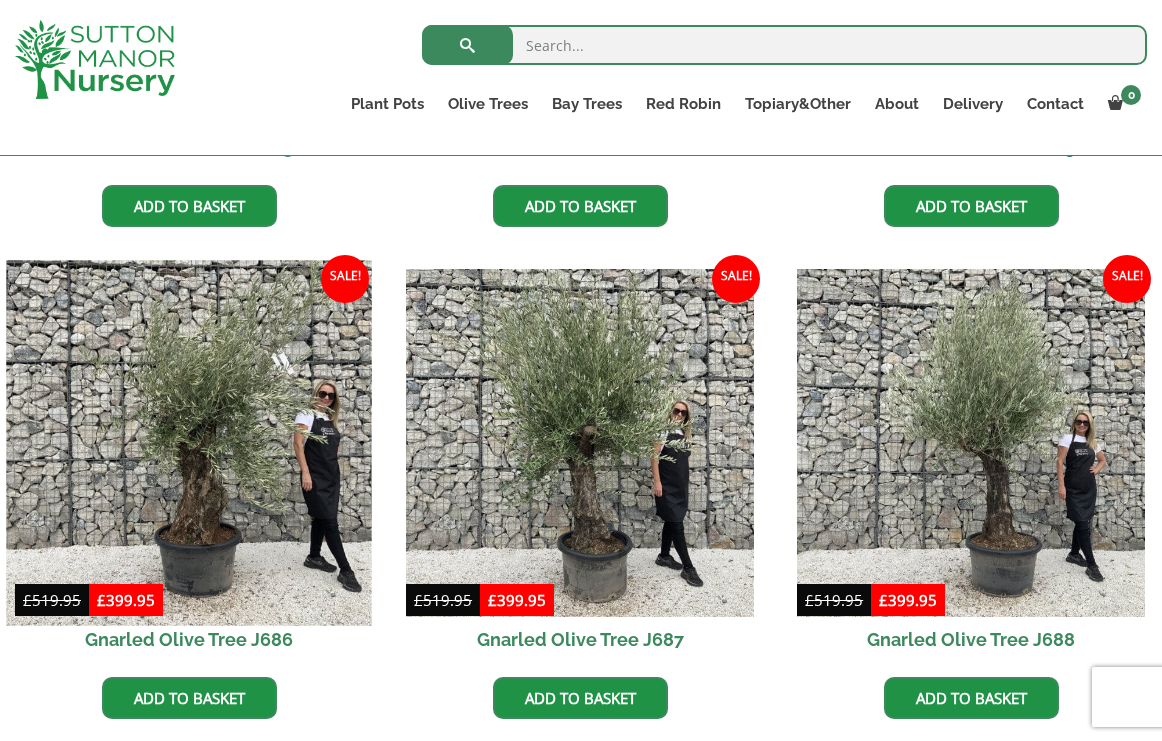 click at bounding box center (188, 442) 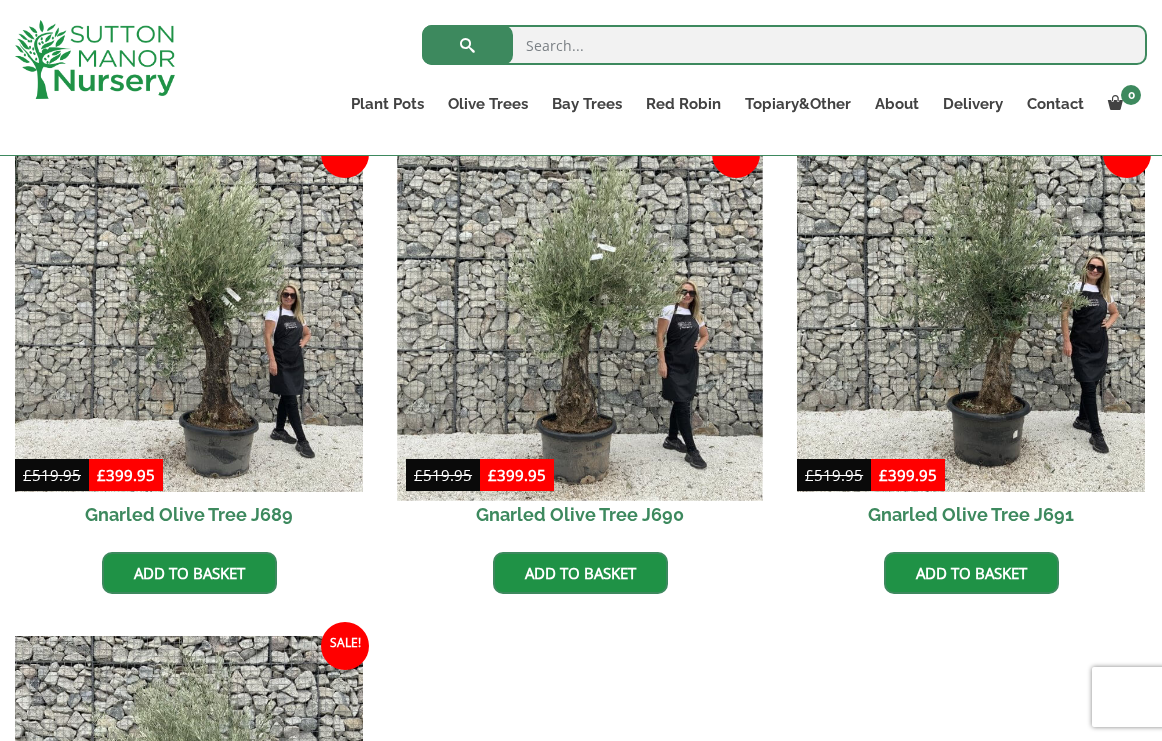 scroll, scrollTop: 3026, scrollLeft: 0, axis: vertical 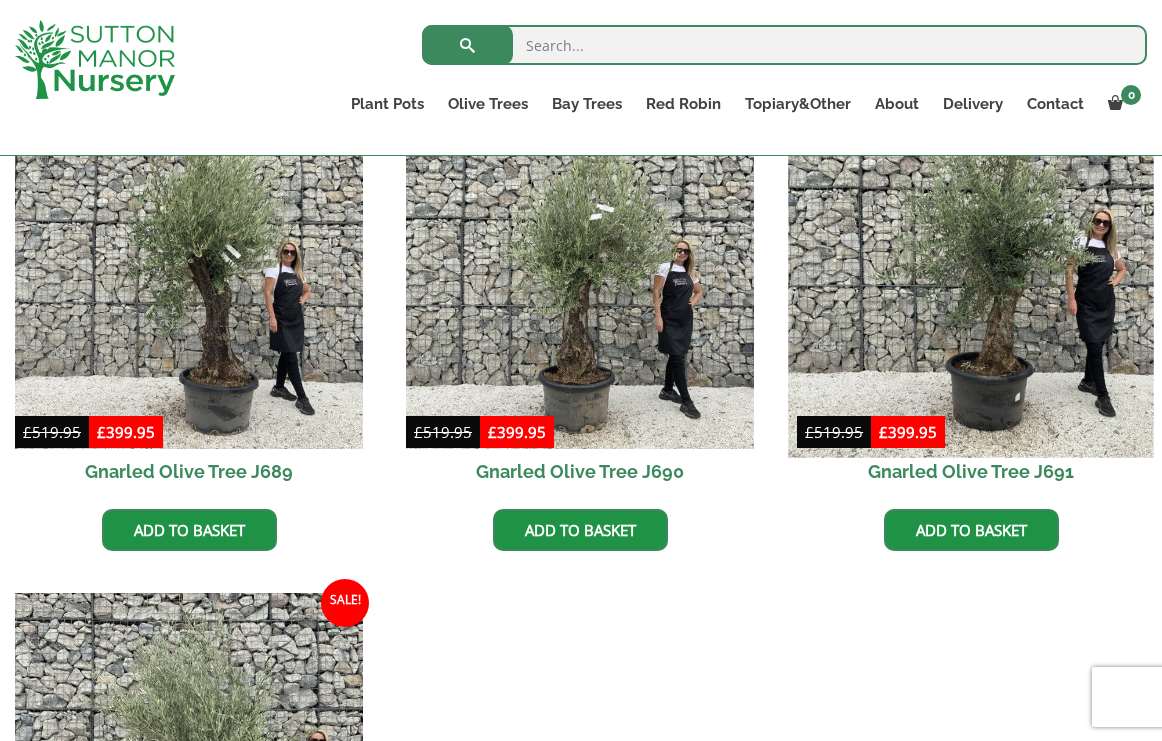 click at bounding box center (970, 274) 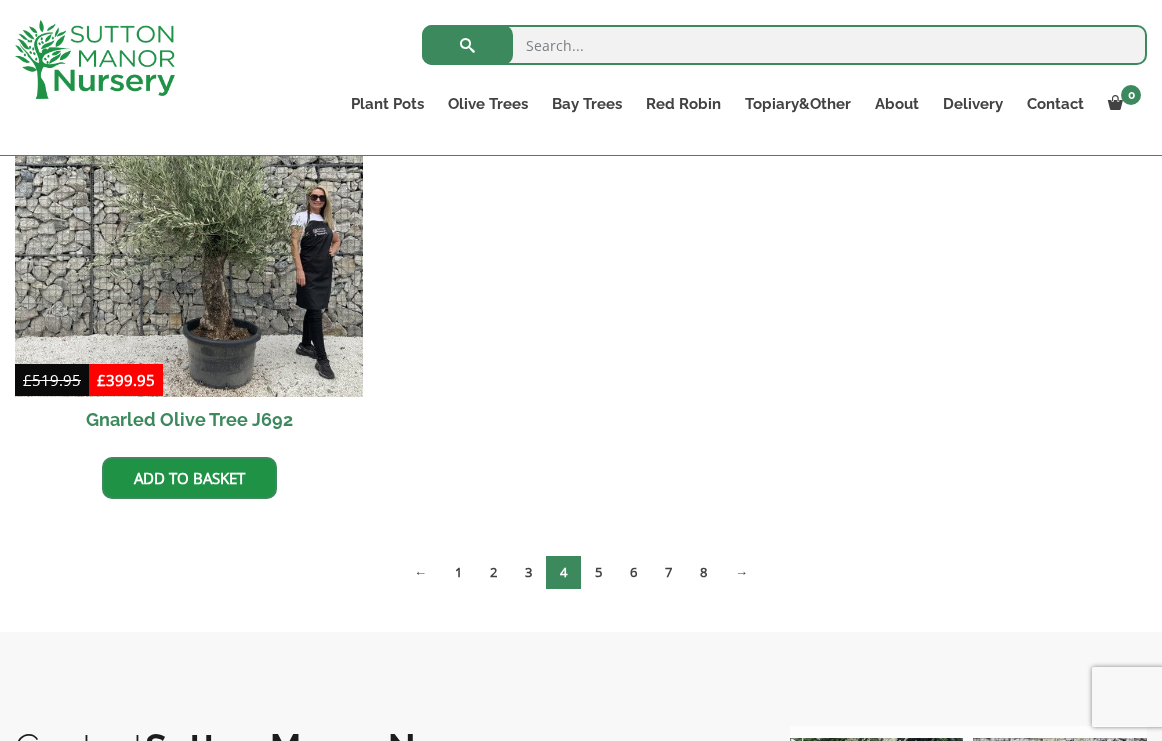 scroll, scrollTop: 3590, scrollLeft: 0, axis: vertical 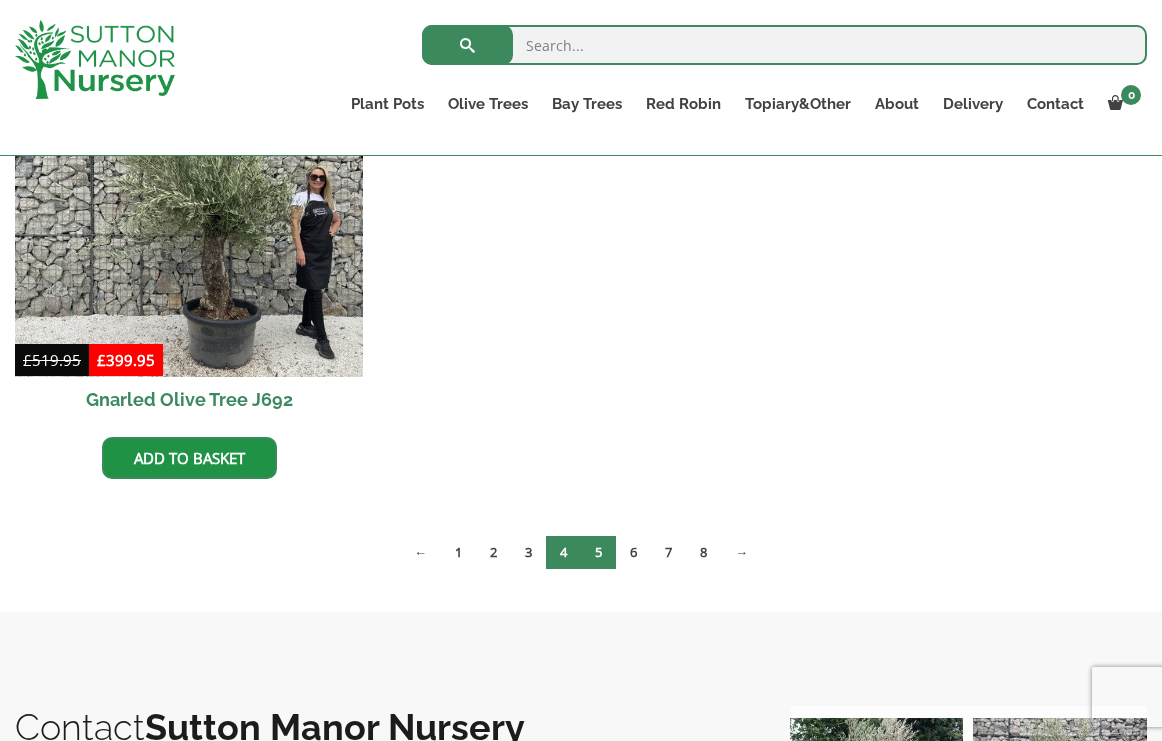 click on "5" at bounding box center (598, 552) 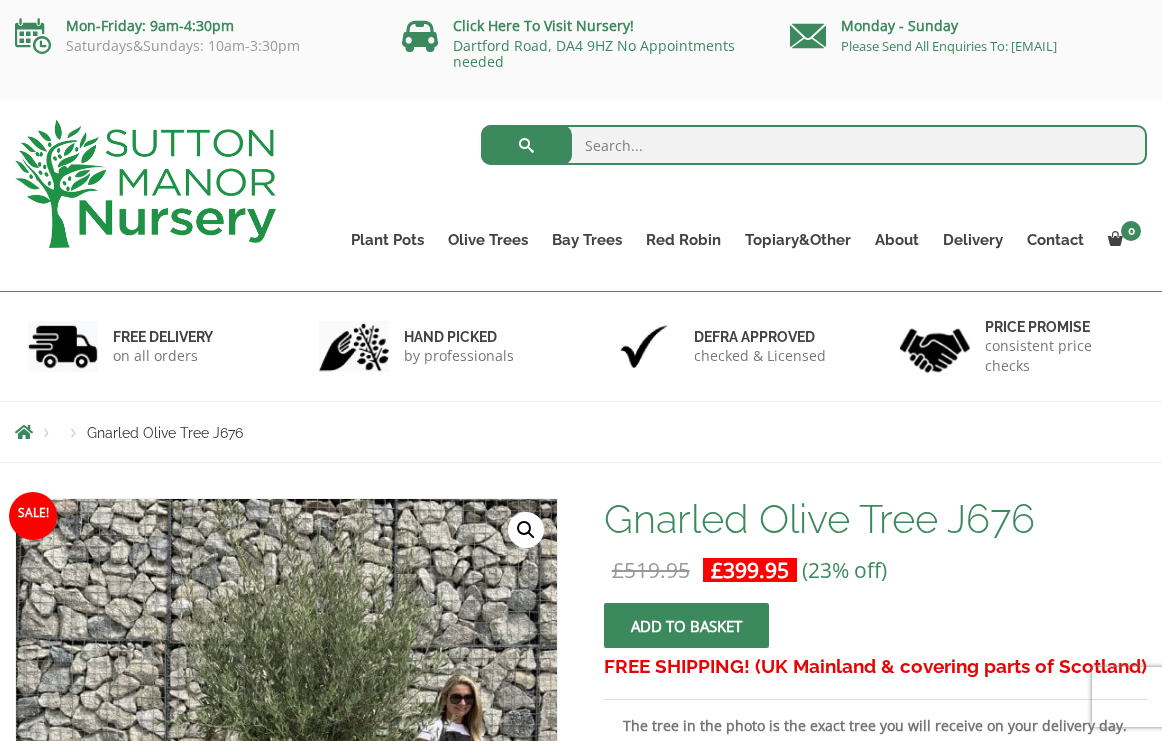 scroll, scrollTop: 213, scrollLeft: 0, axis: vertical 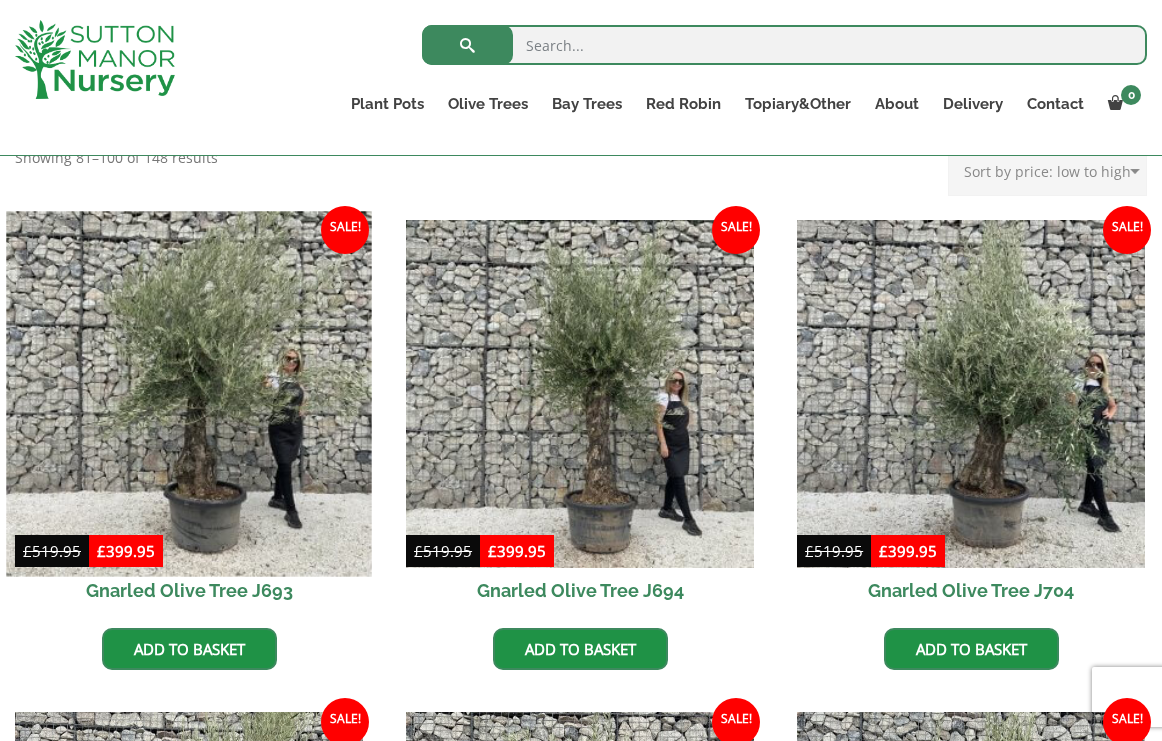 click at bounding box center (188, 394) 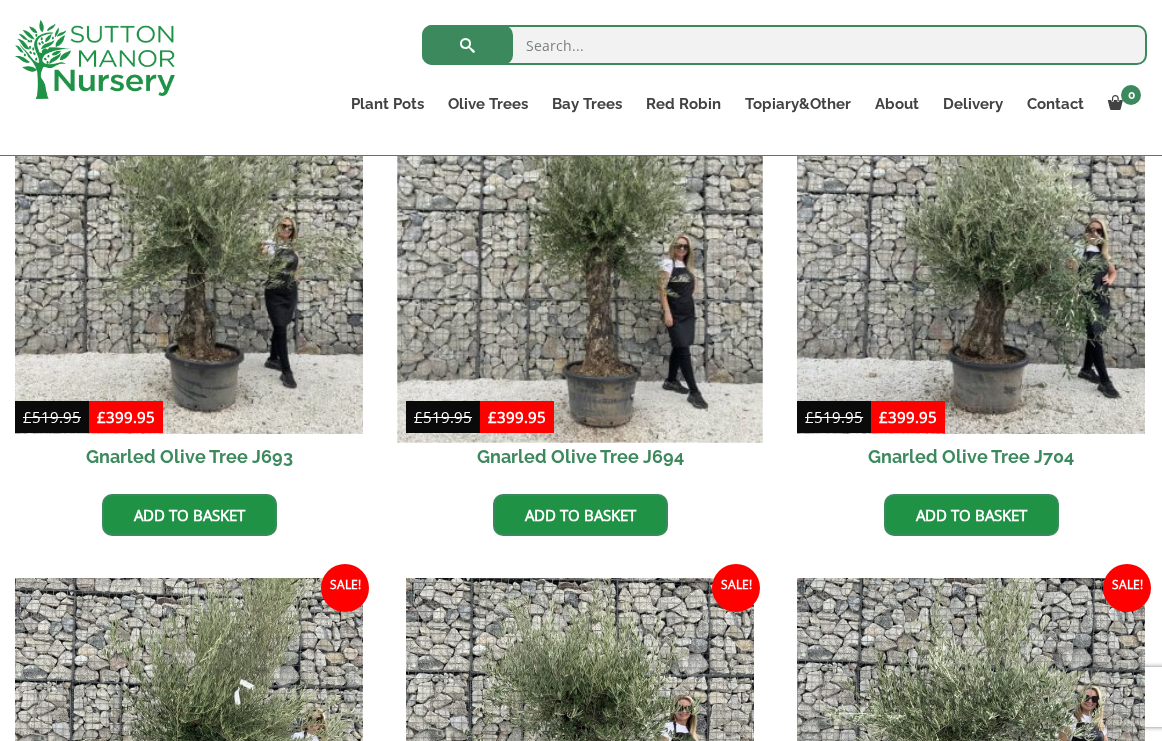 scroll, scrollTop: 594, scrollLeft: 0, axis: vertical 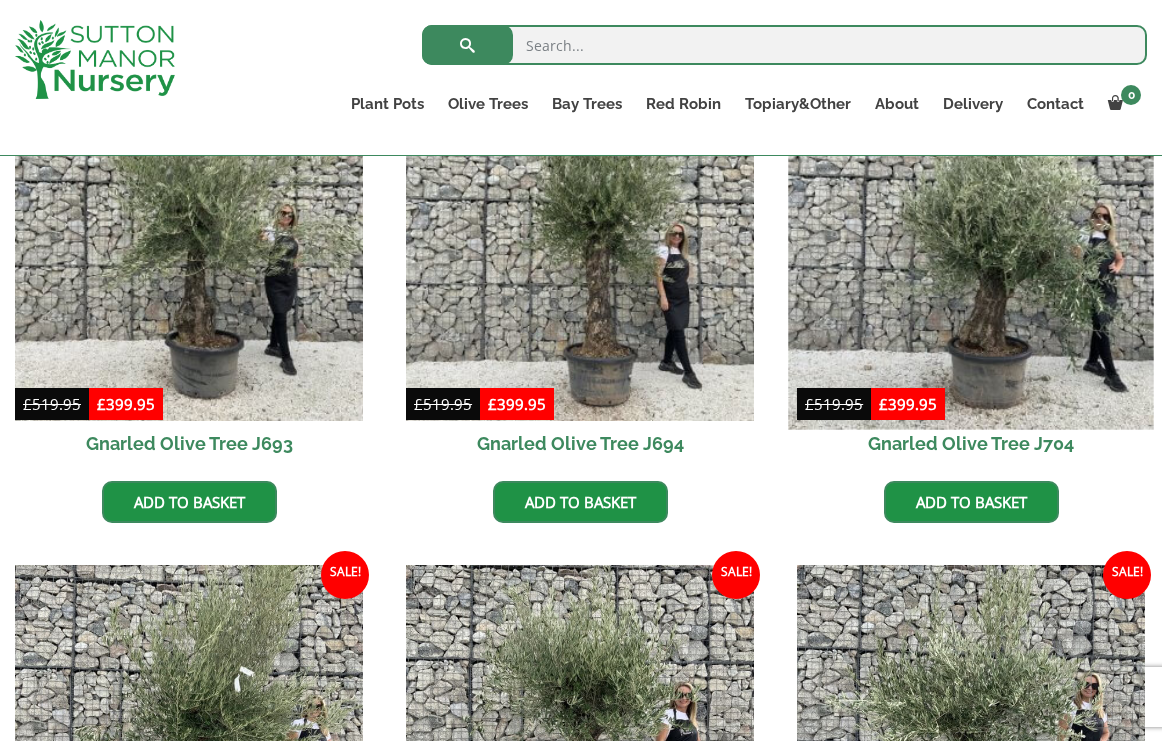 click at bounding box center (970, 247) 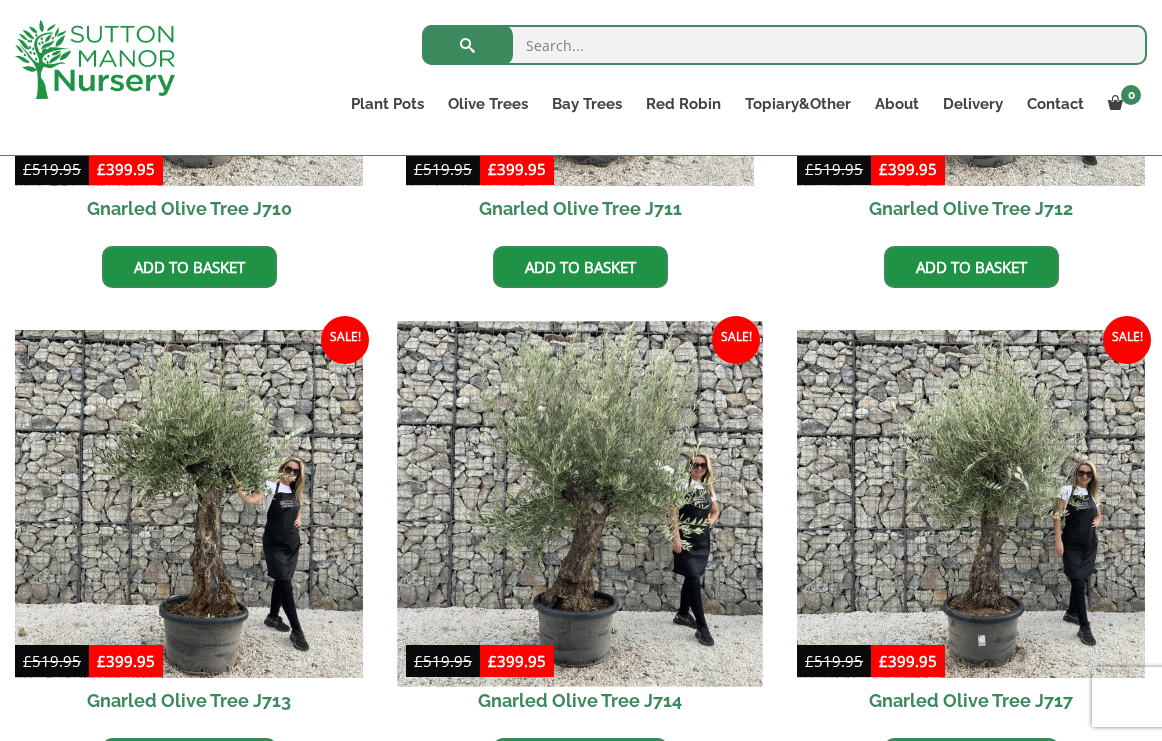 scroll, scrollTop: 1863, scrollLeft: 0, axis: vertical 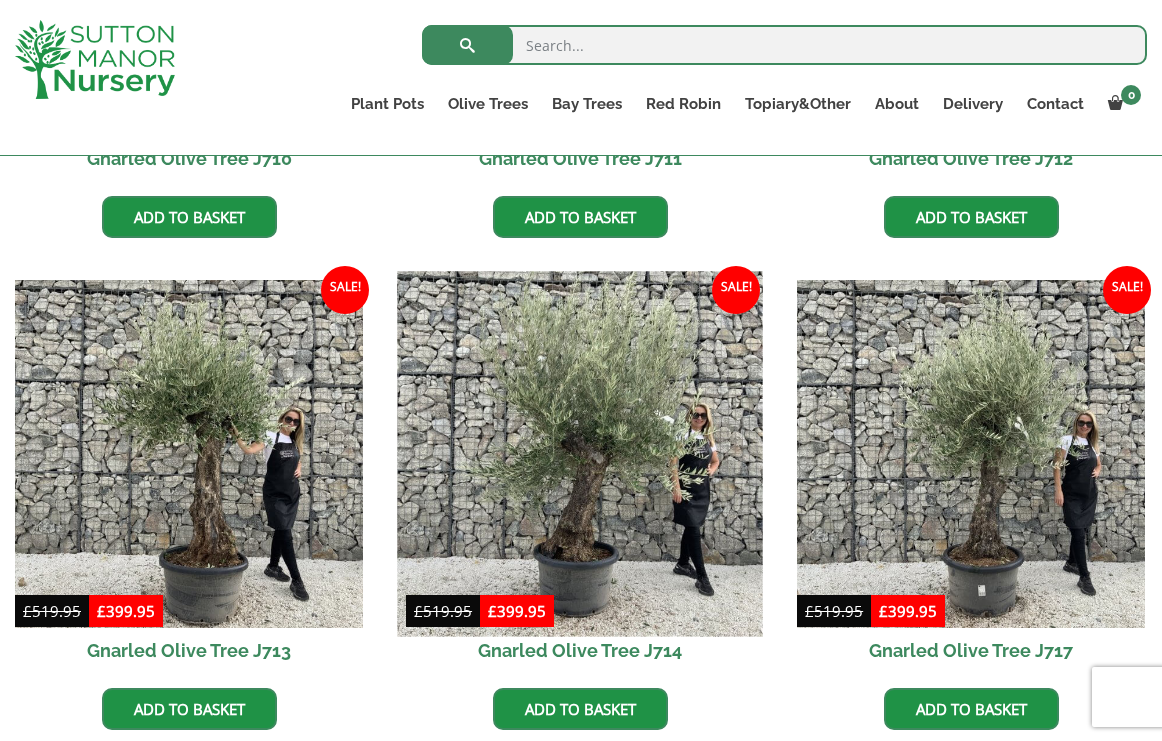 click at bounding box center [579, 453] 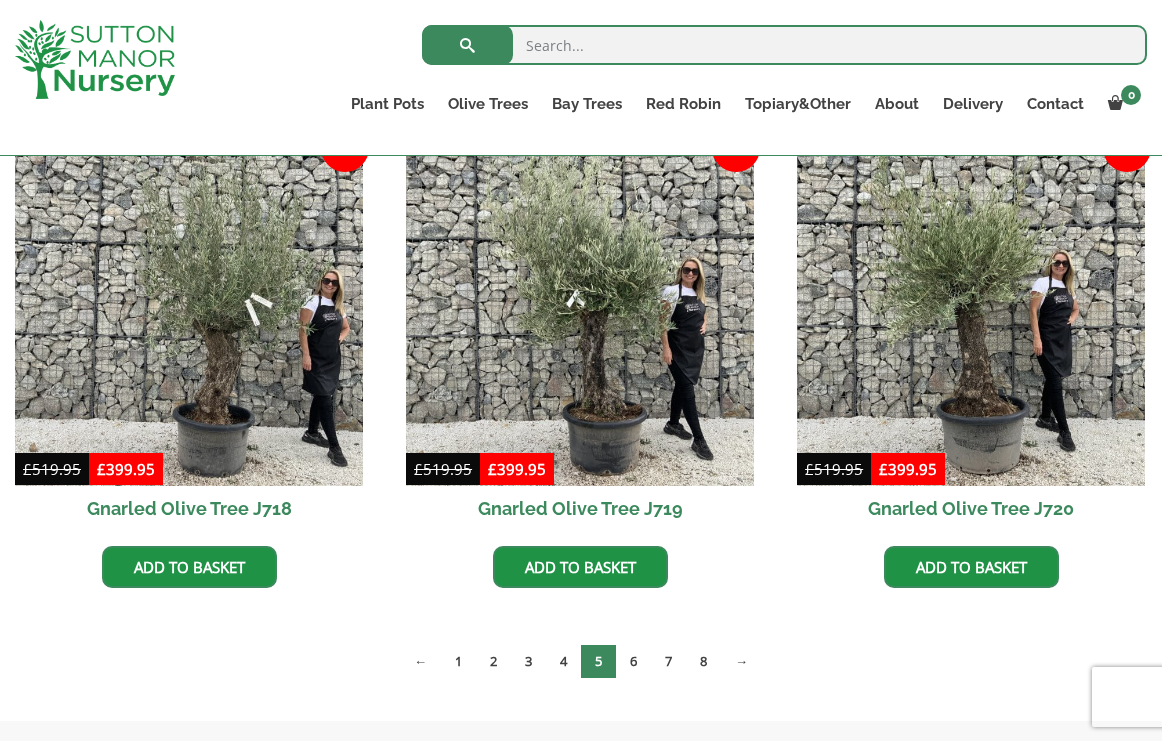 scroll, scrollTop: 2491, scrollLeft: 0, axis: vertical 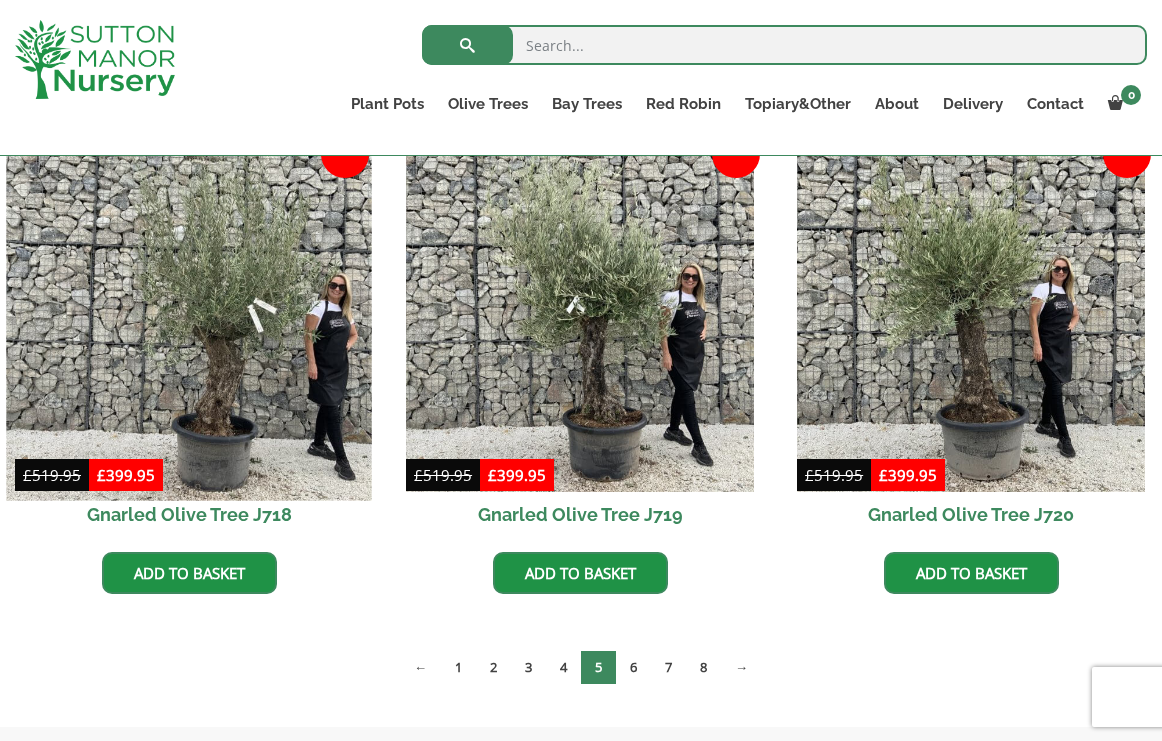 click at bounding box center [188, 317] 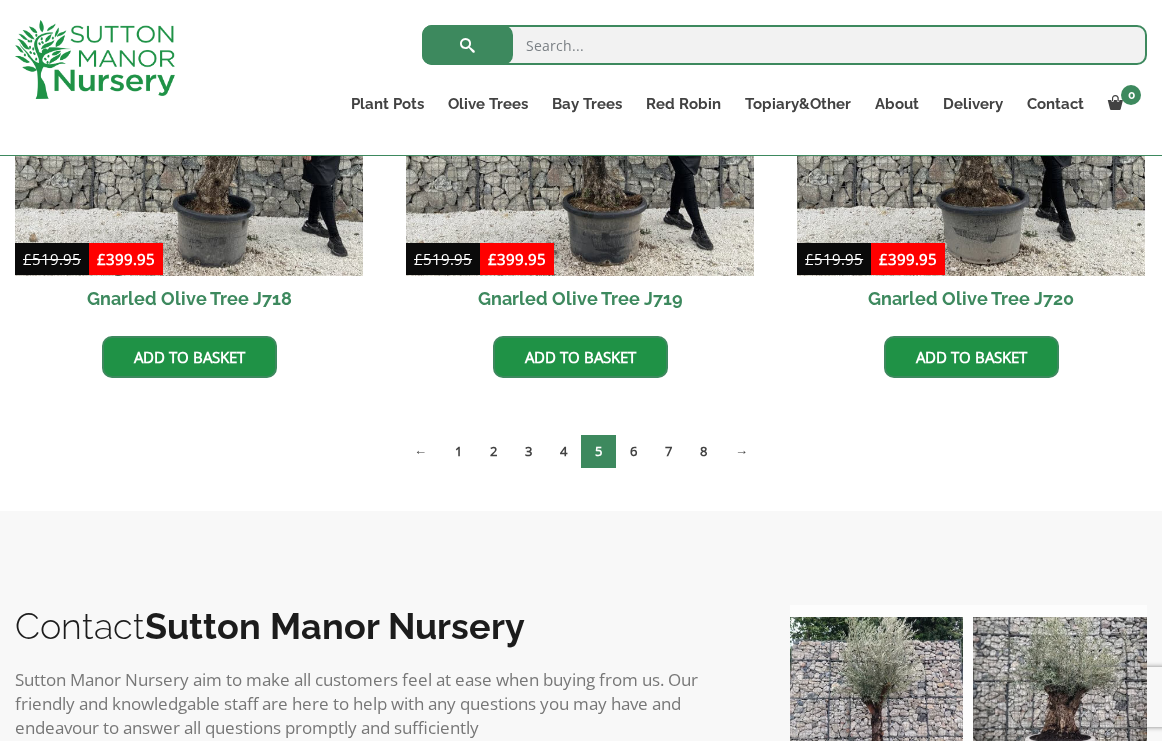 scroll, scrollTop: 2715, scrollLeft: 0, axis: vertical 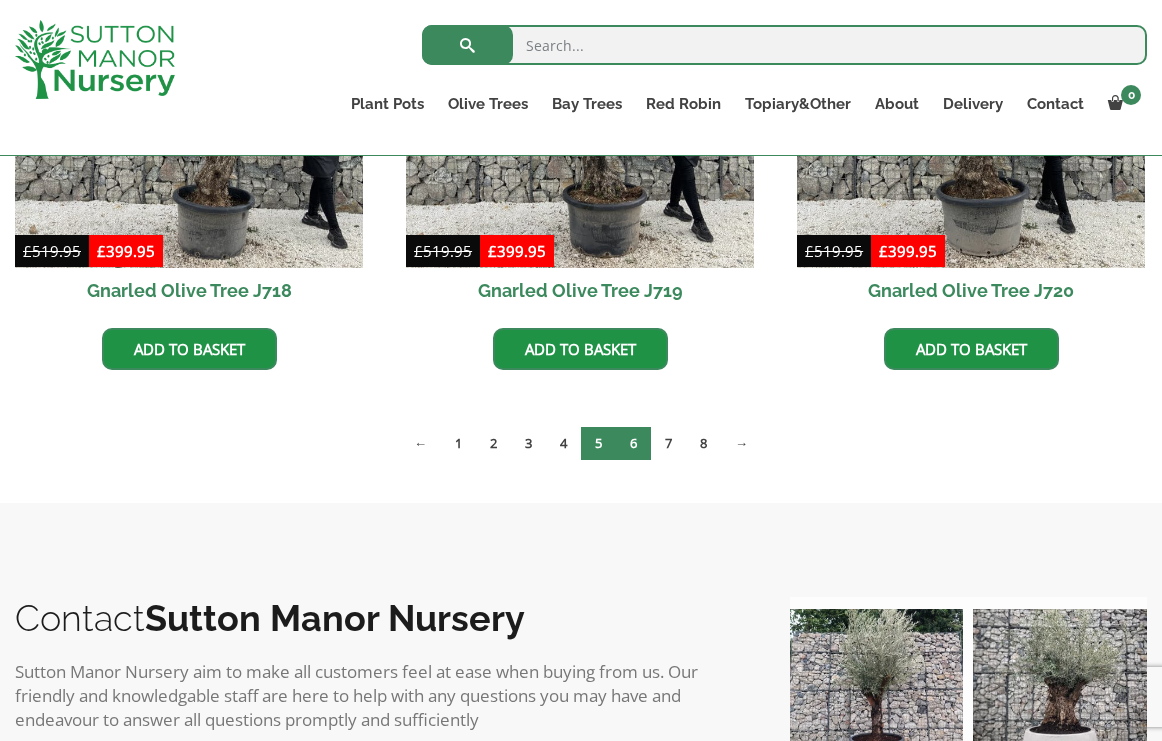 click on "6" at bounding box center [633, 443] 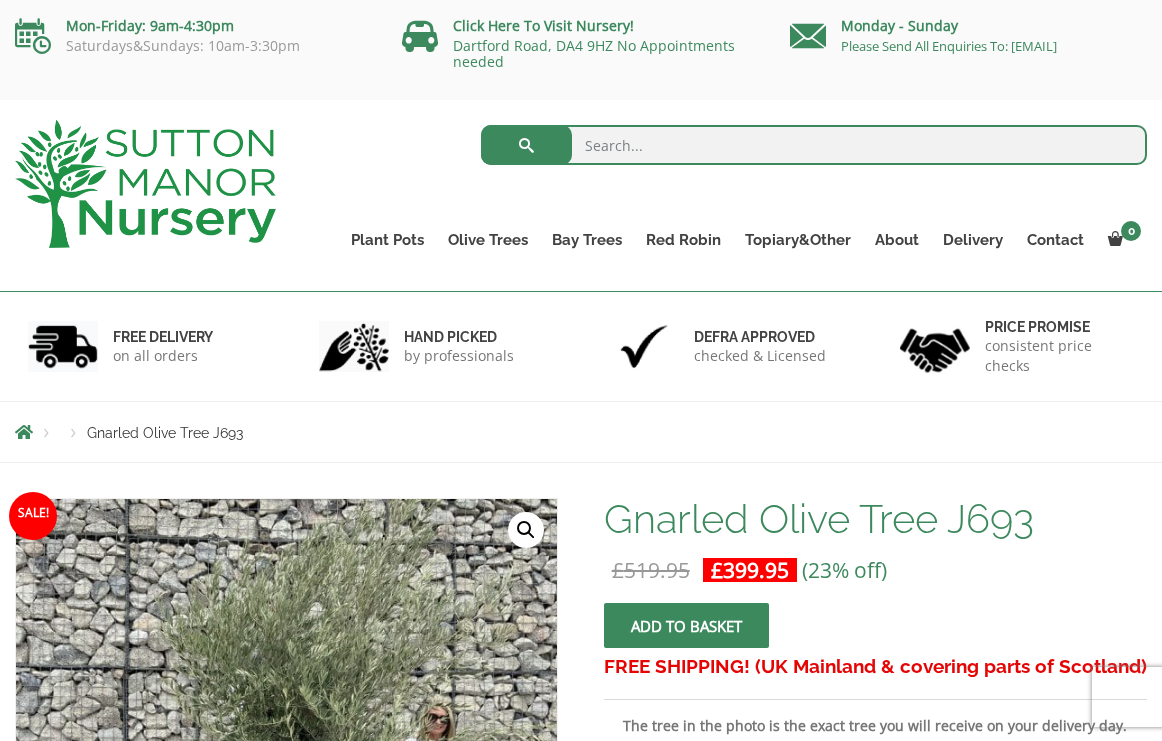 scroll, scrollTop: 0, scrollLeft: 0, axis: both 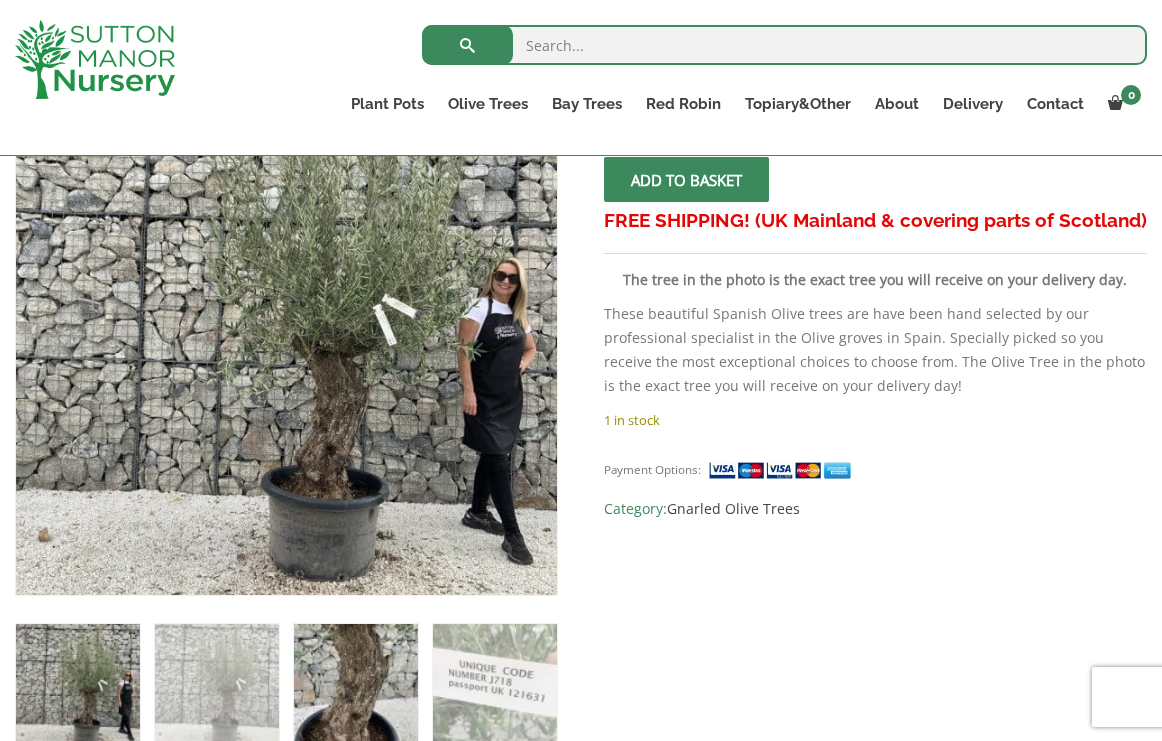 click at bounding box center (356, 686) 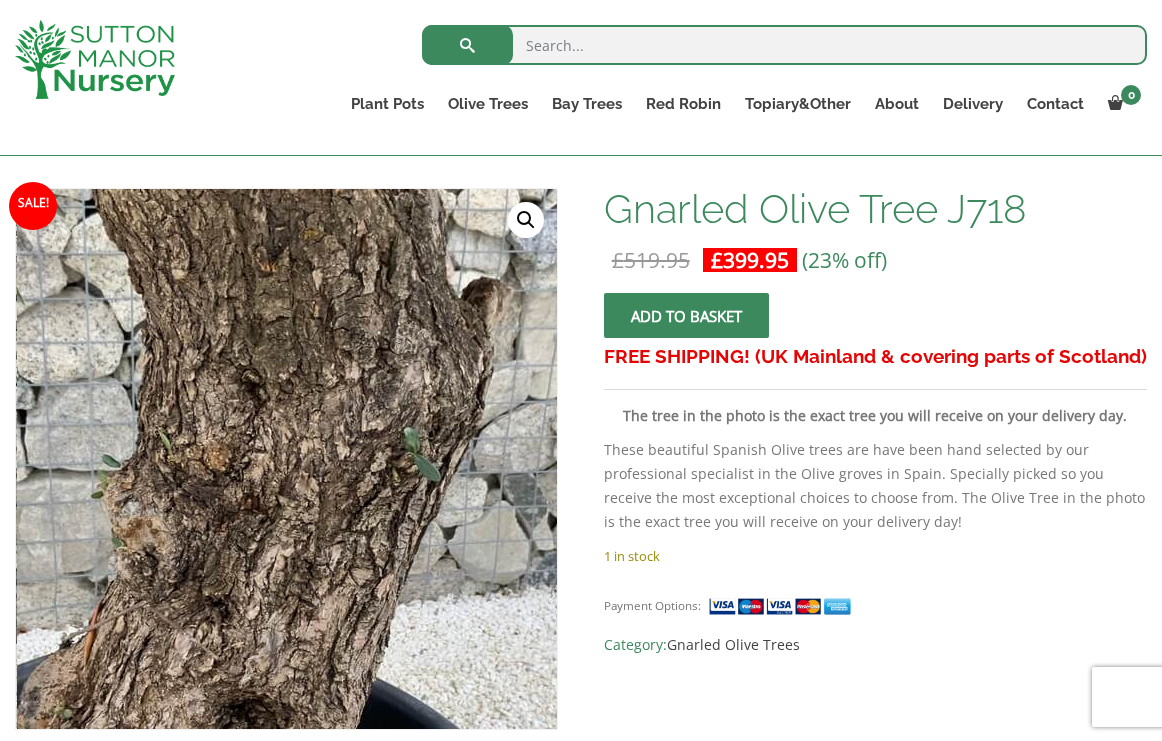 scroll, scrollTop: 239, scrollLeft: 0, axis: vertical 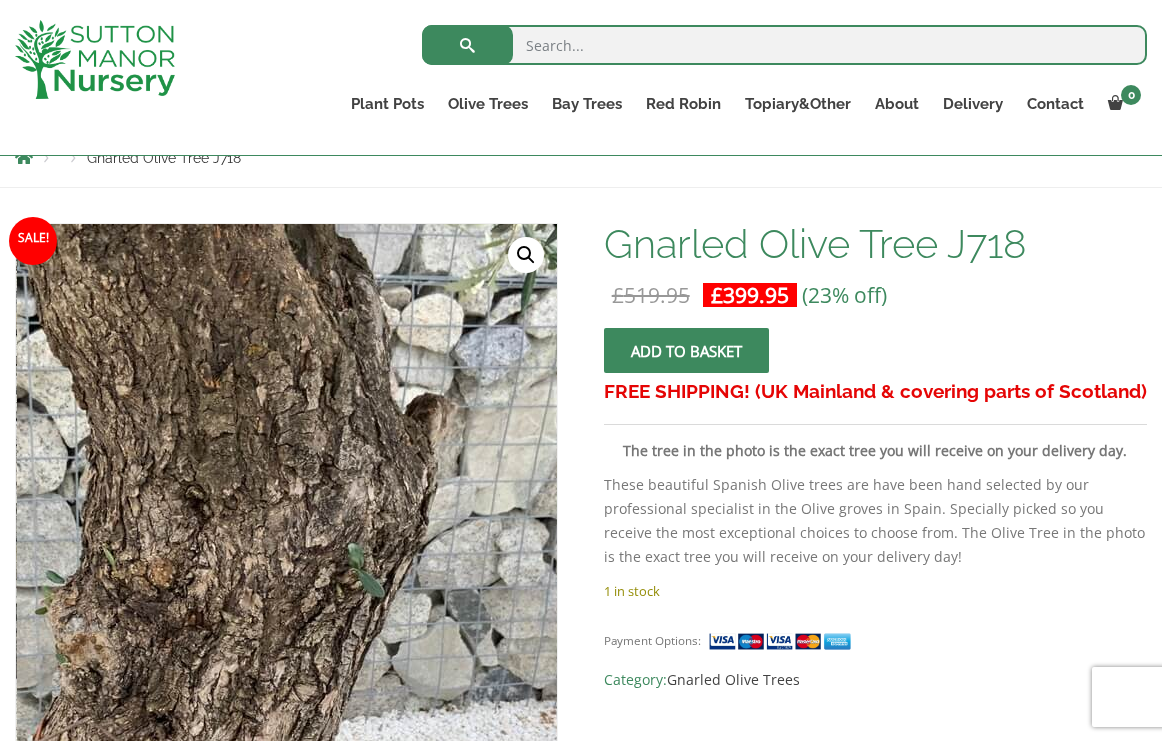 click at bounding box center [199, 617] 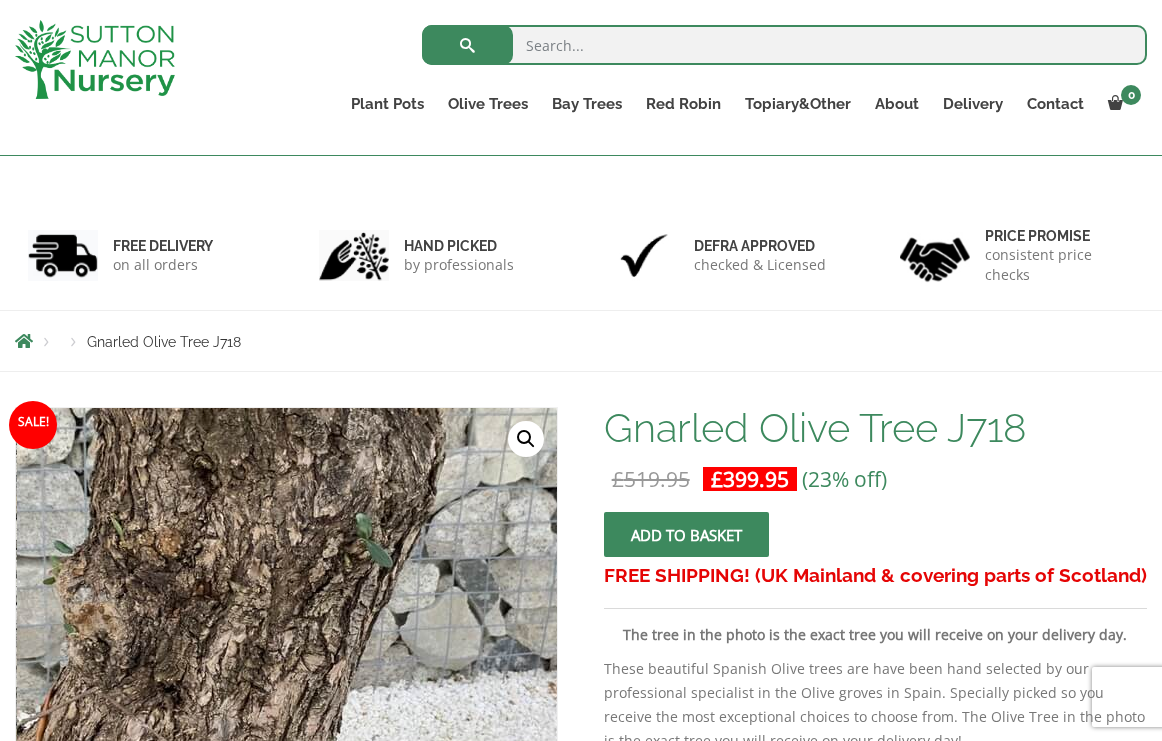 scroll, scrollTop: 6, scrollLeft: 0, axis: vertical 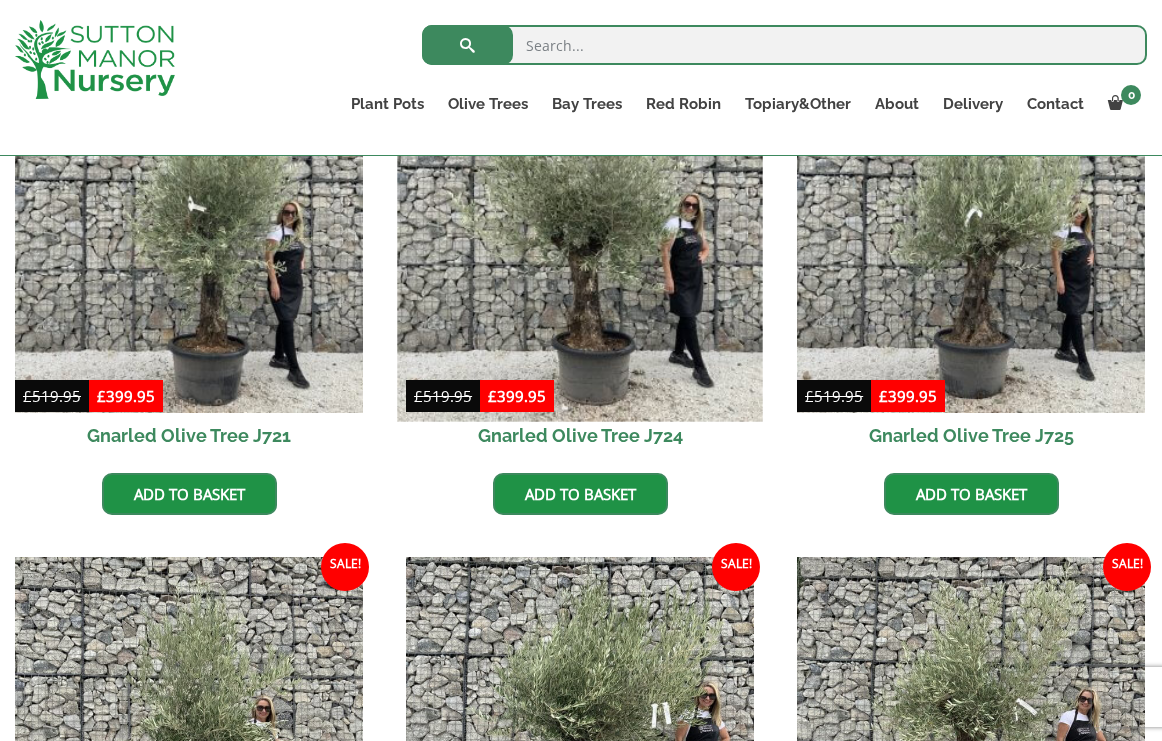click at bounding box center (579, 239) 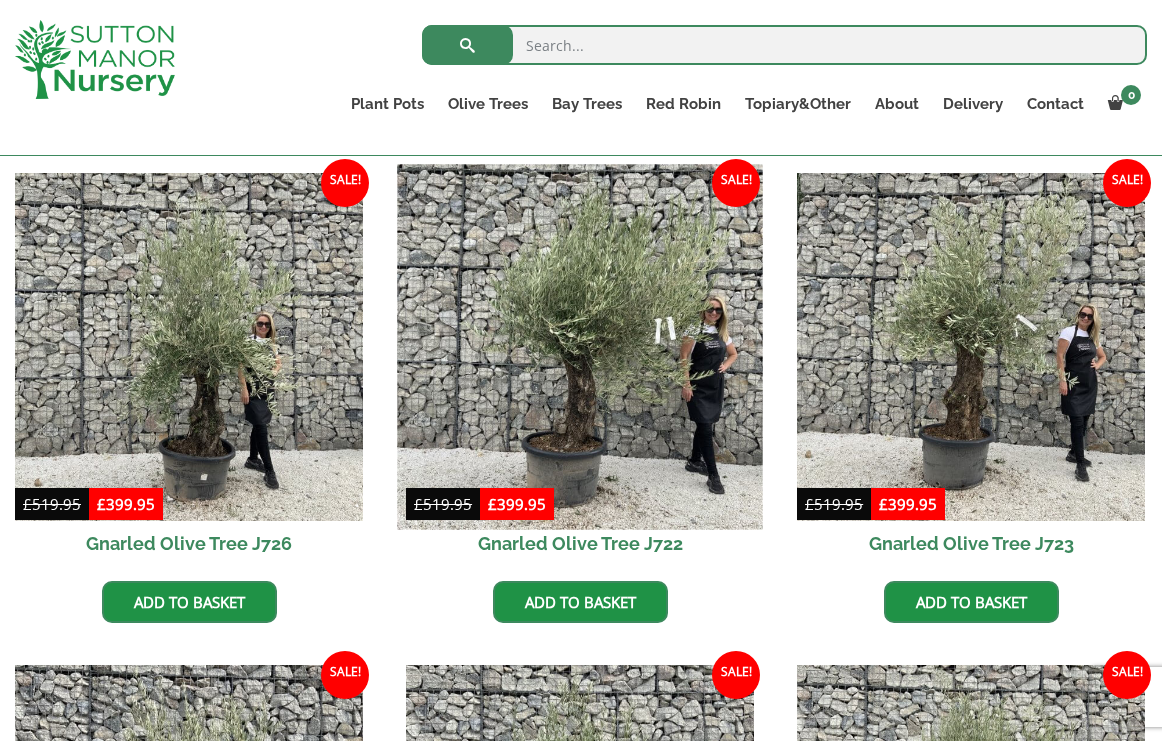 scroll, scrollTop: 977, scrollLeft: 0, axis: vertical 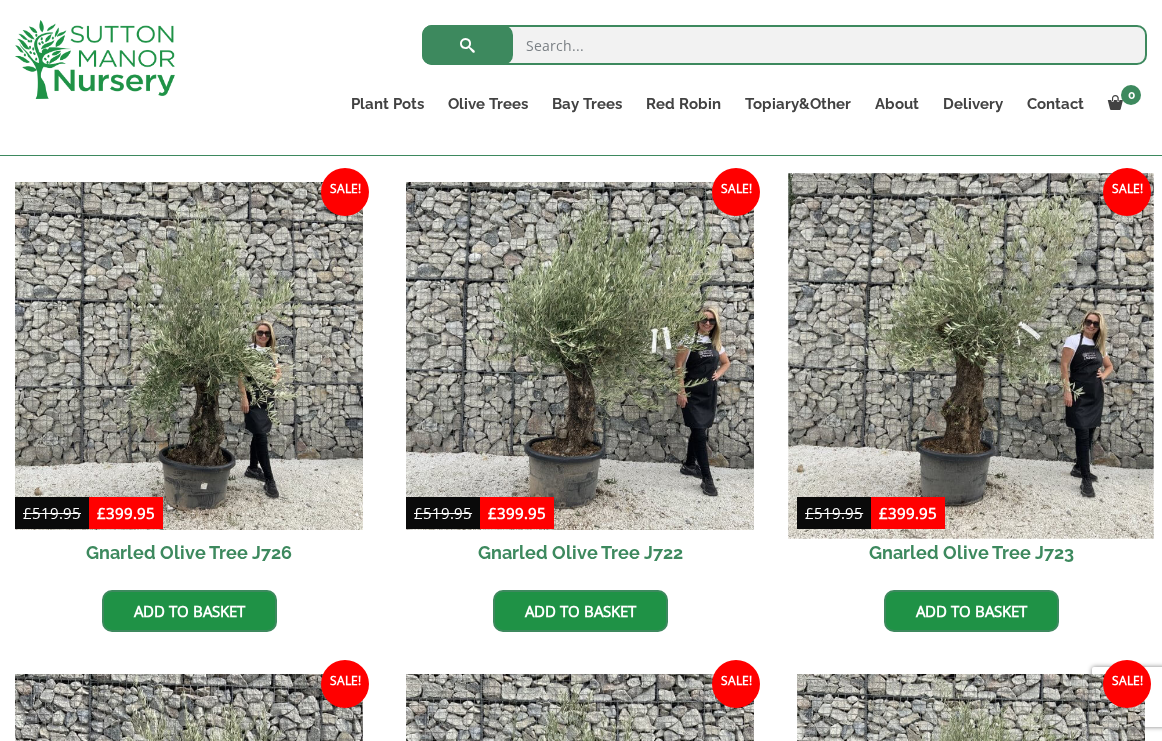 click at bounding box center (970, 356) 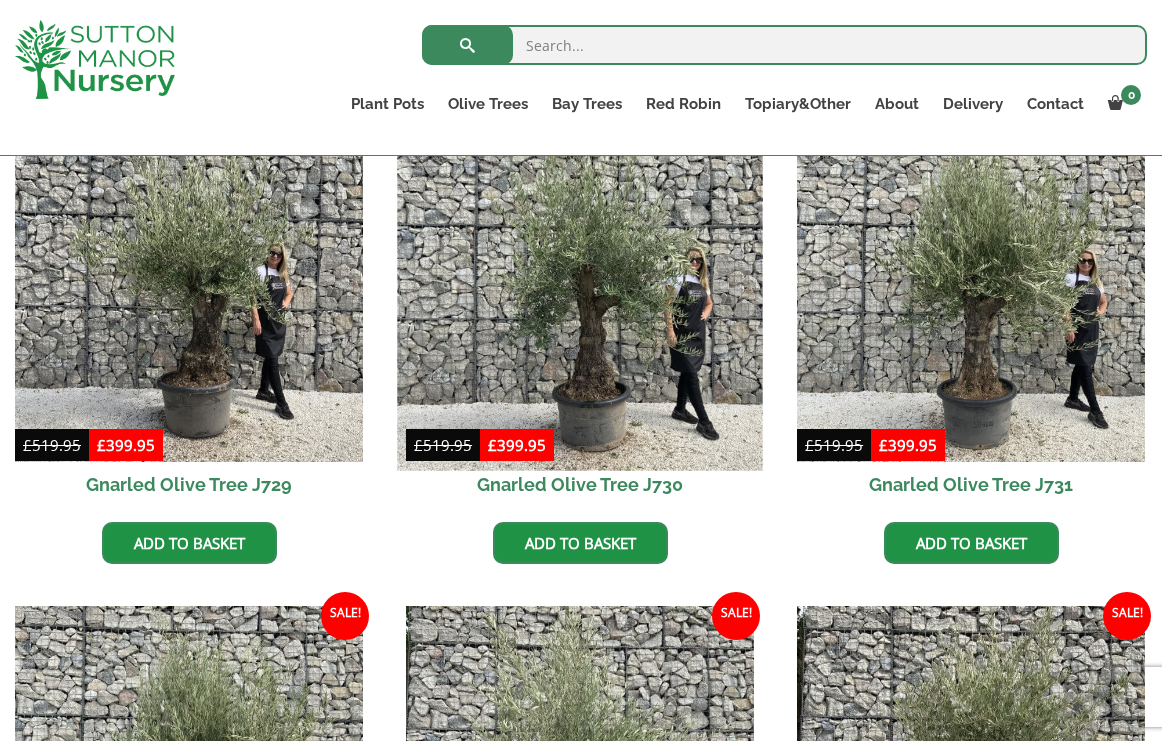 scroll, scrollTop: 1532, scrollLeft: 0, axis: vertical 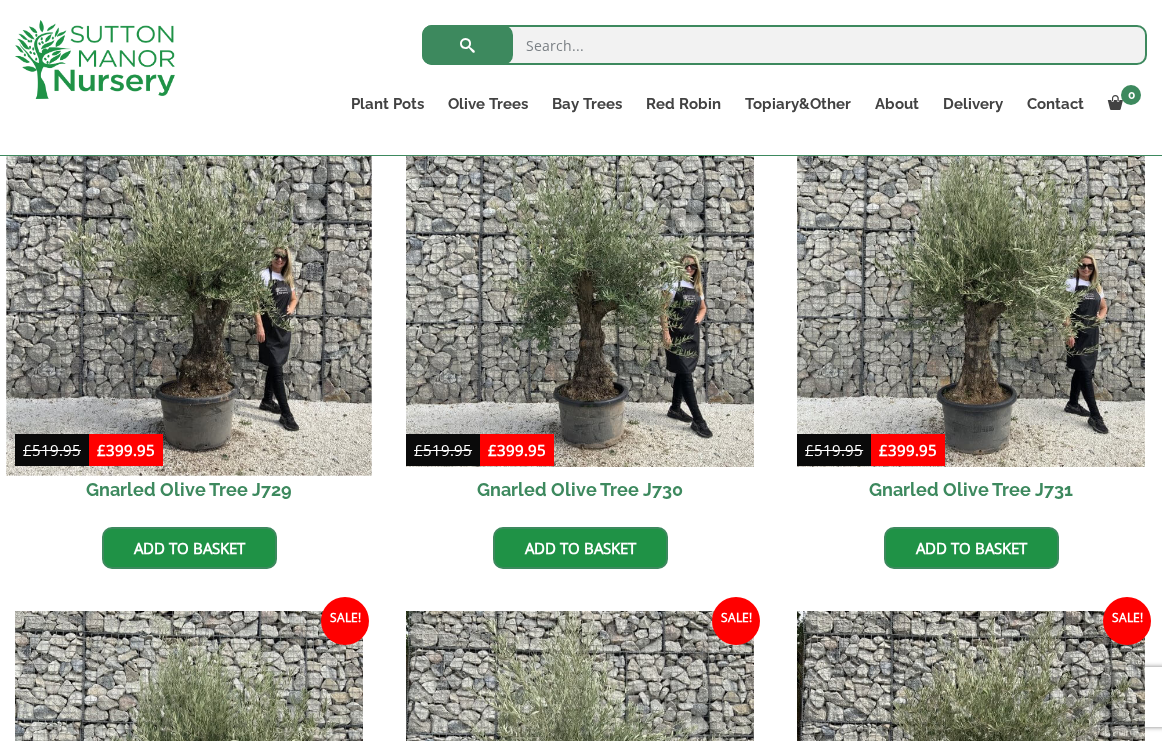 click at bounding box center (188, 292) 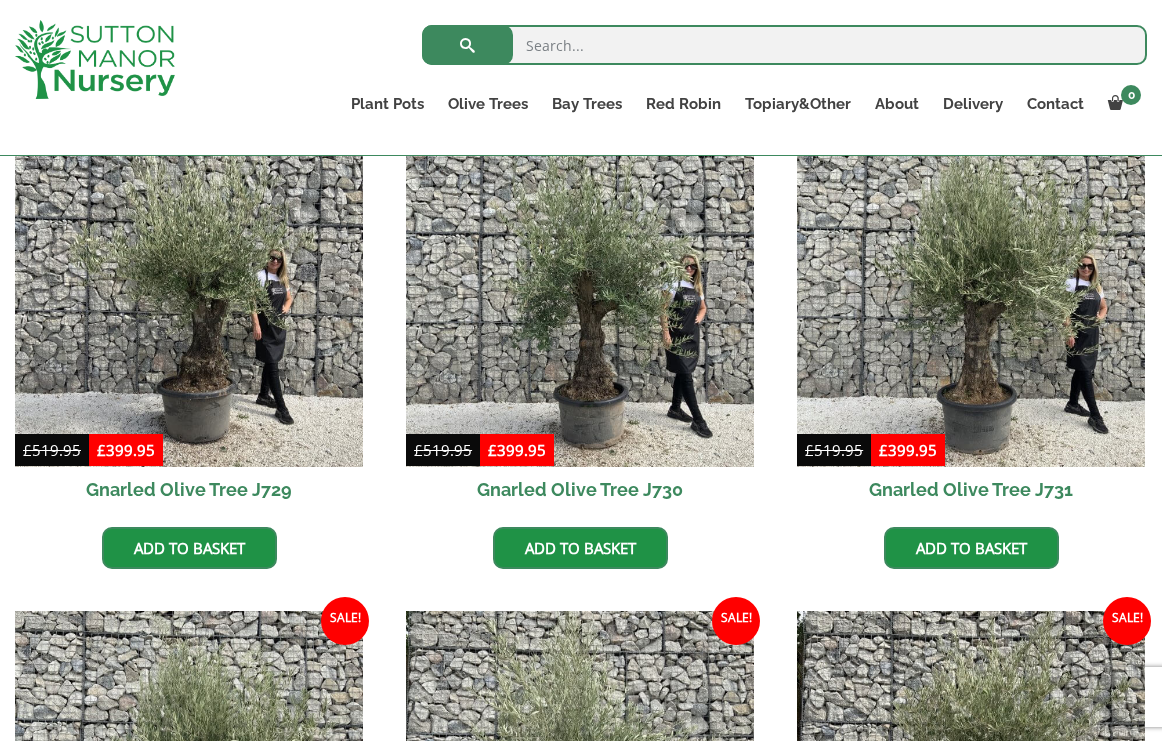 scroll, scrollTop: 1531, scrollLeft: 0, axis: vertical 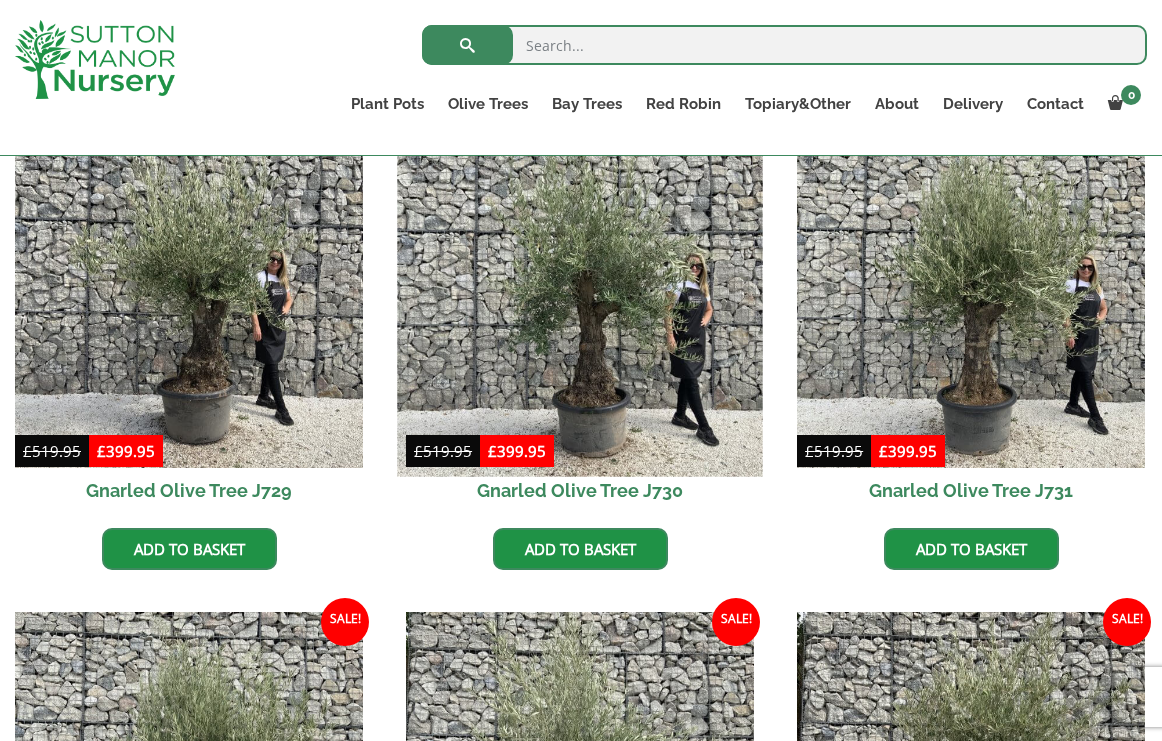 click at bounding box center [579, 293] 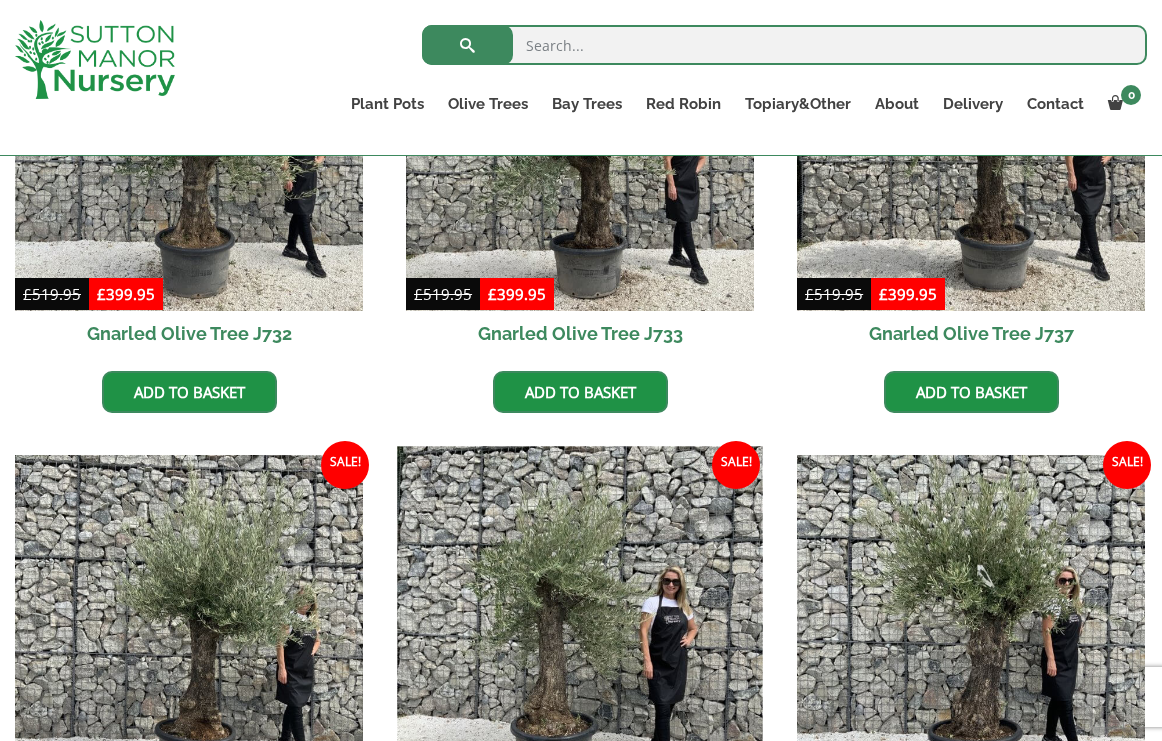 scroll, scrollTop: 1970, scrollLeft: 0, axis: vertical 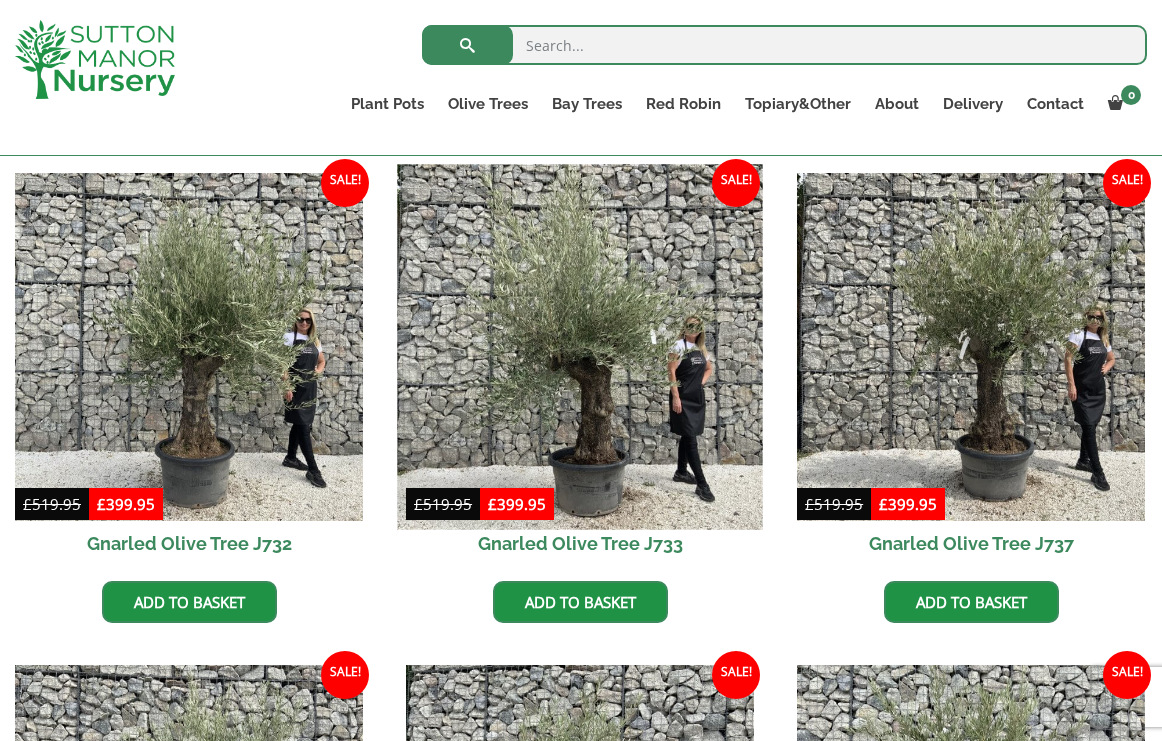 click at bounding box center (579, 346) 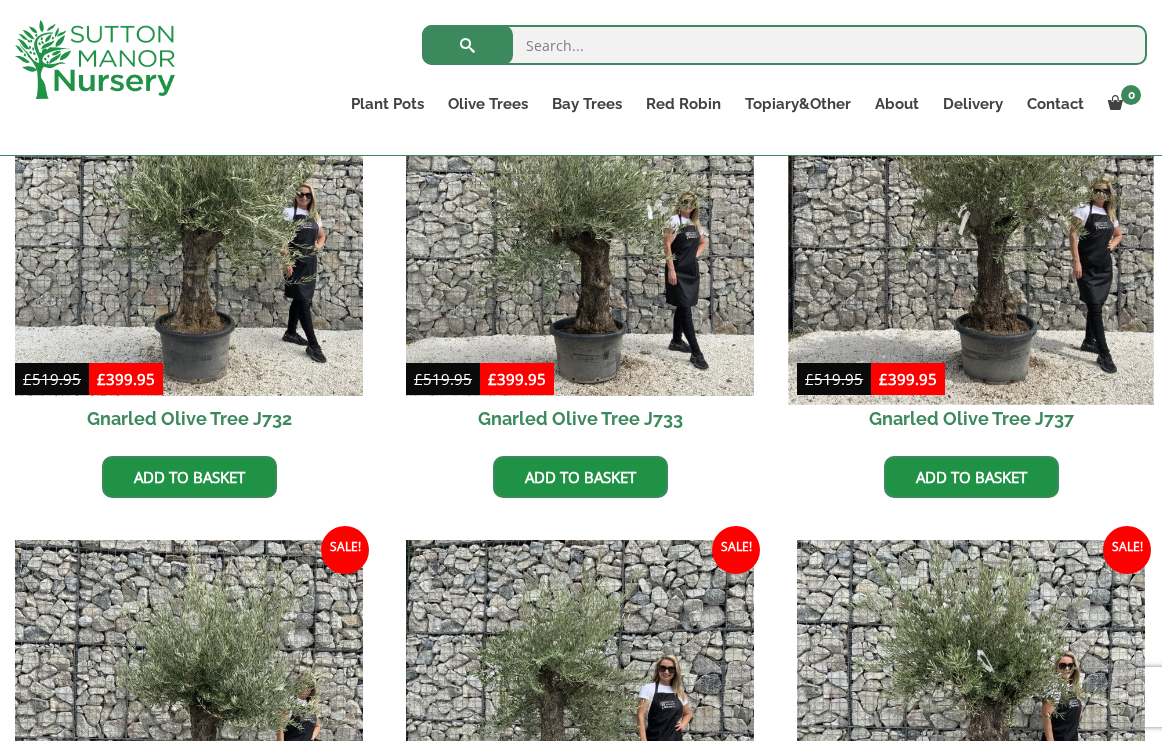 scroll, scrollTop: 2099, scrollLeft: 0, axis: vertical 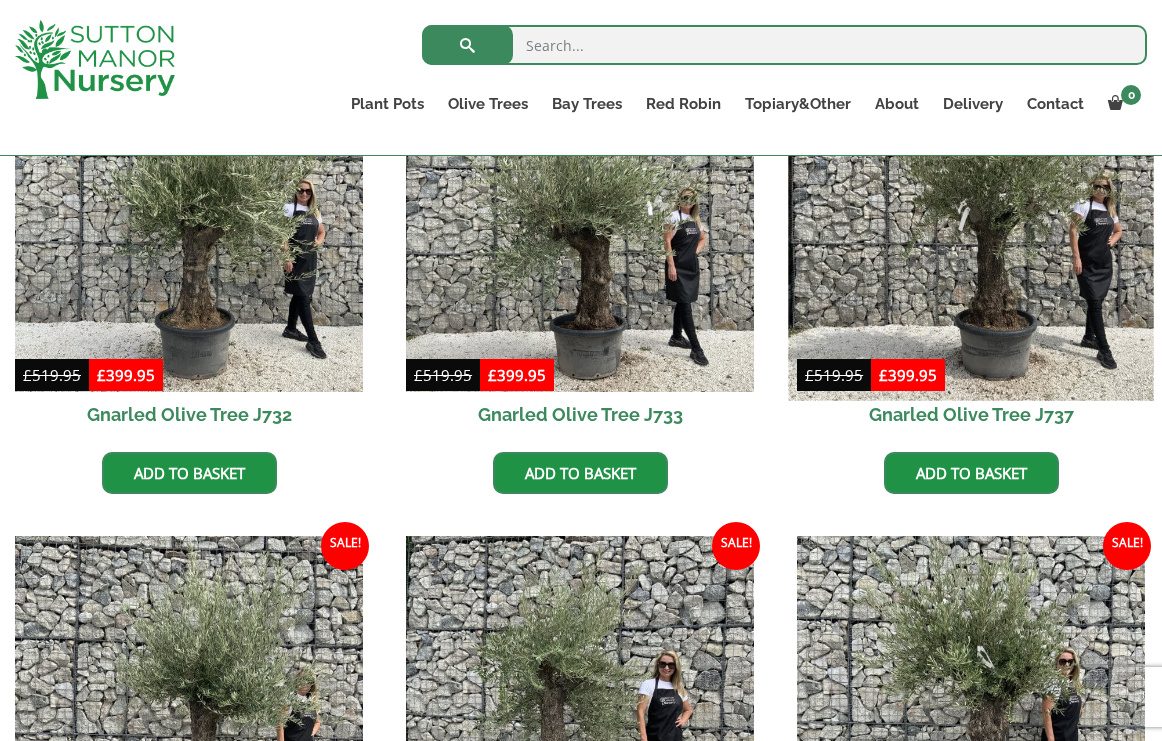 click at bounding box center (970, 217) 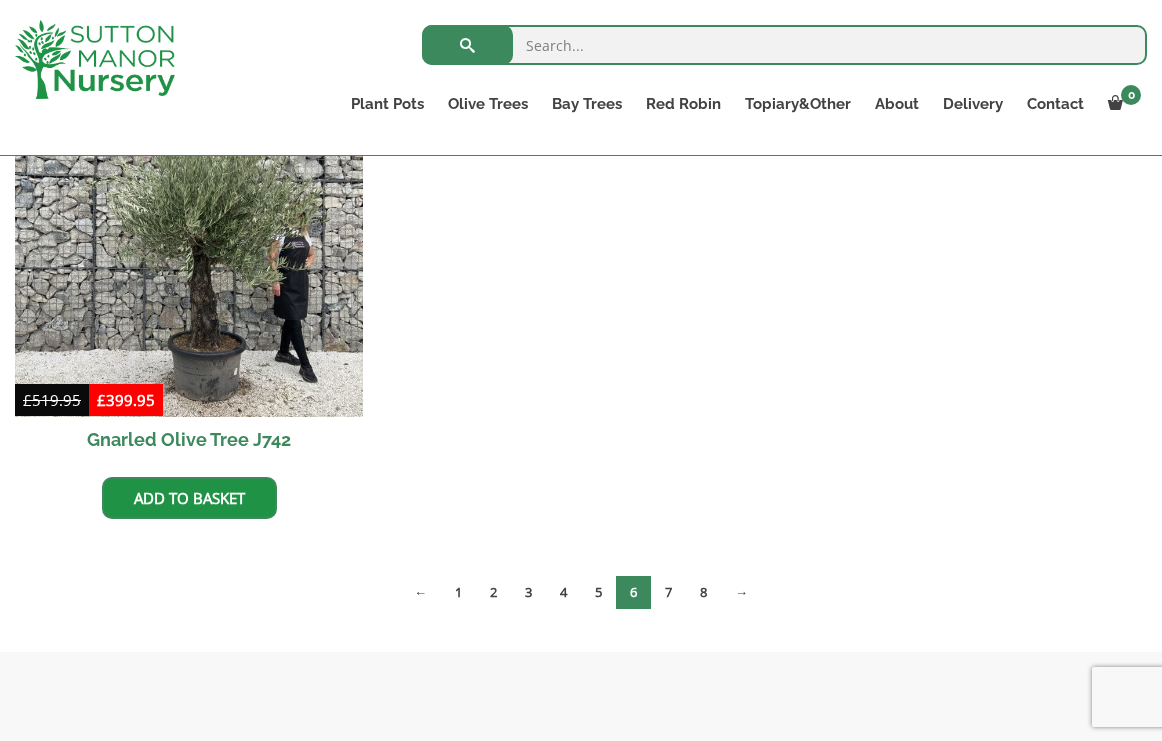 scroll, scrollTop: 3060, scrollLeft: 0, axis: vertical 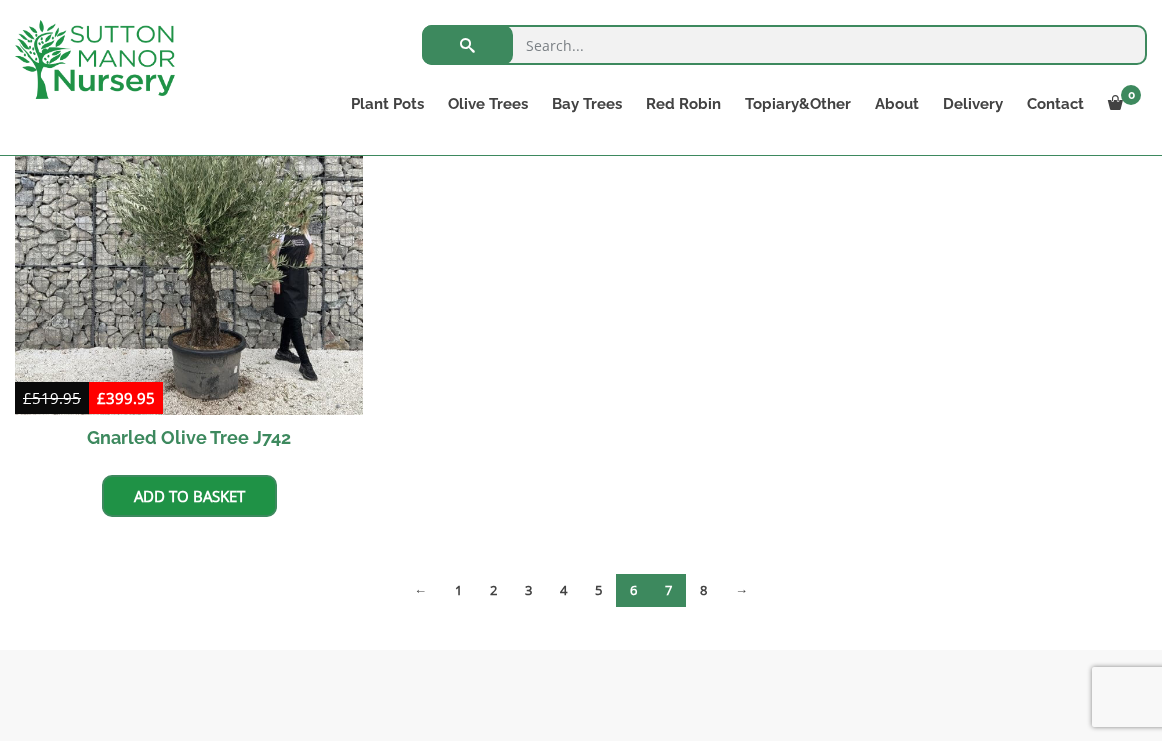click on "7" at bounding box center [668, 590] 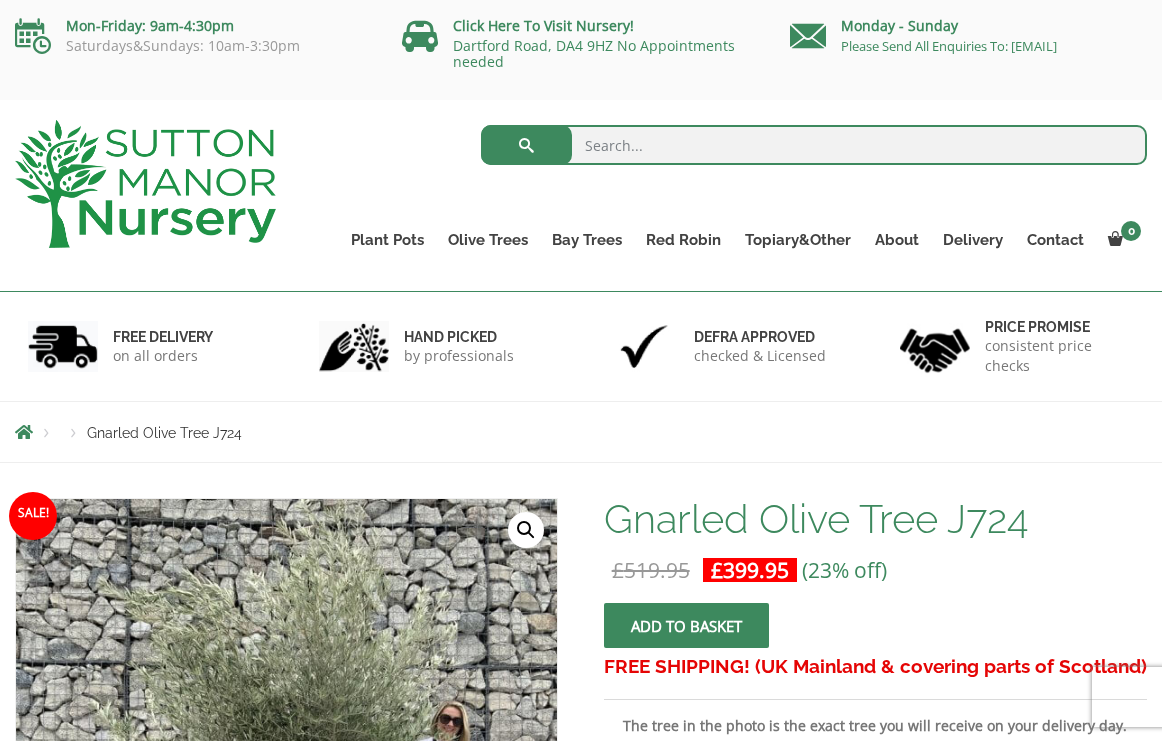 scroll, scrollTop: 0, scrollLeft: 0, axis: both 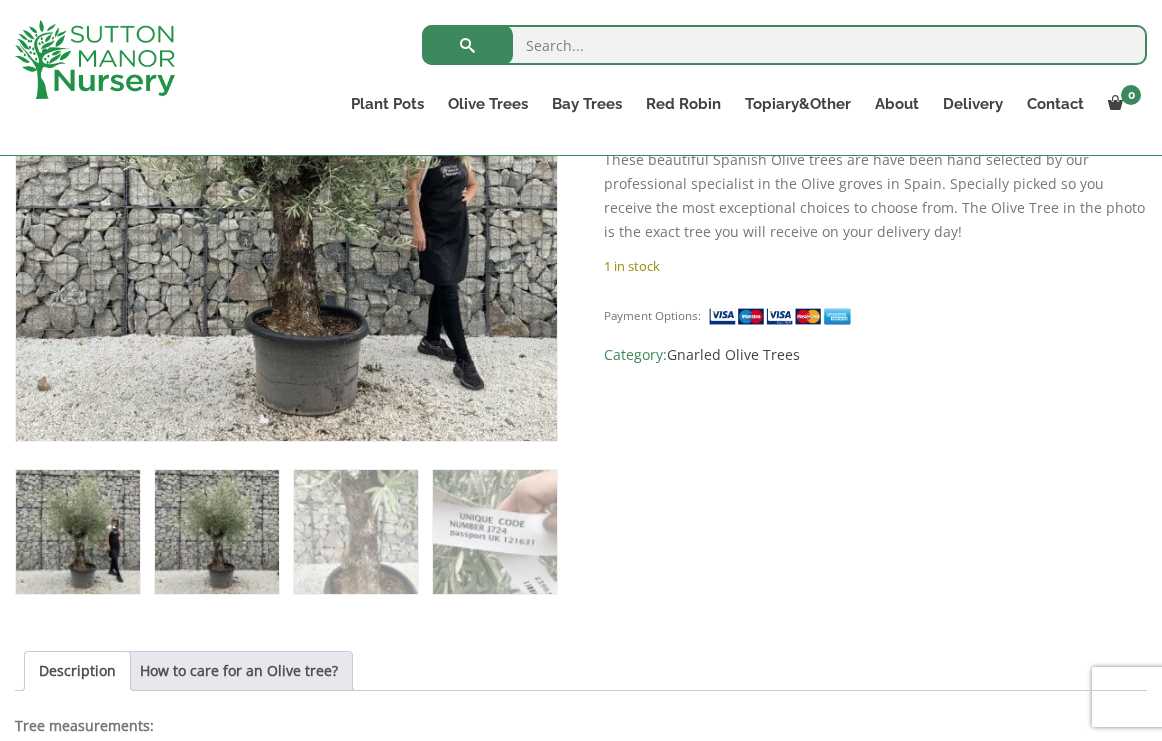 click at bounding box center [217, 532] 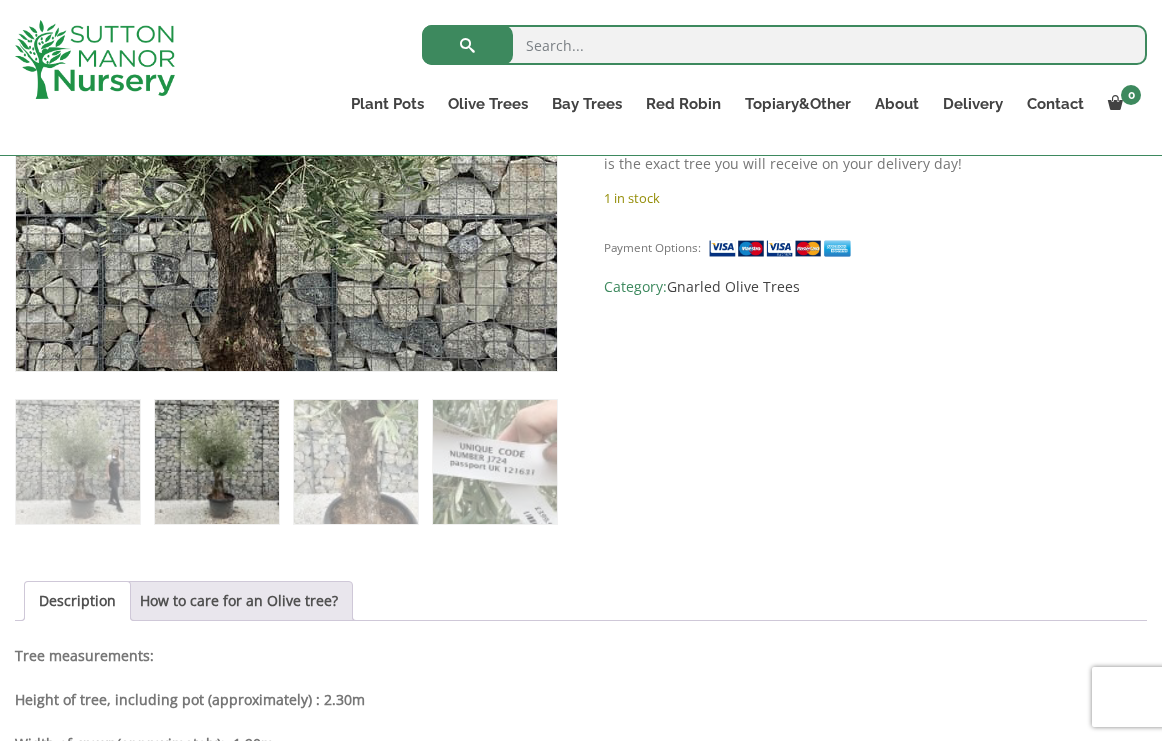scroll, scrollTop: 635, scrollLeft: 0, axis: vertical 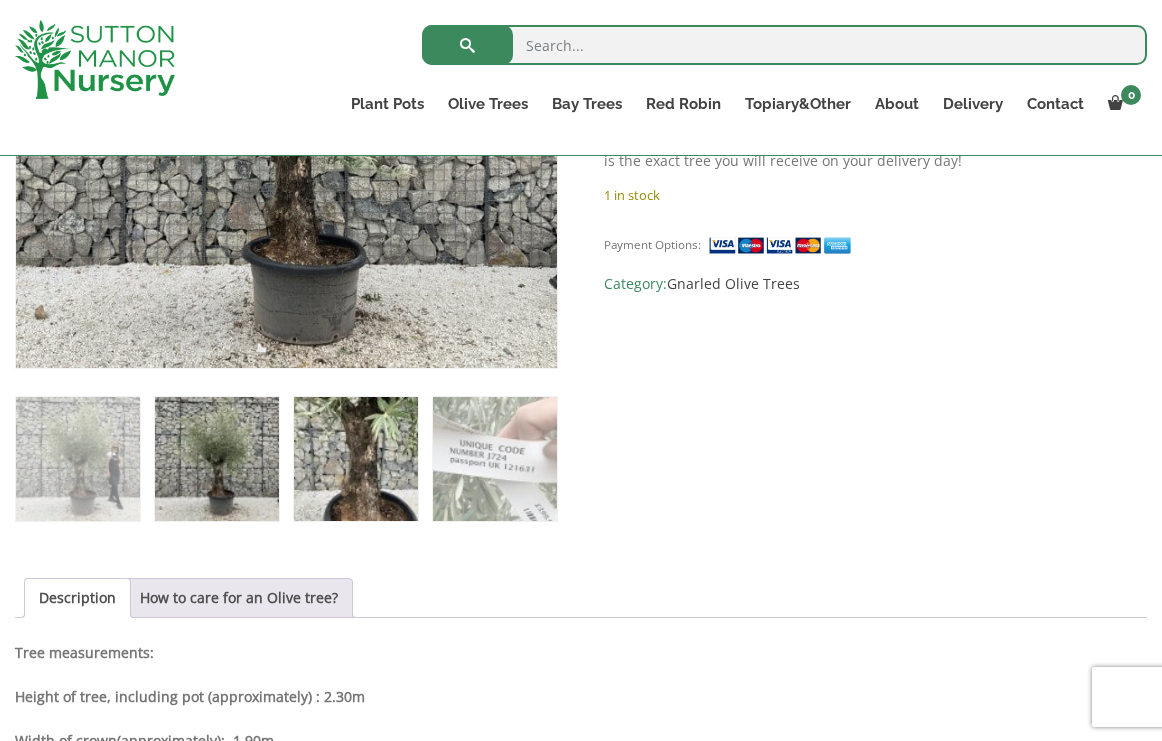 click at bounding box center [356, 459] 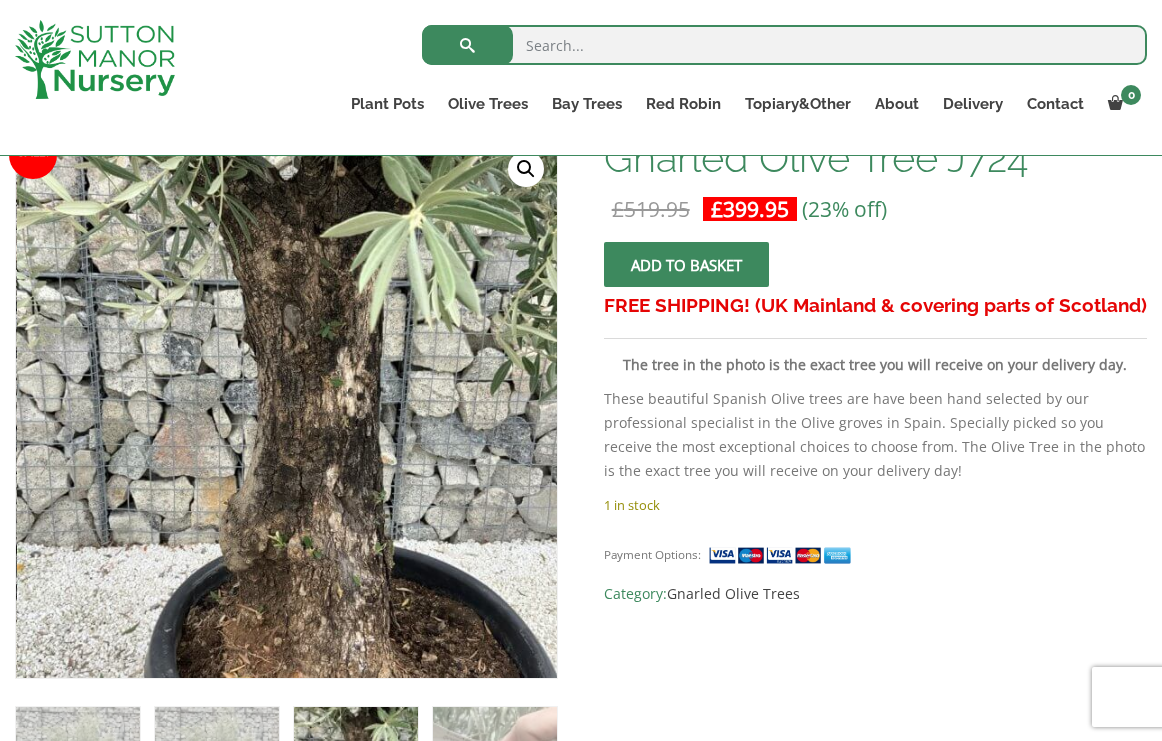 scroll, scrollTop: 312, scrollLeft: 0, axis: vertical 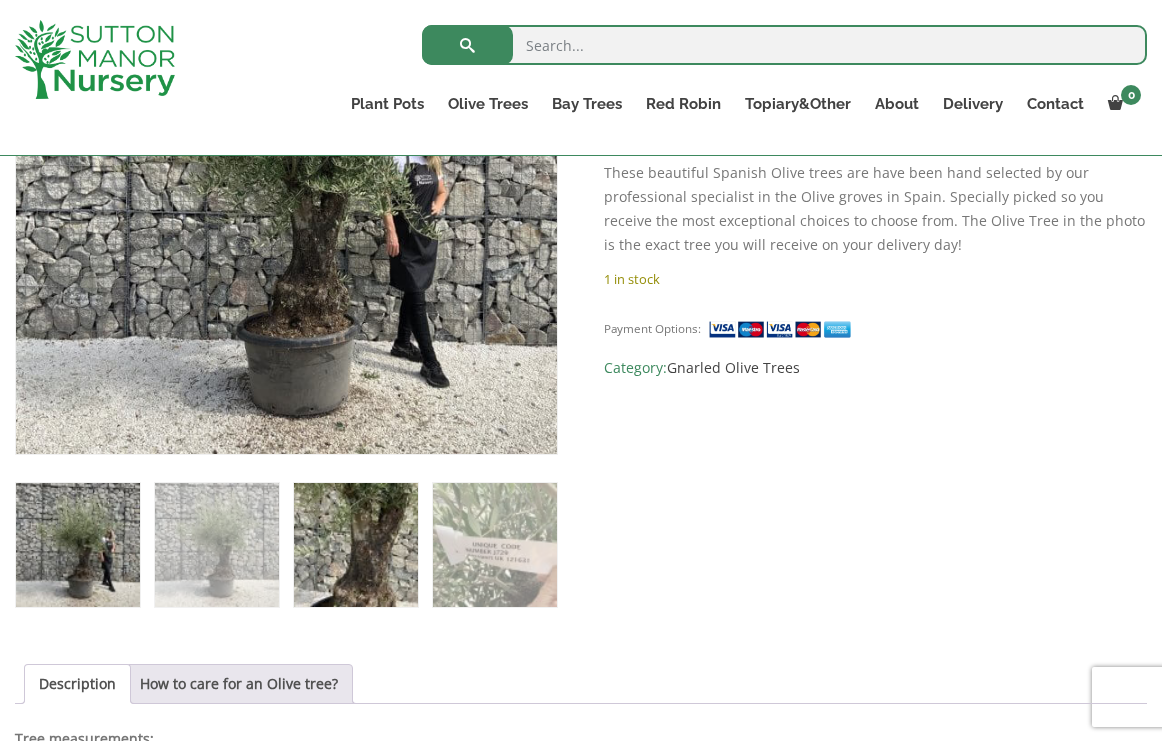 click at bounding box center (356, 545) 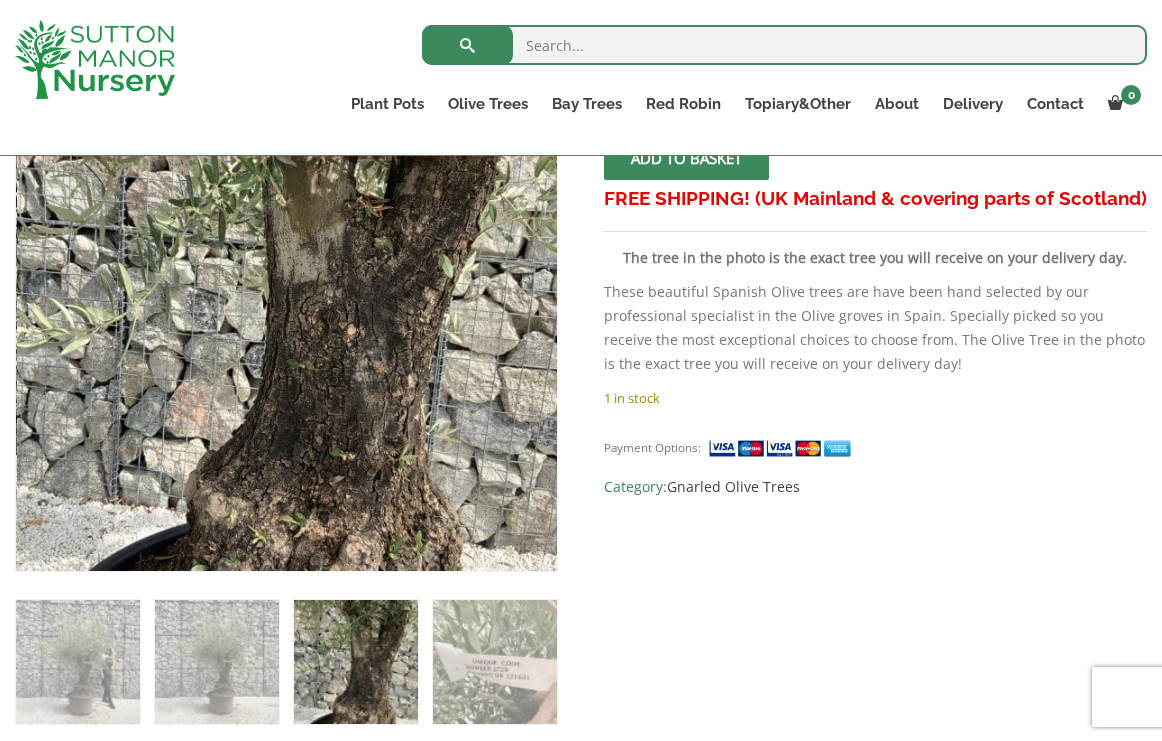 scroll, scrollTop: 385, scrollLeft: 0, axis: vertical 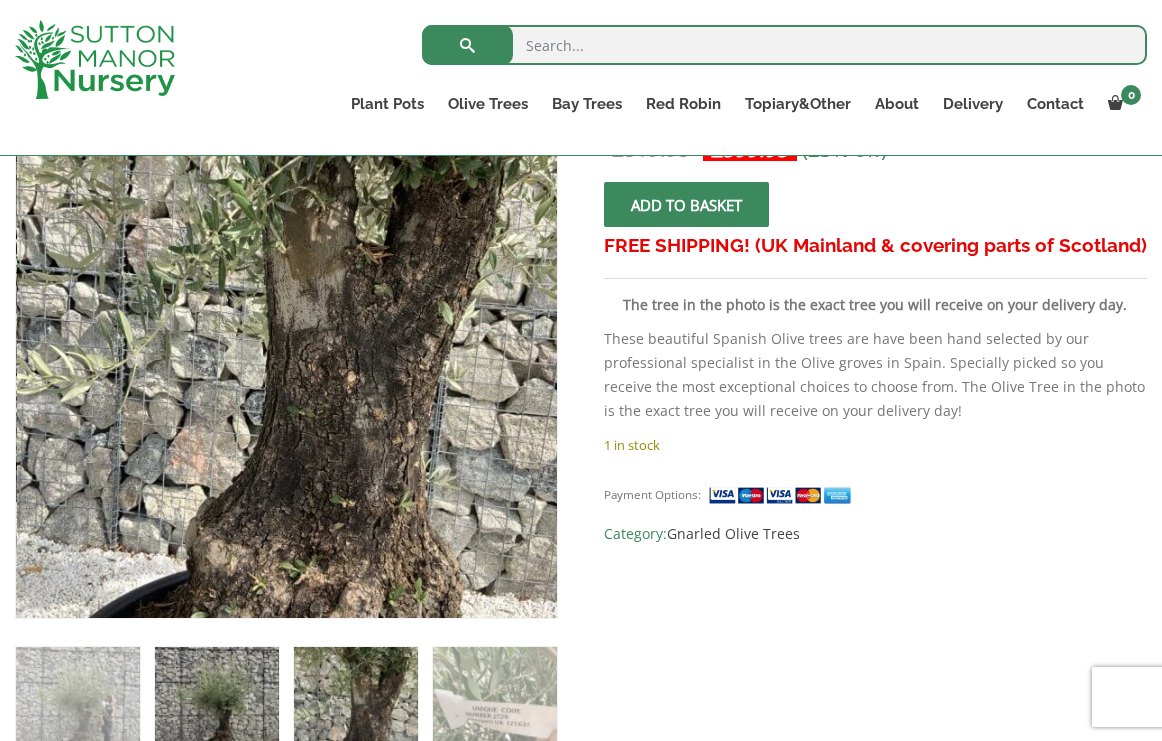click at bounding box center [217, 709] 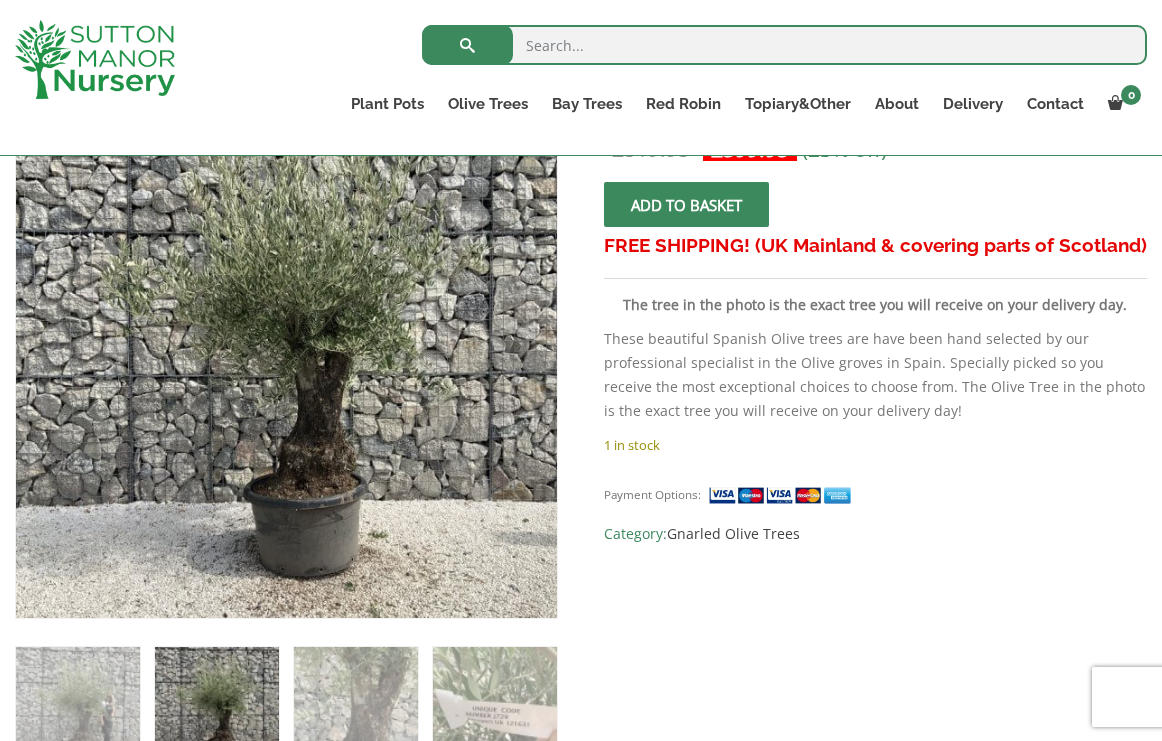 click on "These beautiful Spanish Olive trees are have been hand selected by our professional specialist in the Olive groves in Spain. Specially picked so you receive the most exceptional choices to choose from. The Olive Tree in the photo is the exact tree you will receive on your delivery day!" at bounding box center [875, 375] 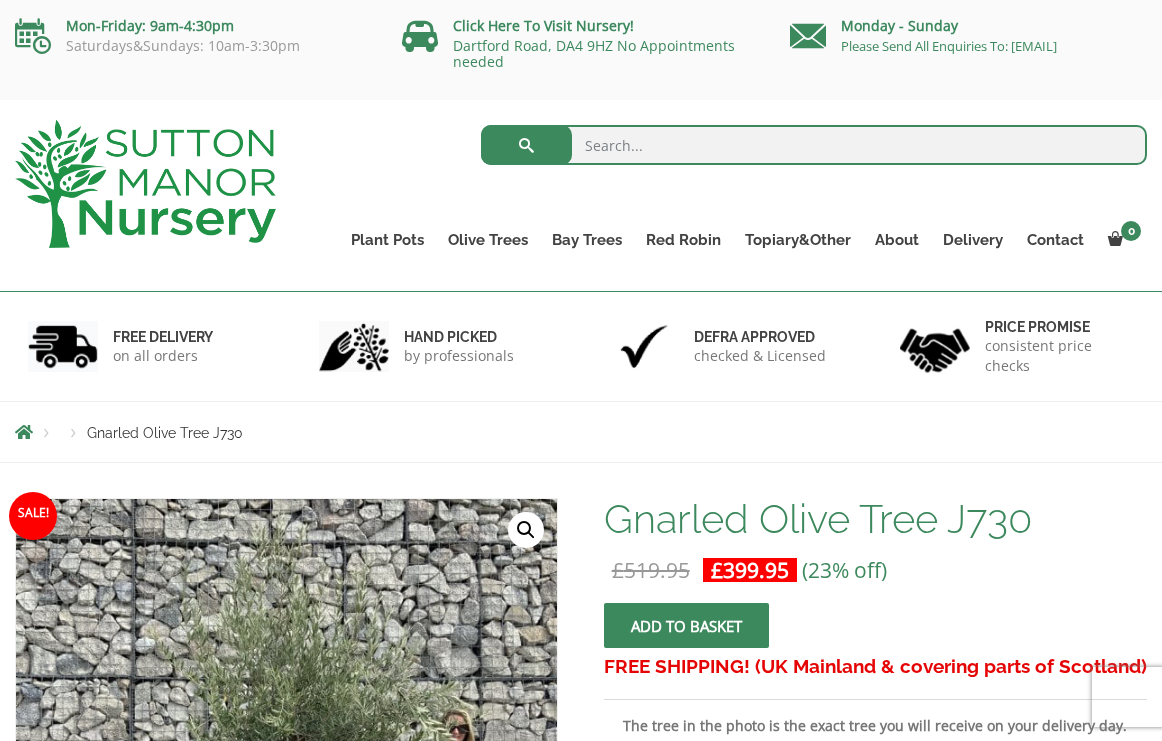 scroll, scrollTop: 0, scrollLeft: 0, axis: both 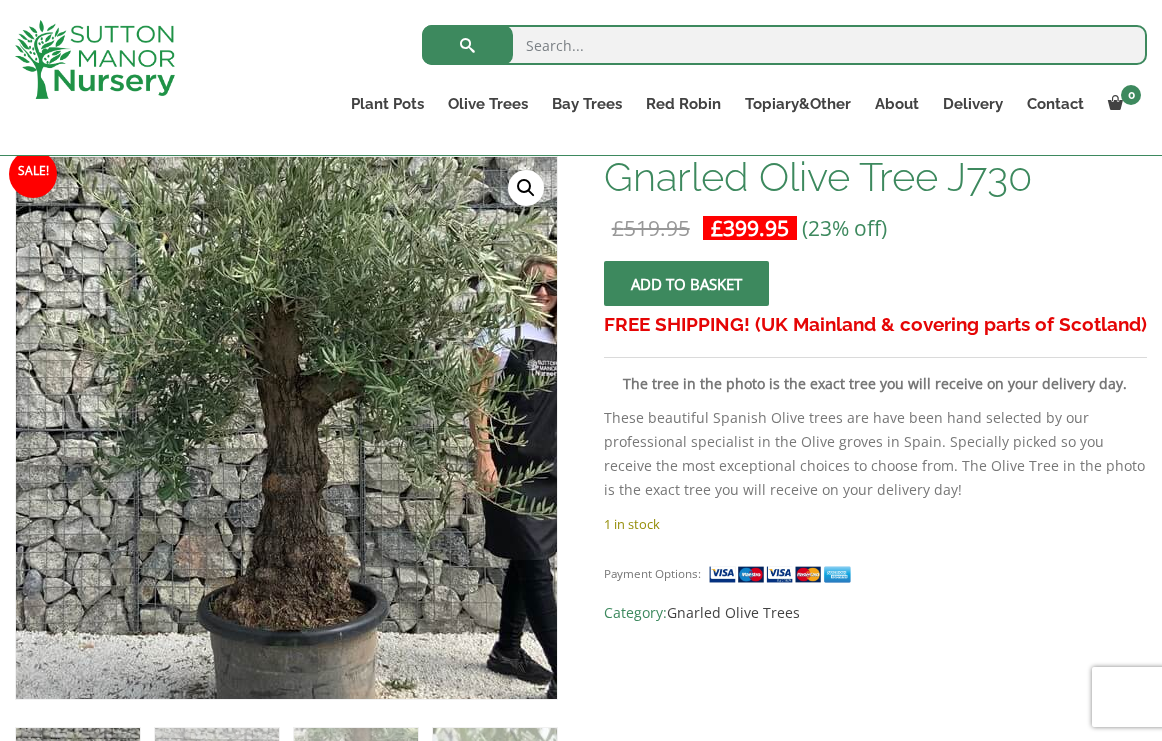 click at bounding box center [265, 355] 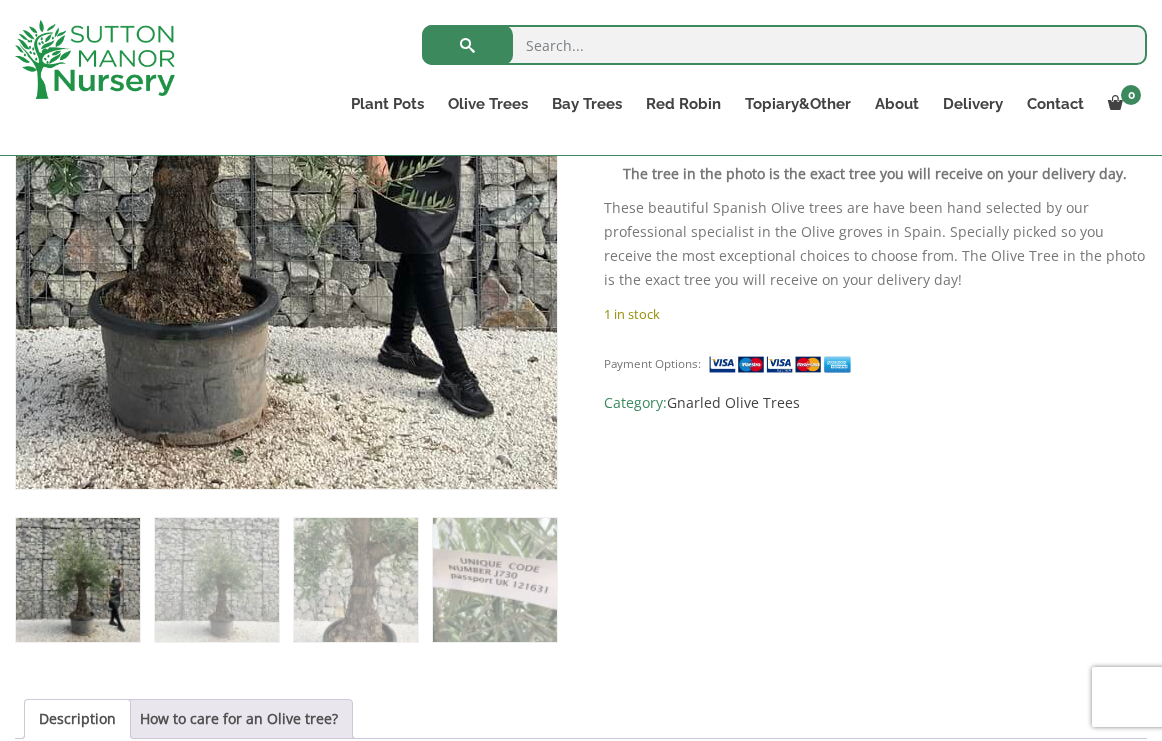 scroll, scrollTop: 530, scrollLeft: 0, axis: vertical 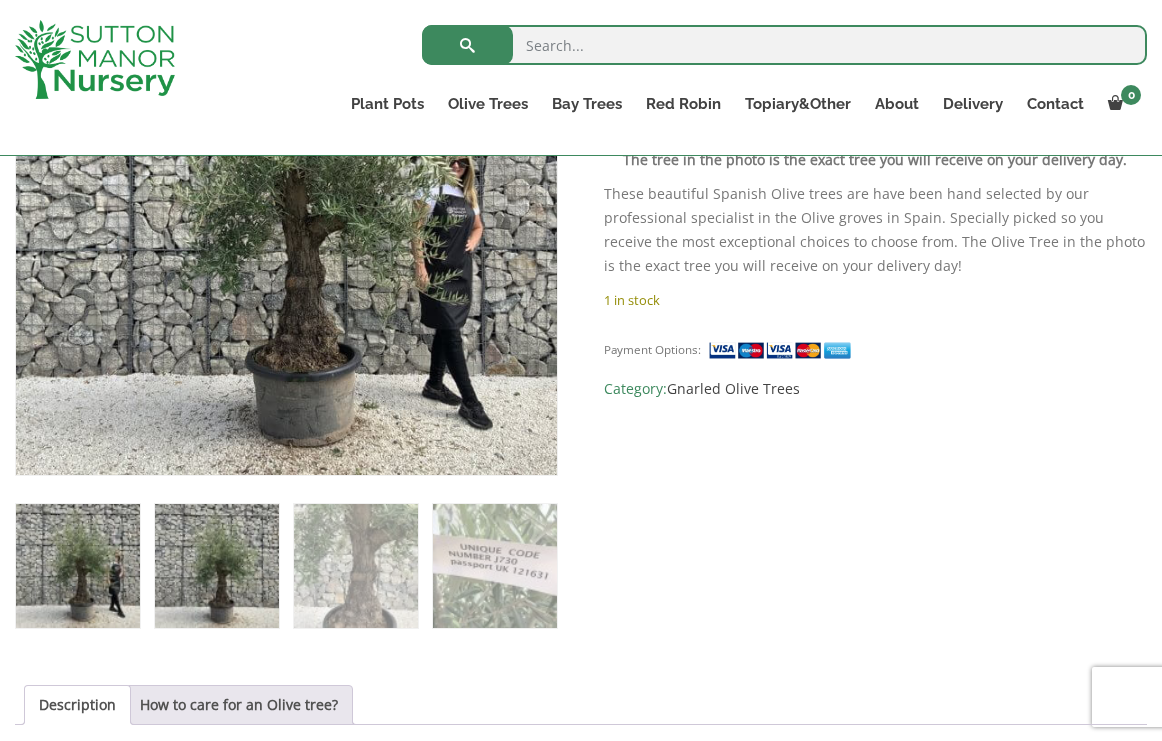 click at bounding box center (217, 566) 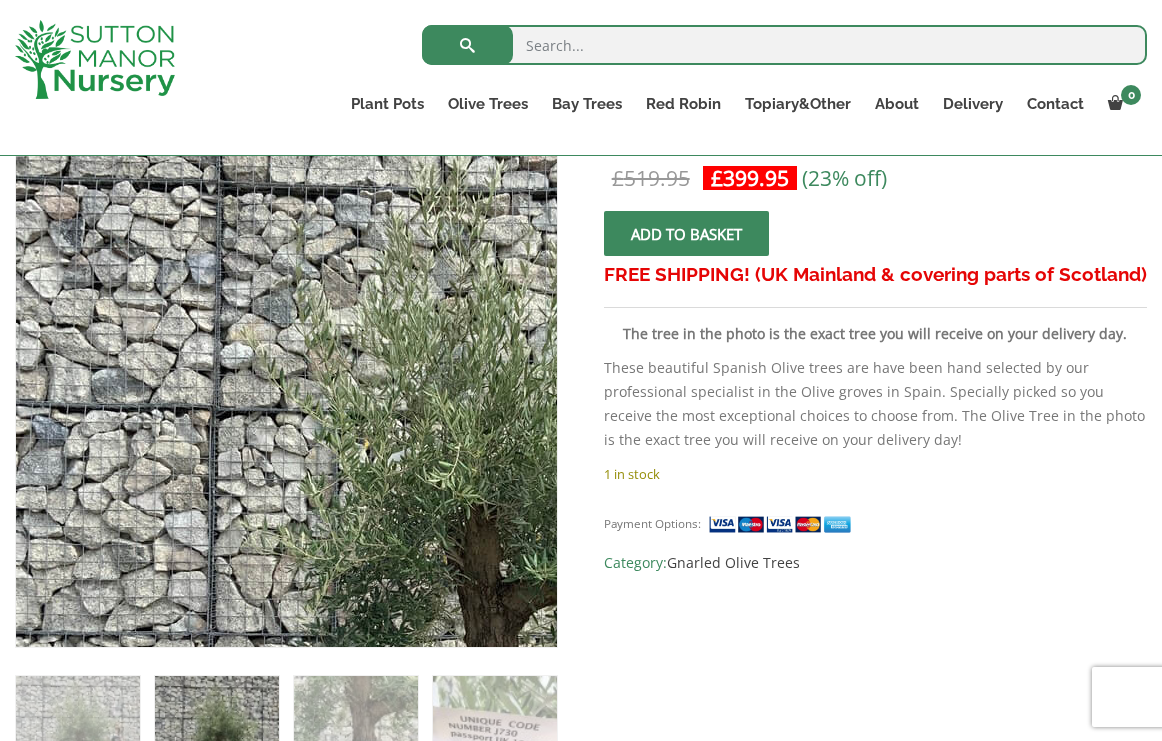scroll, scrollTop: 315, scrollLeft: 0, axis: vertical 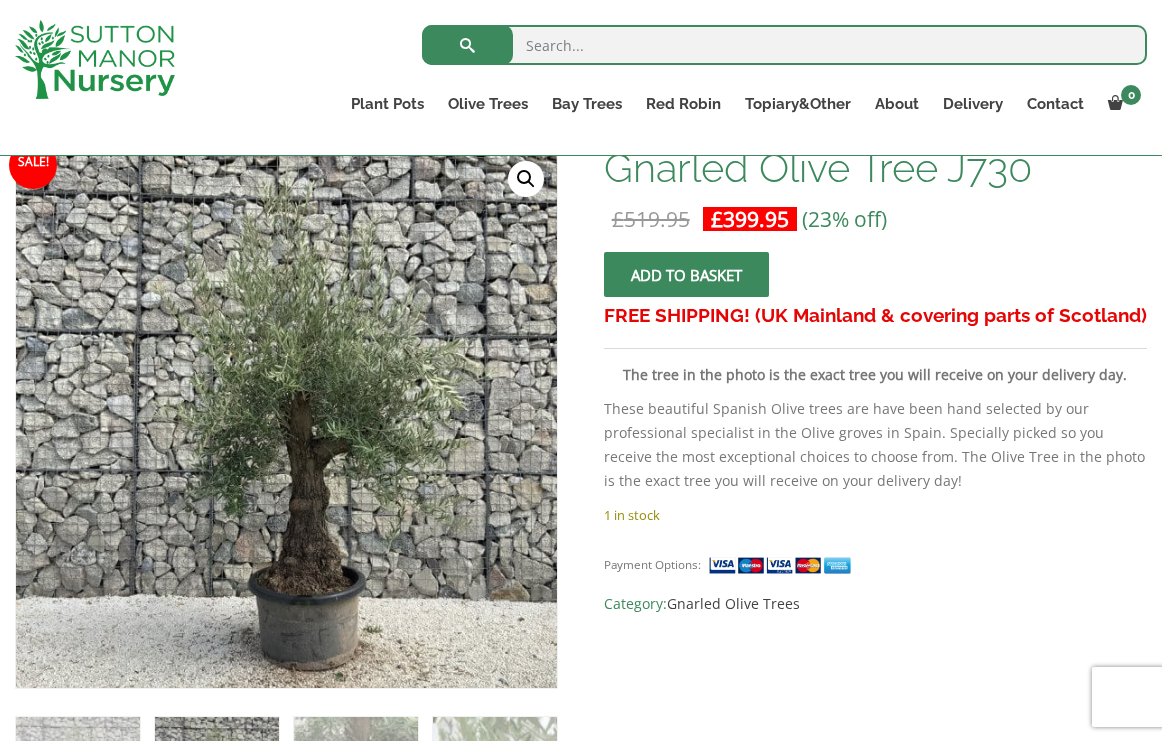 click on "These beautiful Spanish Olive trees are have been hand selected by our professional specialist in the Olive groves in Spain. Specially picked so you receive the most exceptional choices to choose from. The Olive Tree in the photo is the exact tree you will receive on your delivery day!" at bounding box center (875, 445) 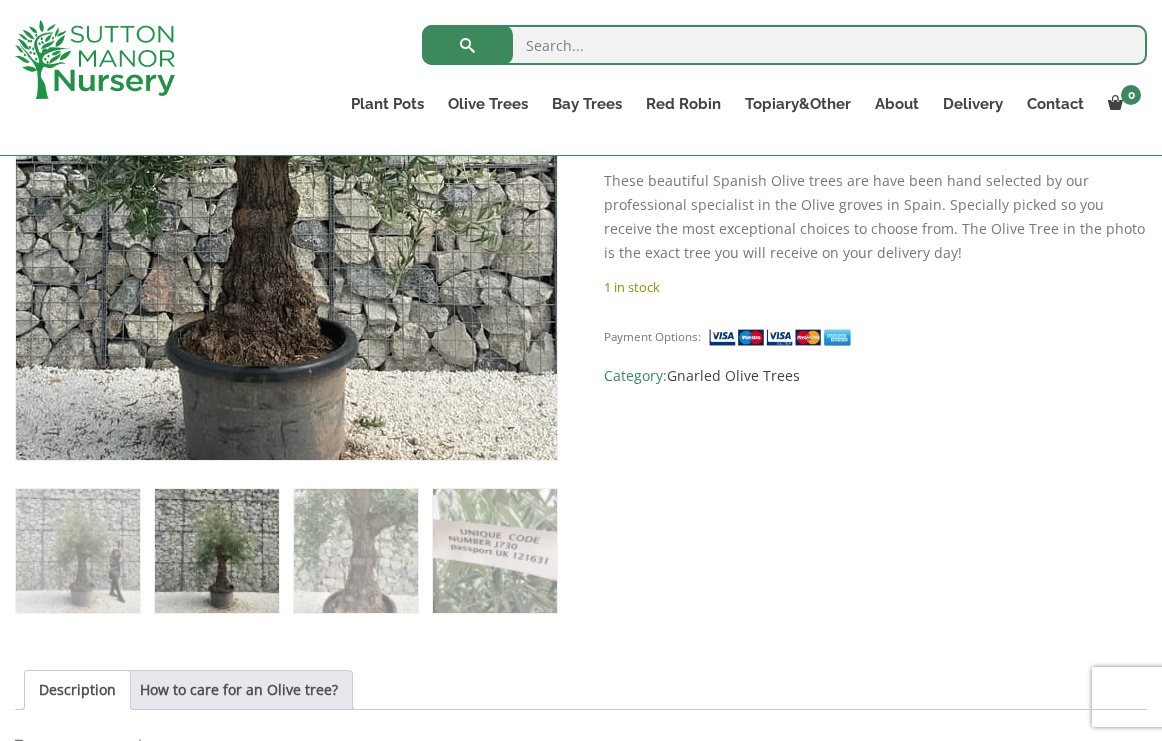 scroll, scrollTop: 548, scrollLeft: 0, axis: vertical 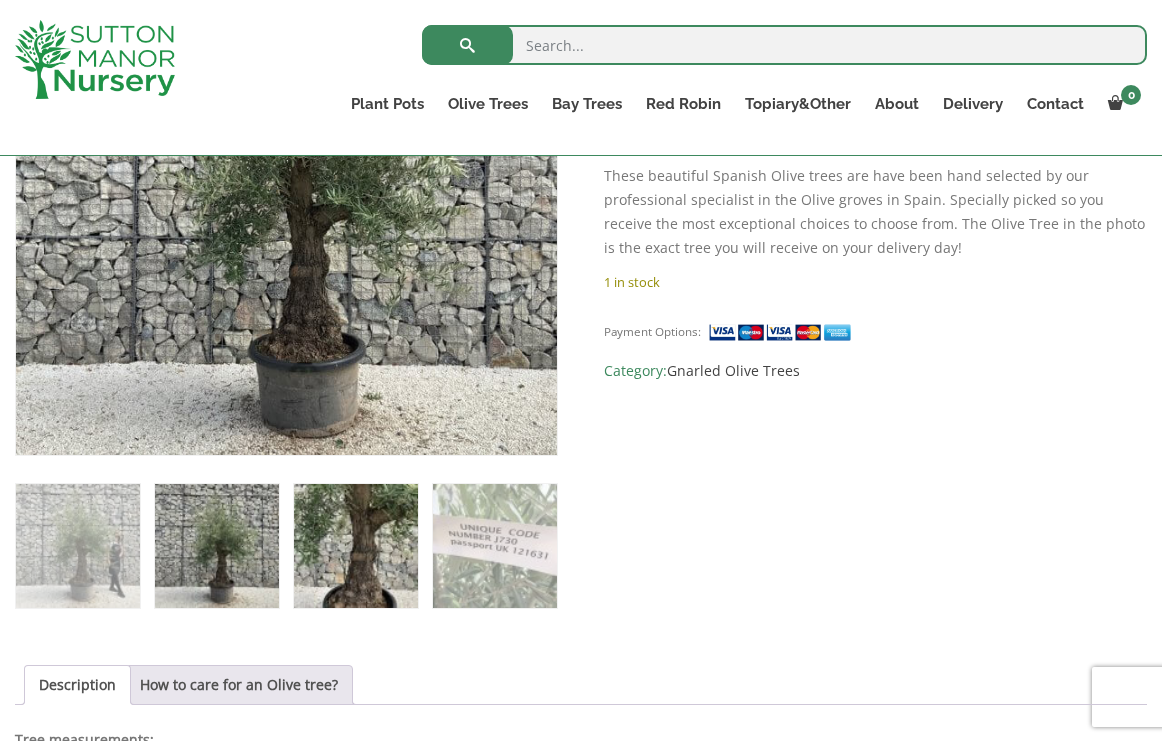 click at bounding box center (356, 546) 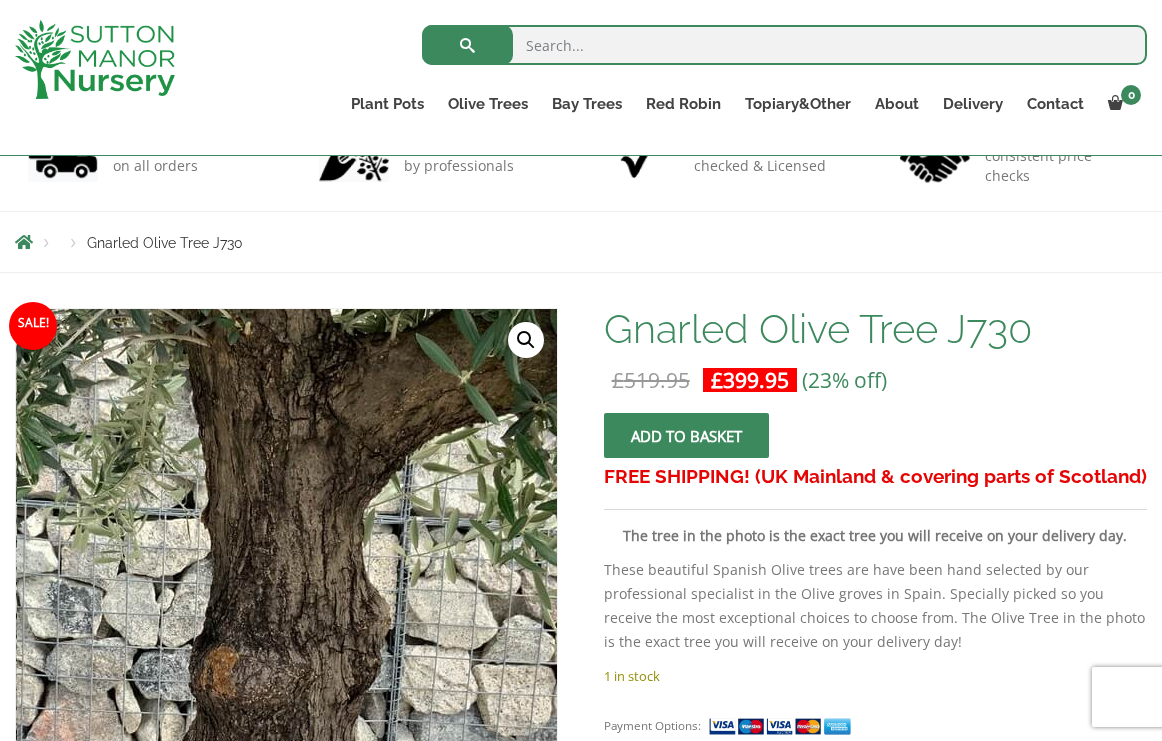 scroll, scrollTop: 147, scrollLeft: 0, axis: vertical 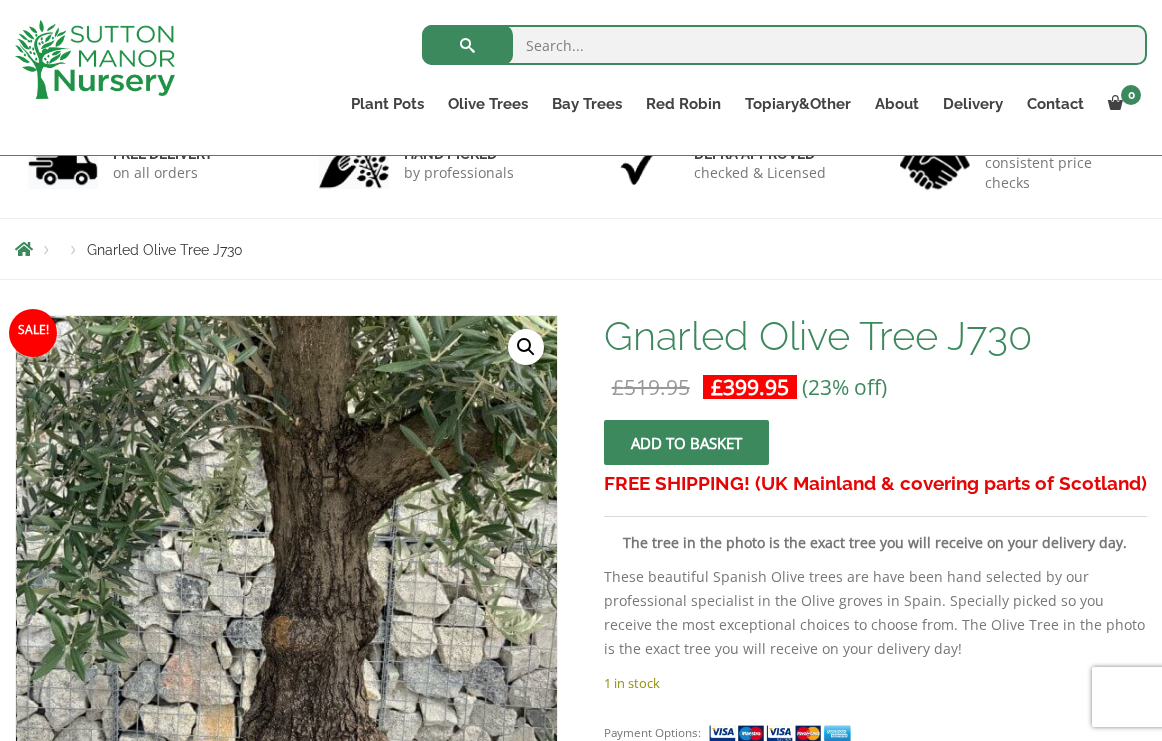 click on "These beautiful Spanish Olive trees are have been hand selected by our professional specialist in the Olive groves in Spain. Specially picked so you receive the most exceptional choices to choose from. The Olive Tree in the photo is the exact tree you will receive on your delivery day!" at bounding box center (875, 613) 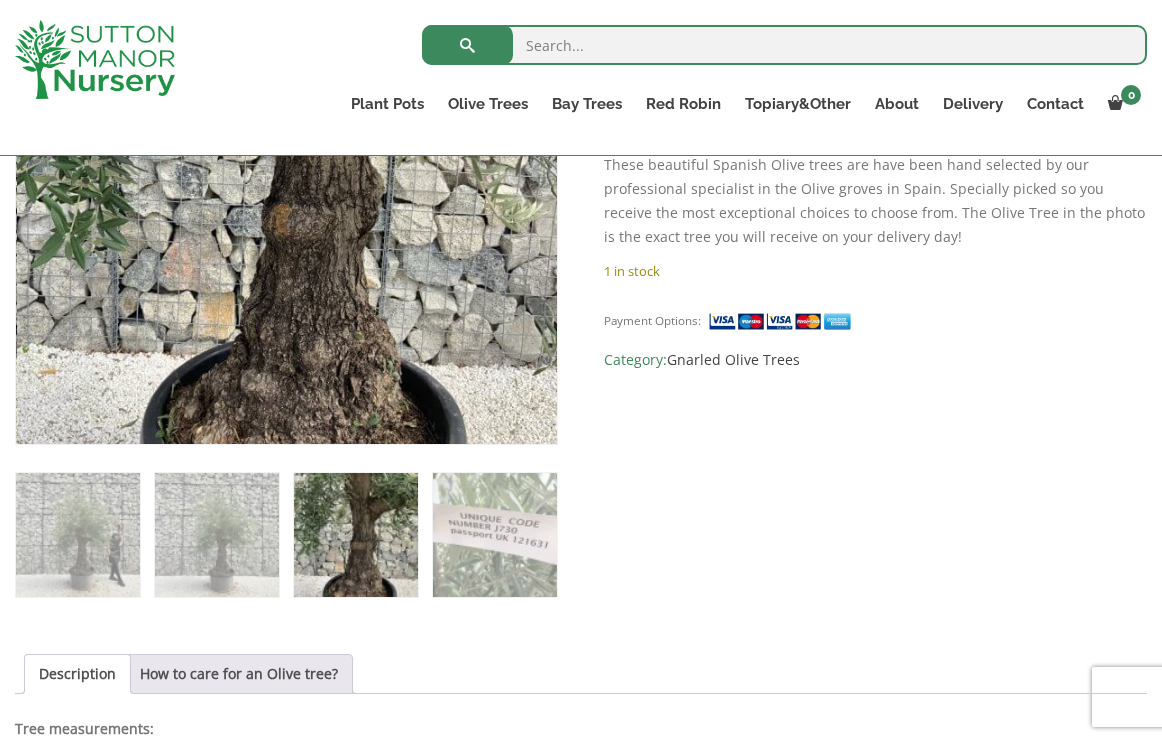 scroll, scrollTop: 563, scrollLeft: 0, axis: vertical 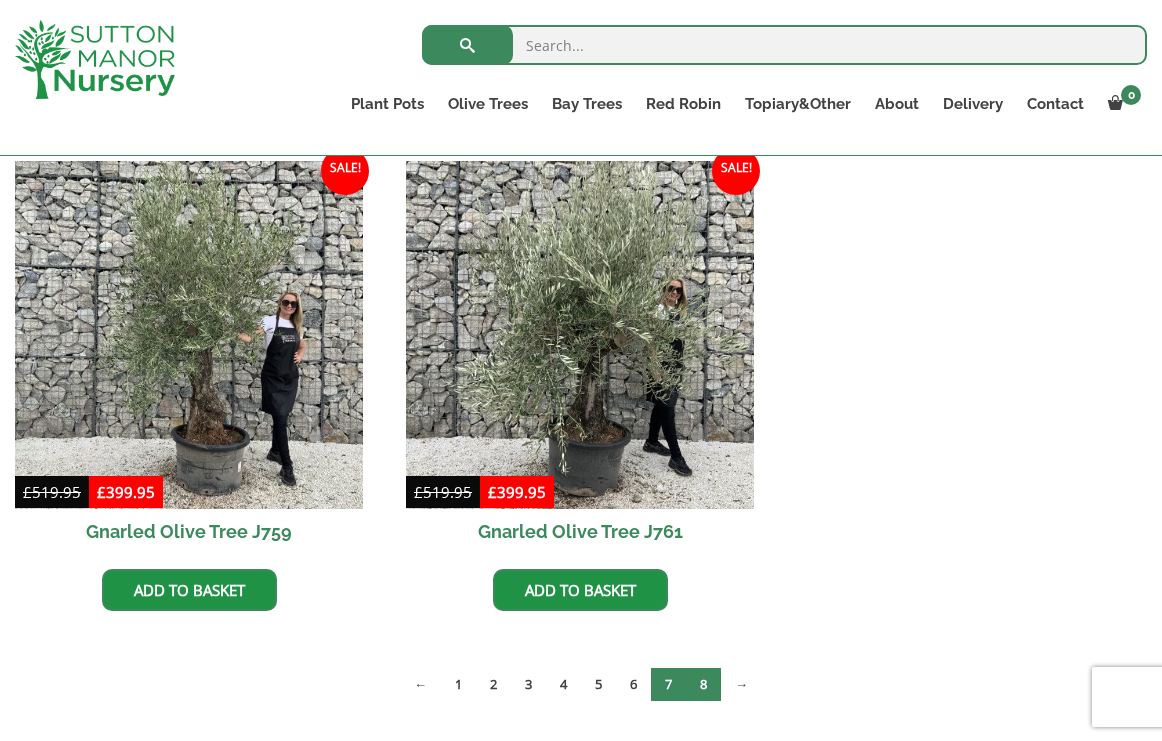 click on "8" at bounding box center (703, 684) 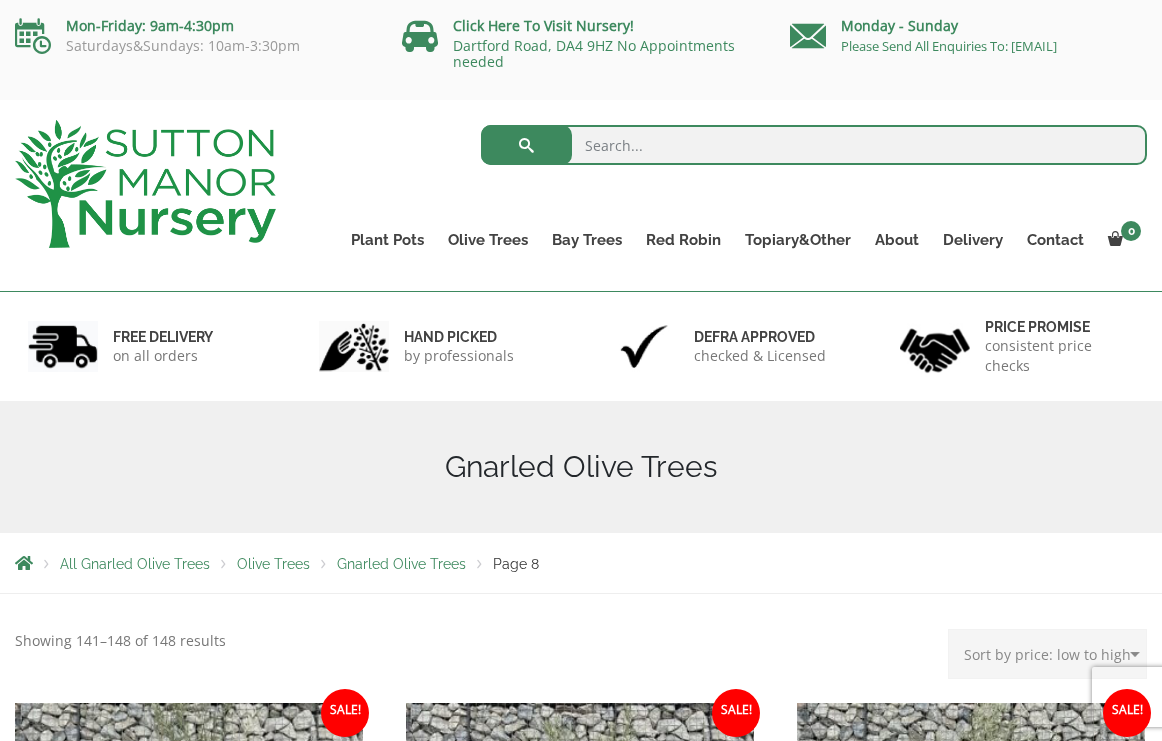 scroll, scrollTop: 120, scrollLeft: 0, axis: vertical 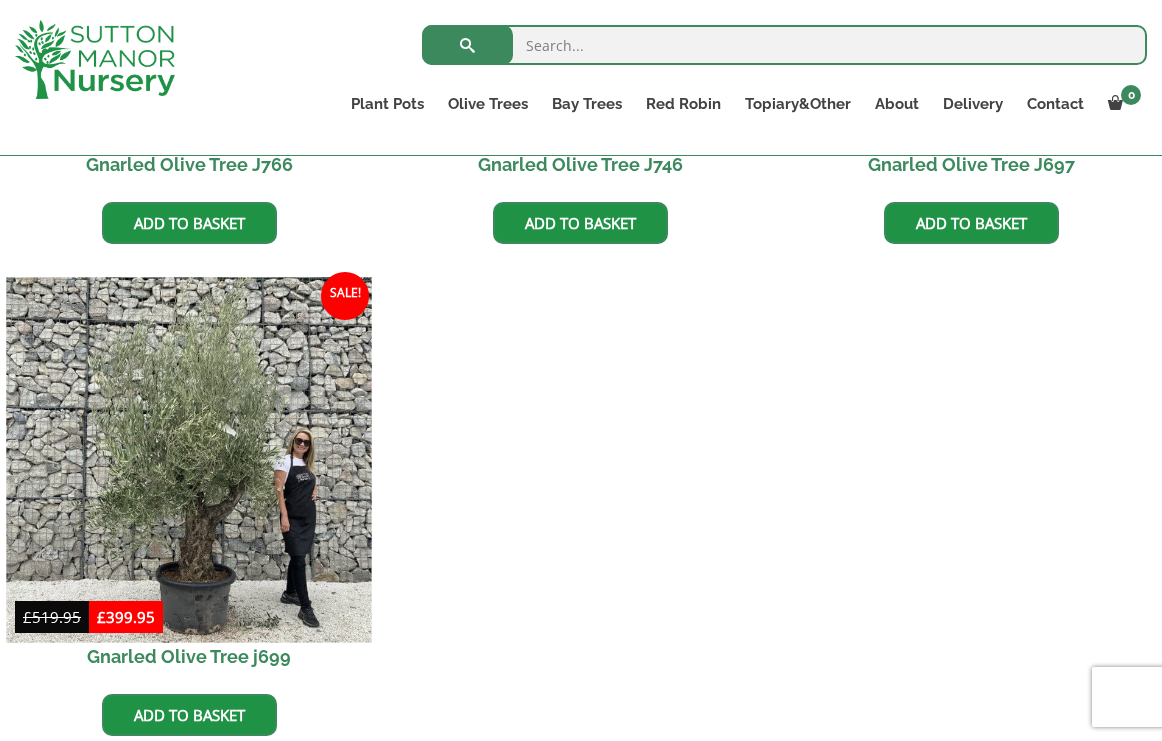 click at bounding box center [188, 460] 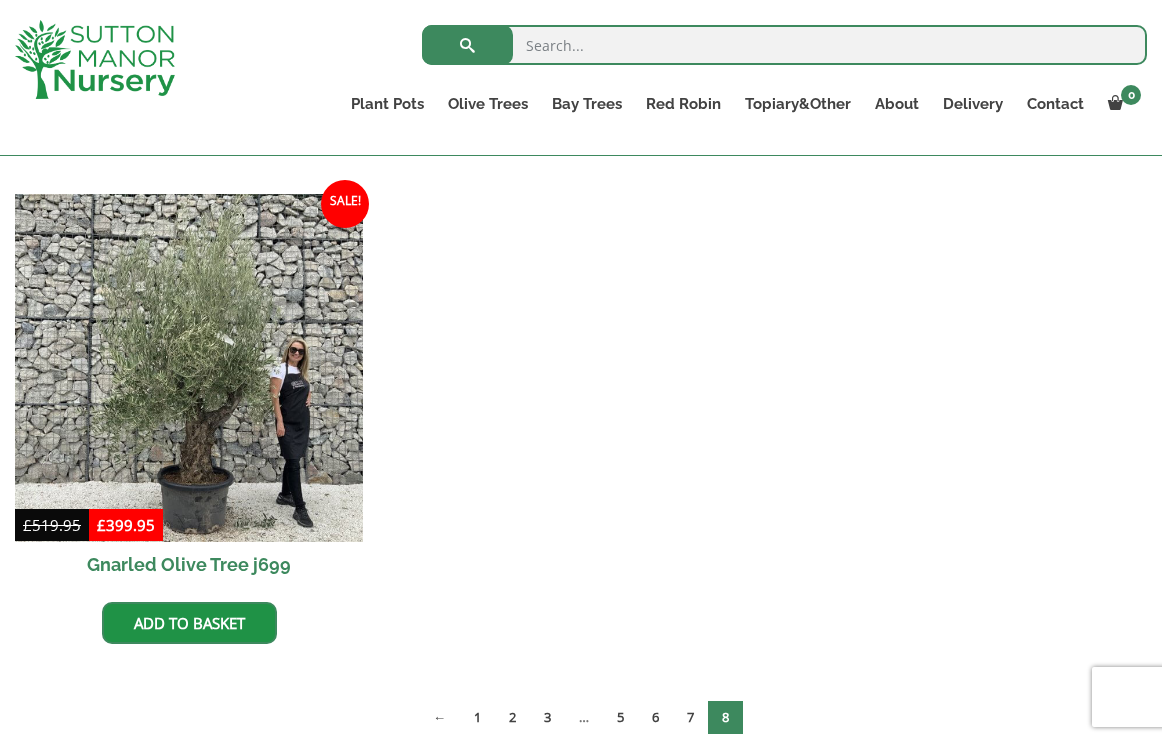scroll, scrollTop: 1111, scrollLeft: 0, axis: vertical 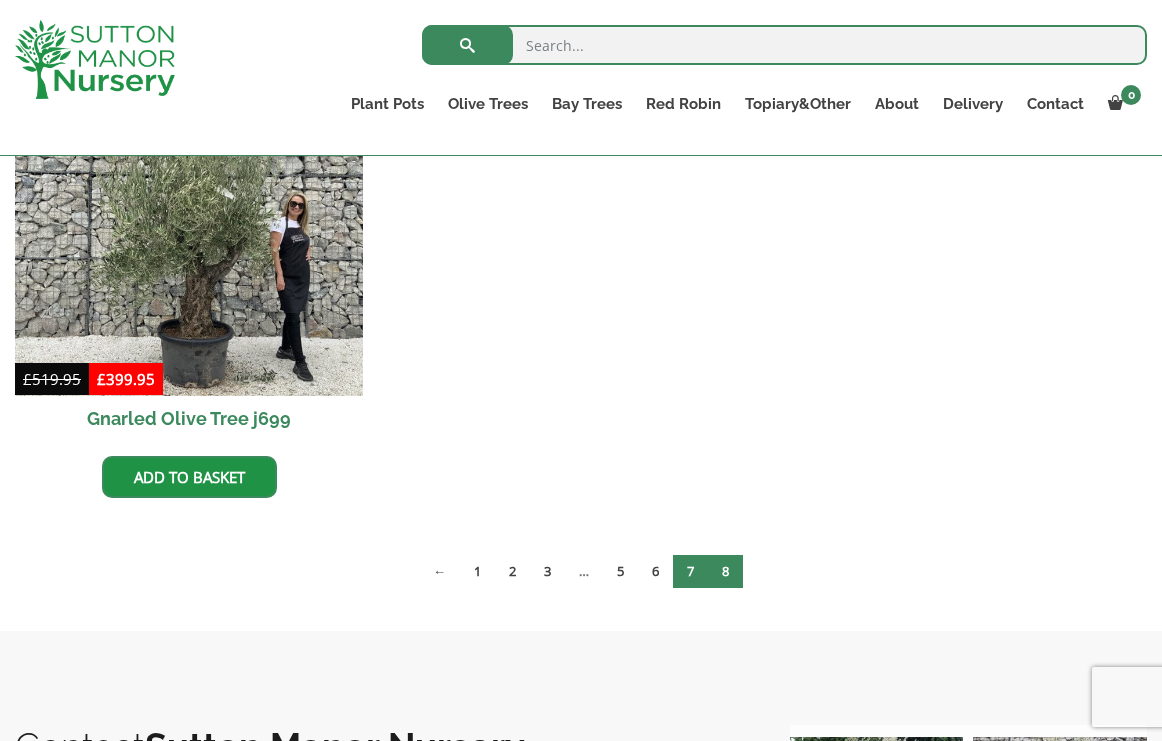 click on "7" at bounding box center (690, 571) 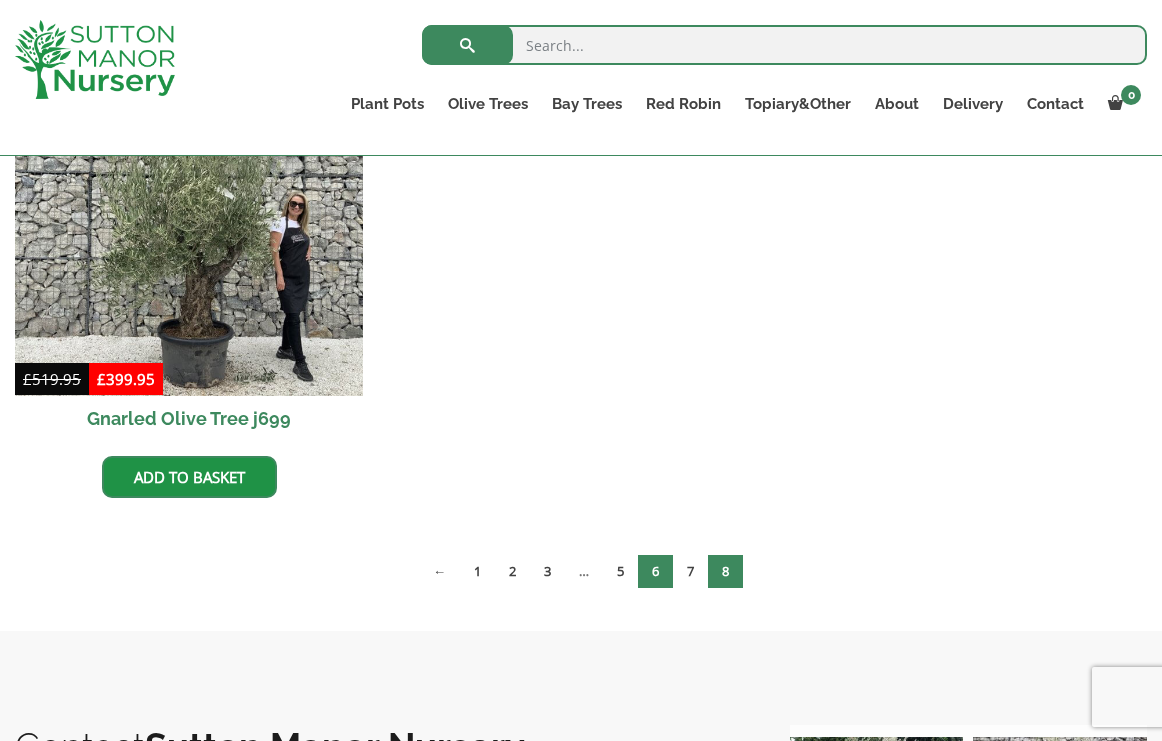 click on "6" at bounding box center [655, 571] 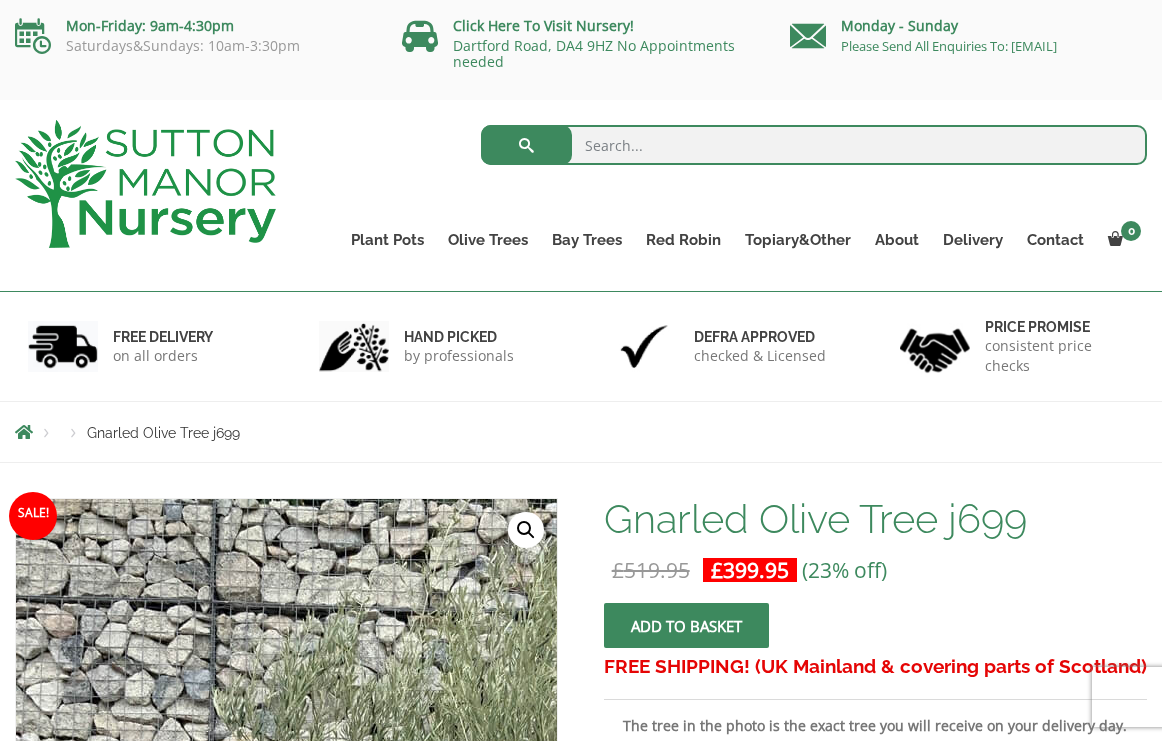 scroll, scrollTop: 0, scrollLeft: 0, axis: both 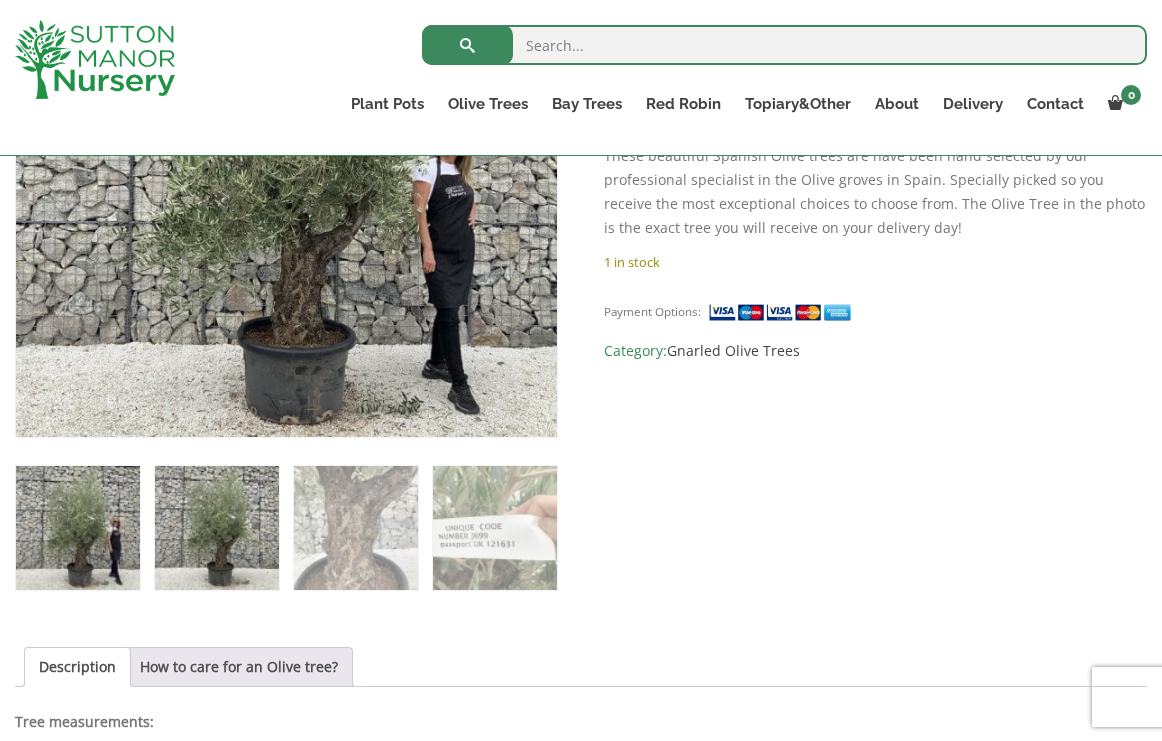 click at bounding box center (217, 528) 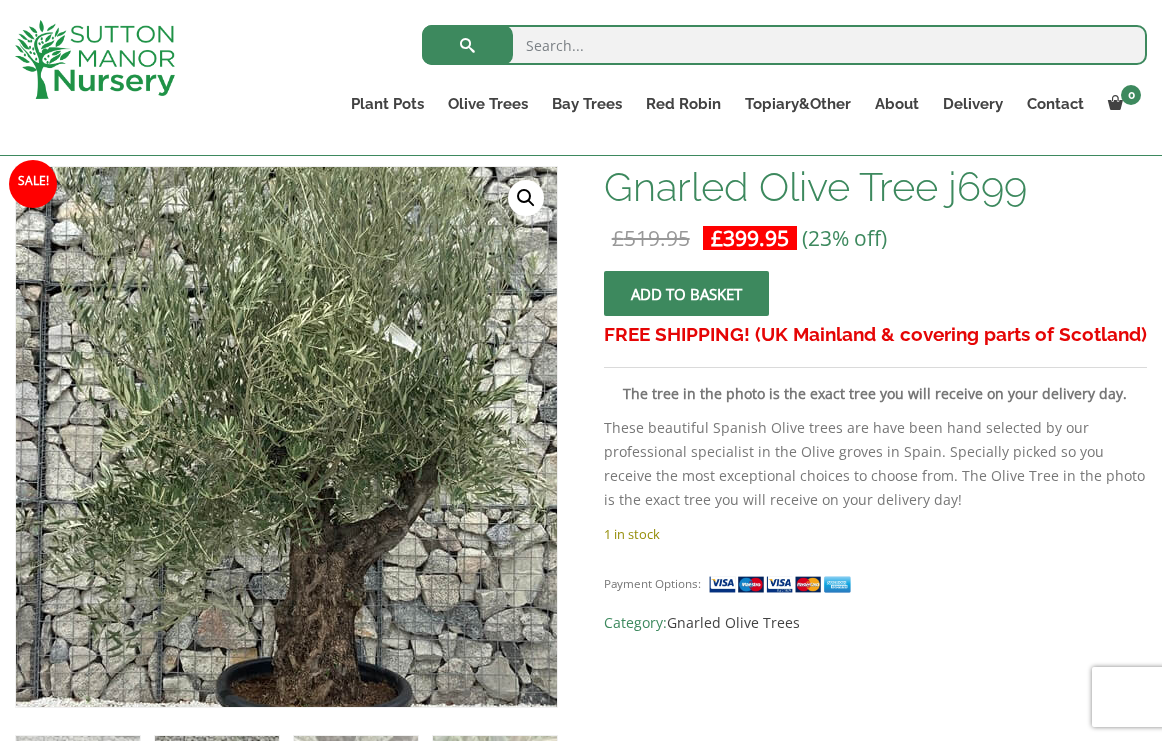 scroll, scrollTop: 318, scrollLeft: 0, axis: vertical 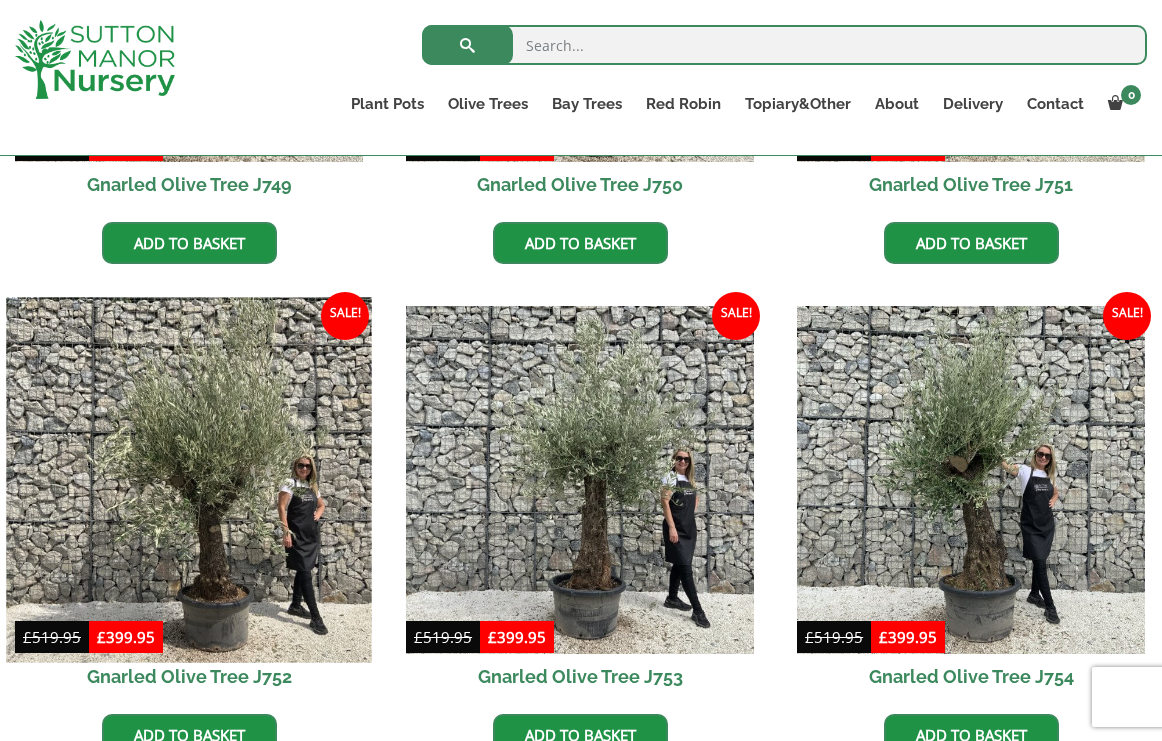 click at bounding box center [188, 479] 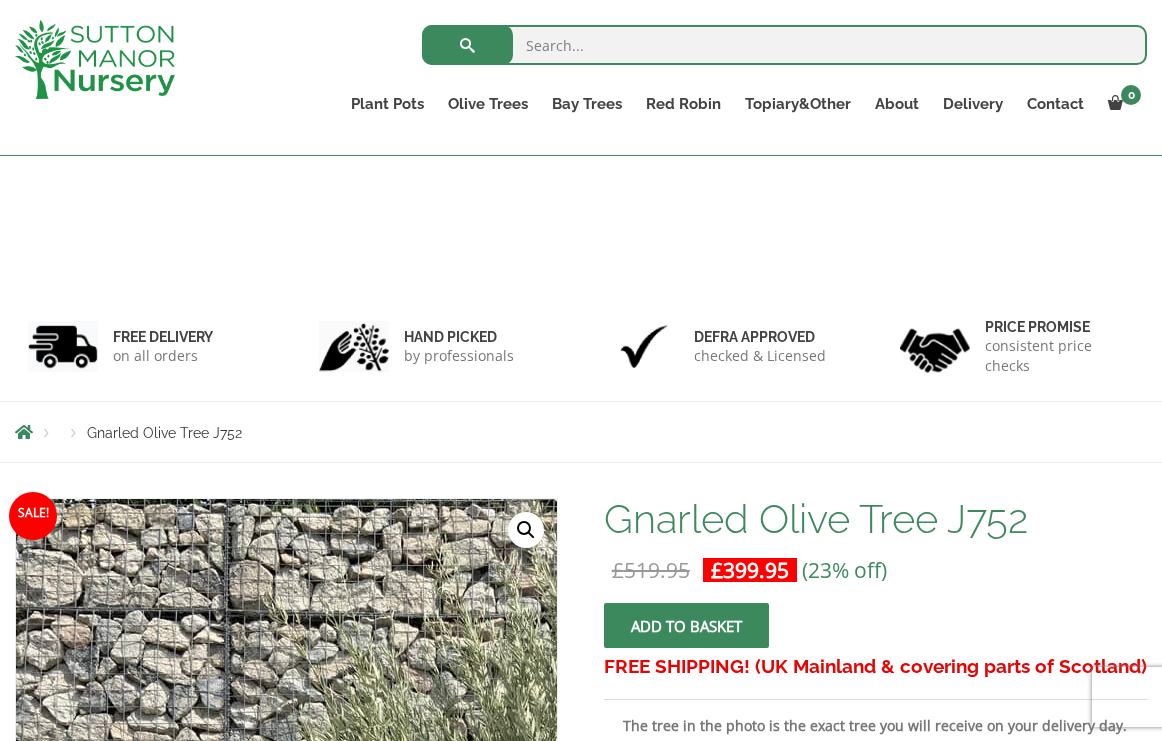 scroll, scrollTop: 280, scrollLeft: 0, axis: vertical 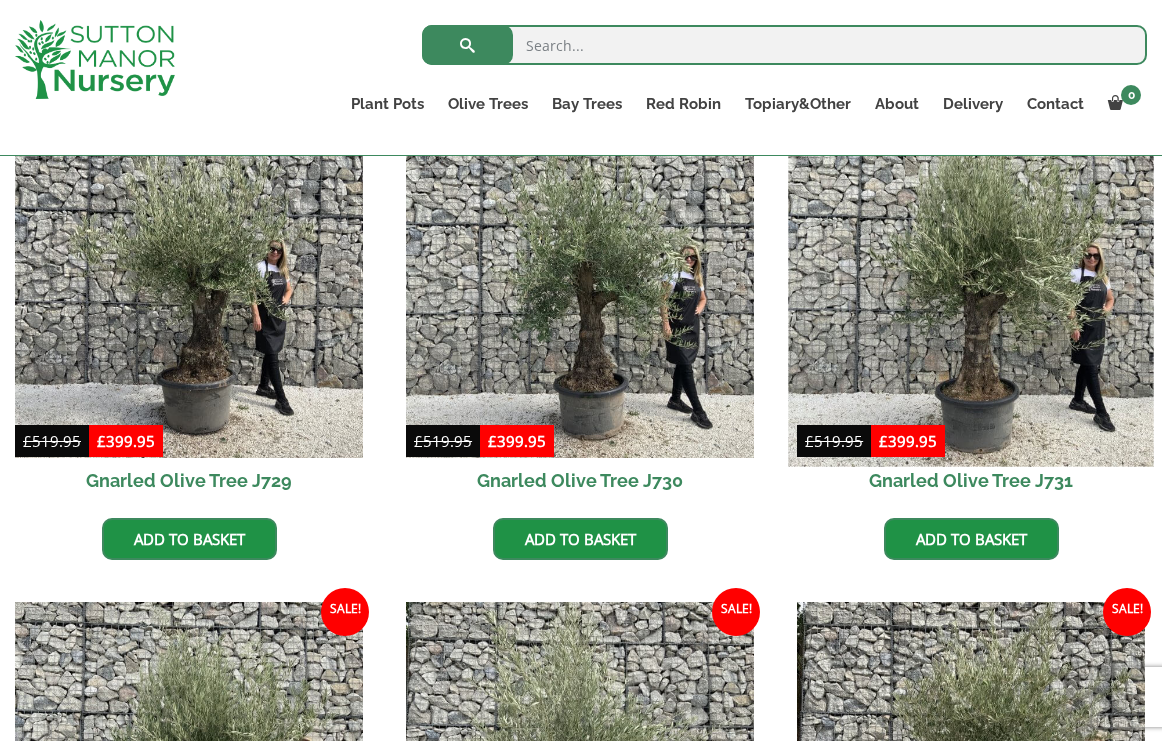 click at bounding box center [970, 283] 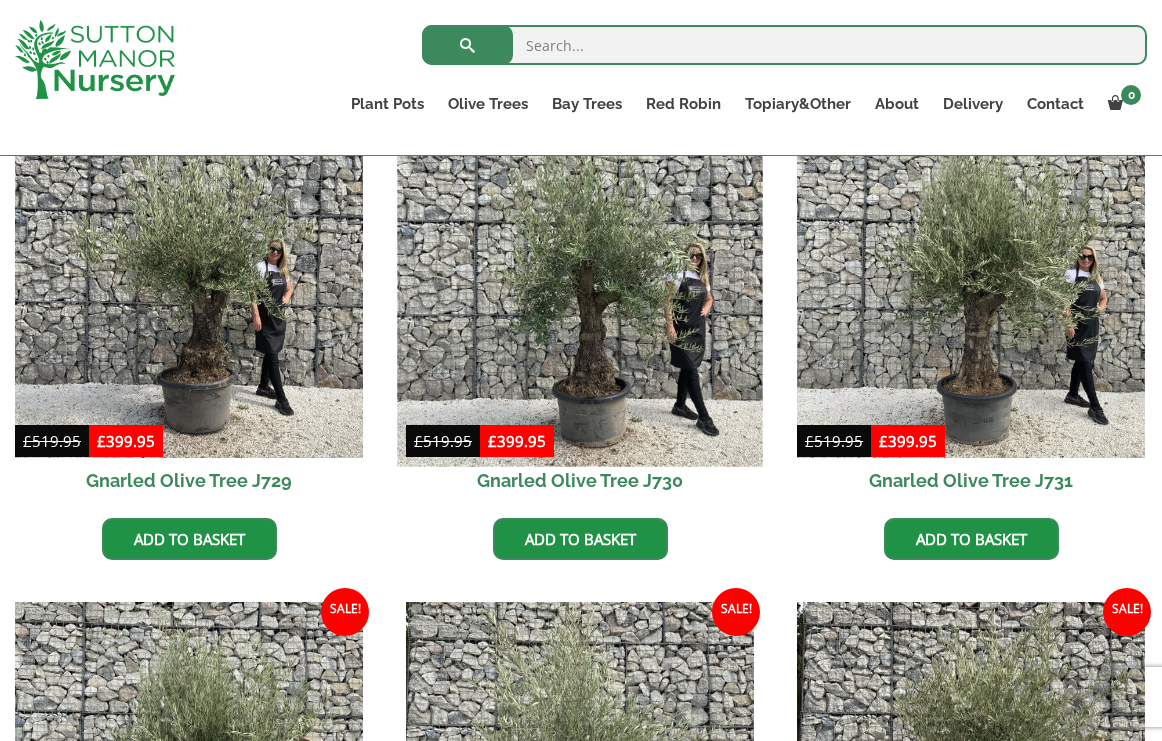 click at bounding box center [579, 283] 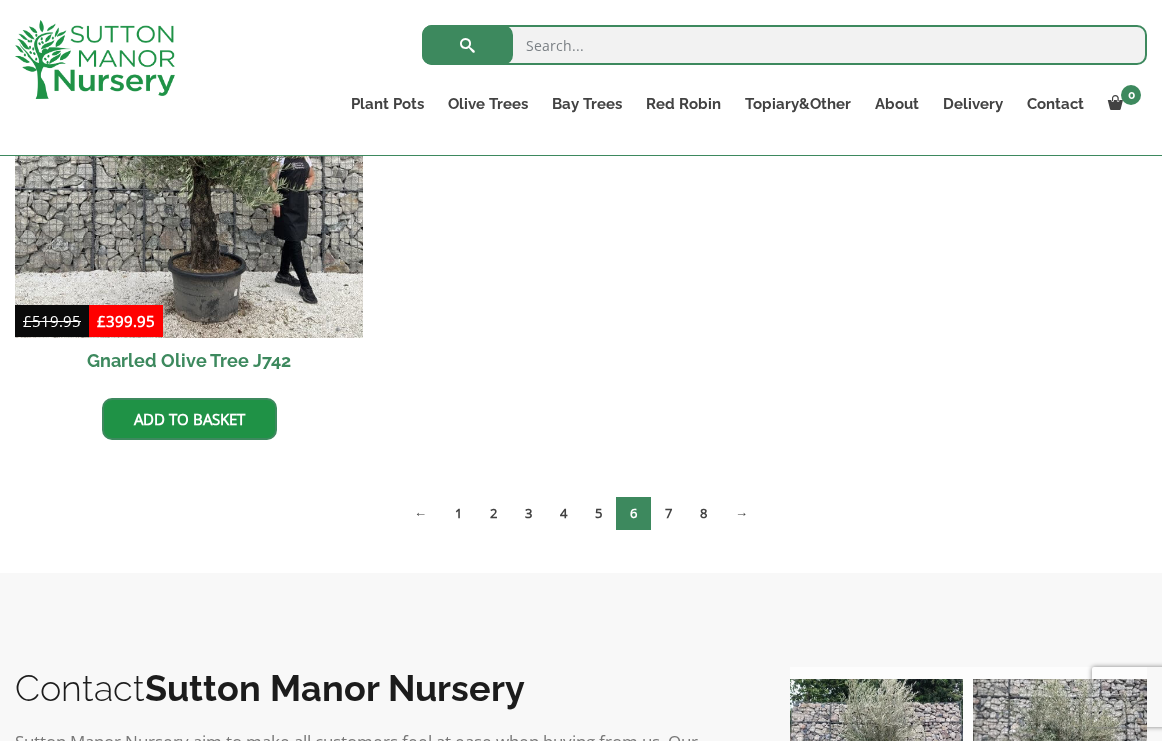 scroll, scrollTop: 3139, scrollLeft: 0, axis: vertical 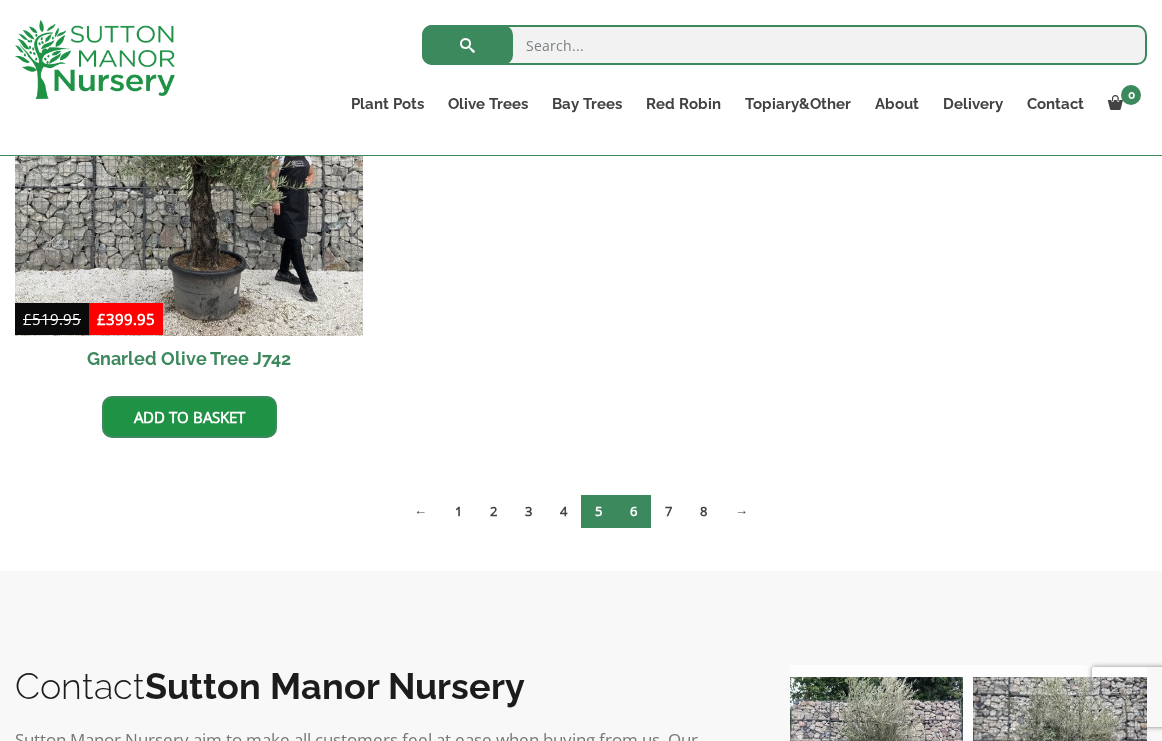 click on "5" at bounding box center (598, 511) 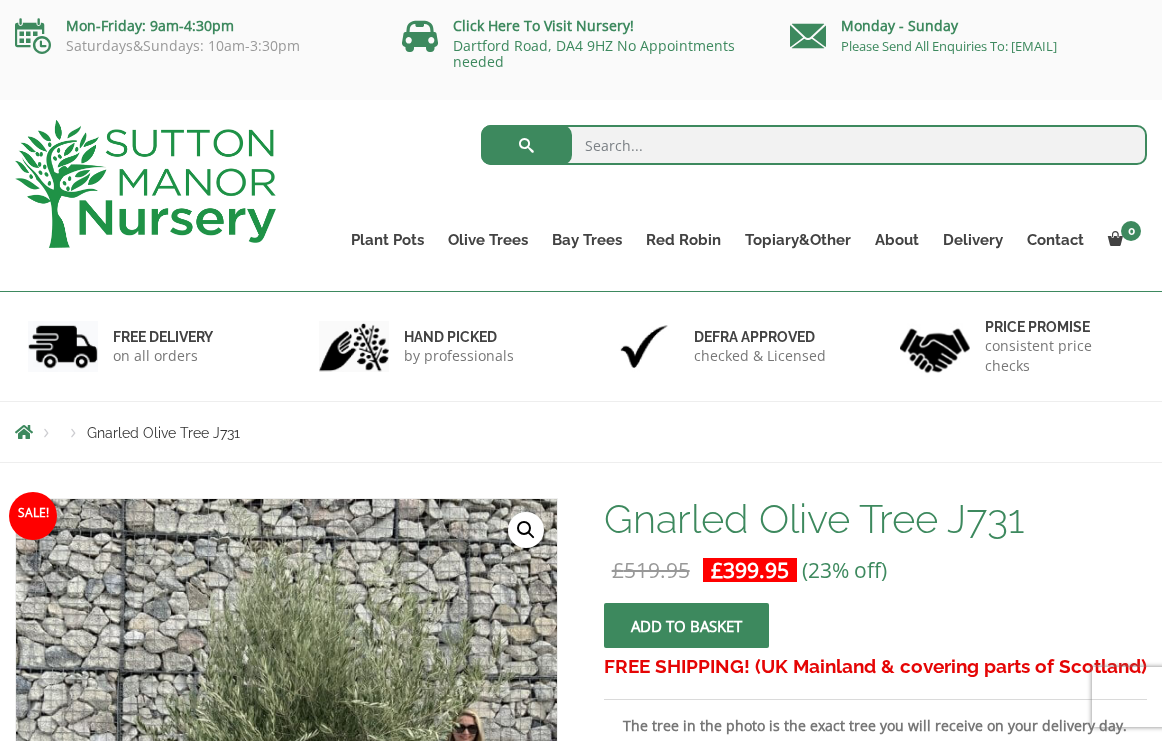scroll, scrollTop: 217, scrollLeft: 0, axis: vertical 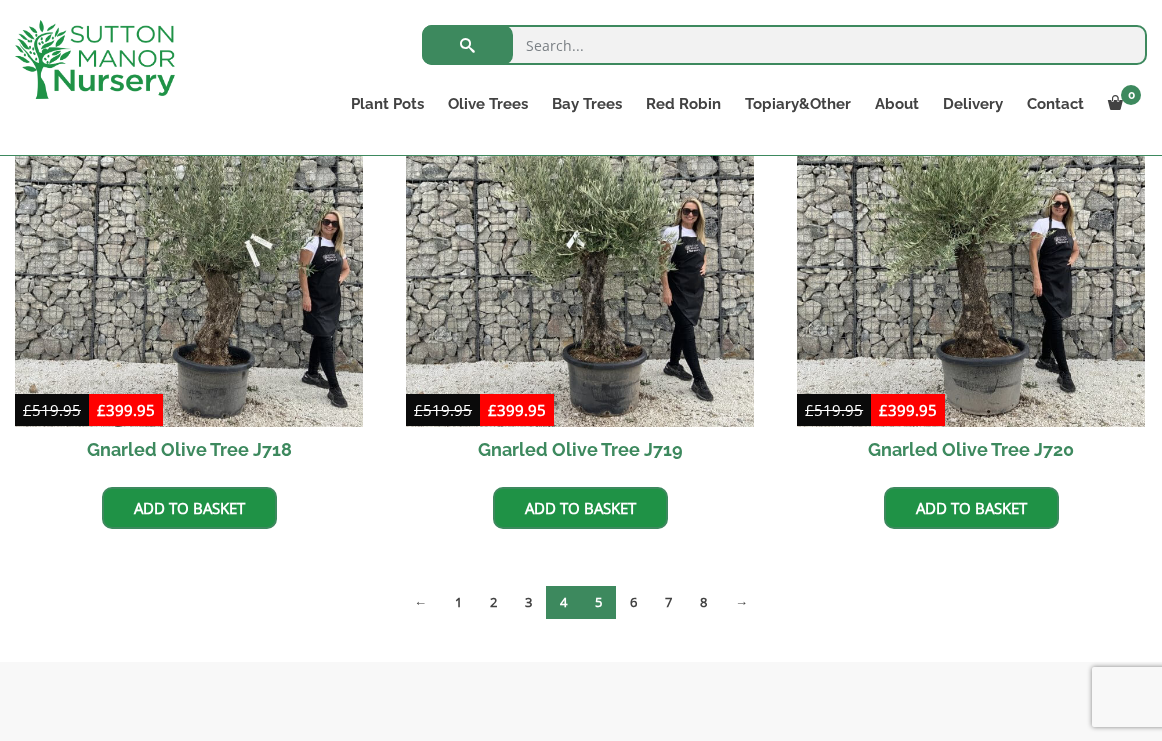 click on "4" at bounding box center (563, 602) 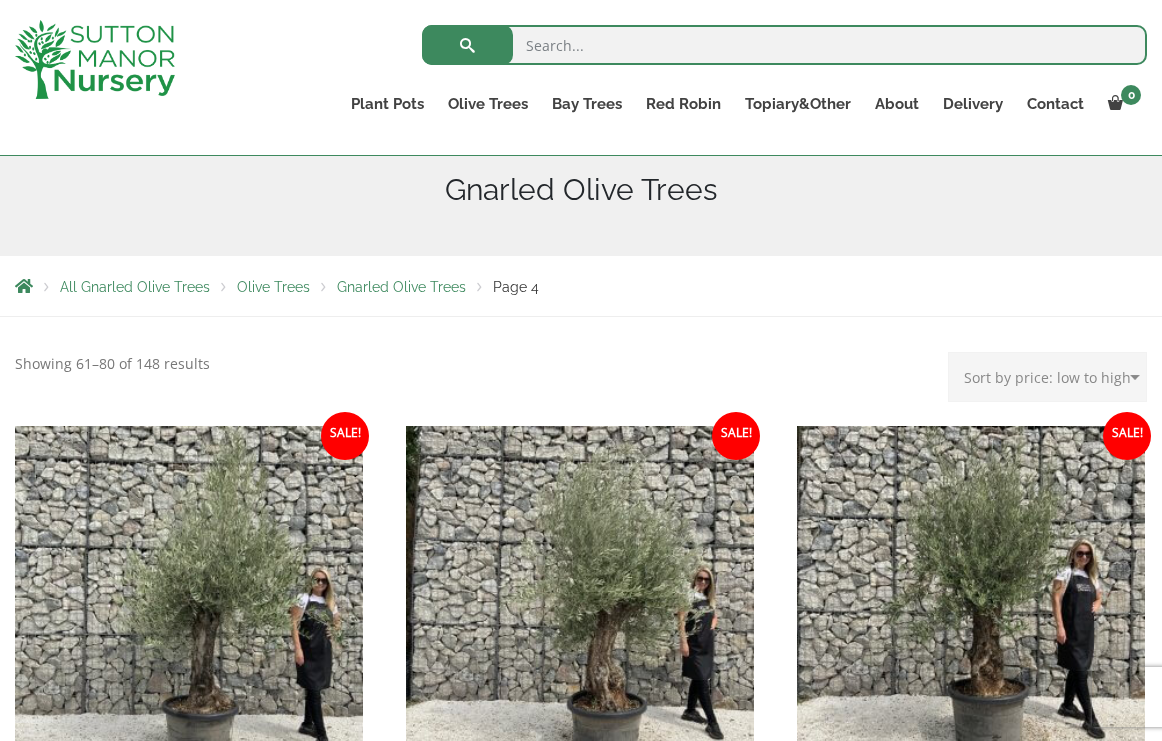 scroll, scrollTop: 330, scrollLeft: 0, axis: vertical 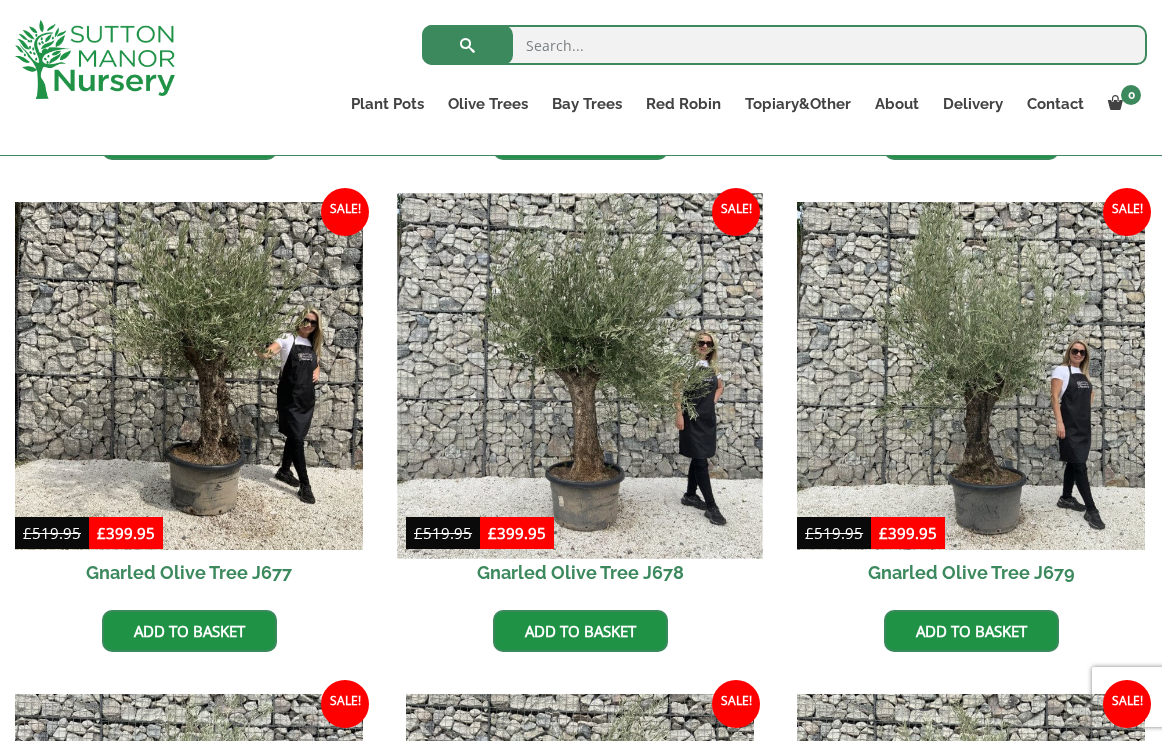 click at bounding box center [579, 376] 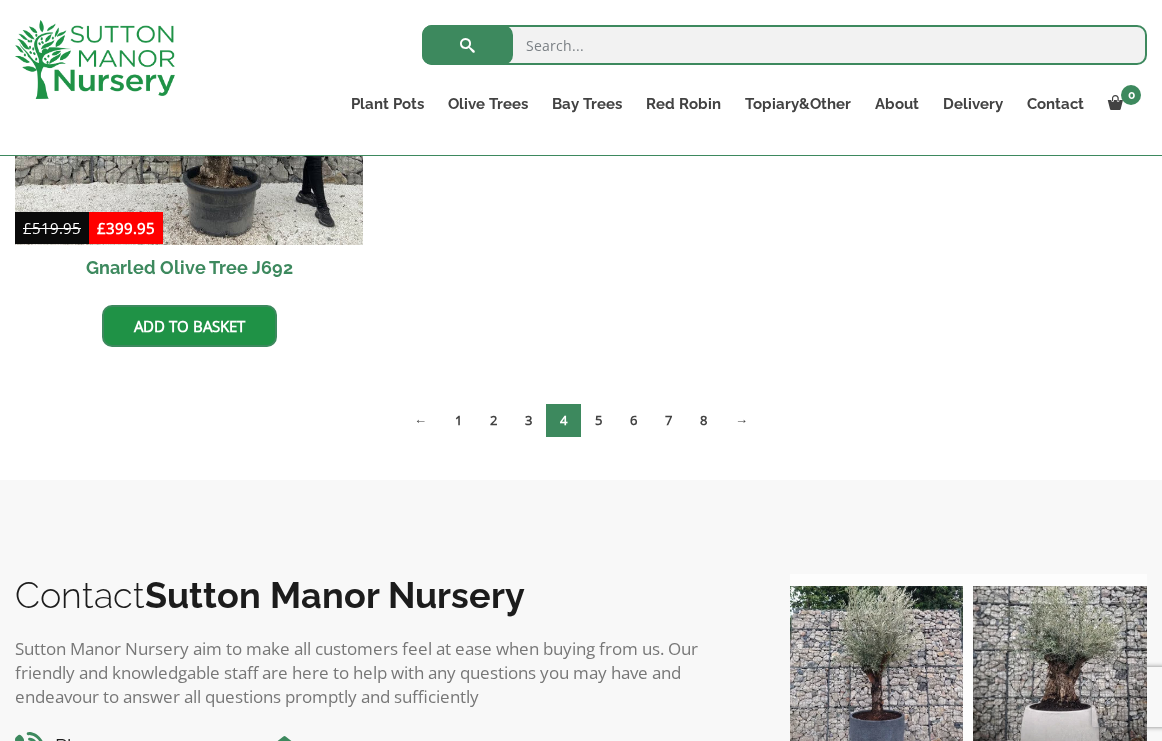 scroll, scrollTop: 3721, scrollLeft: 0, axis: vertical 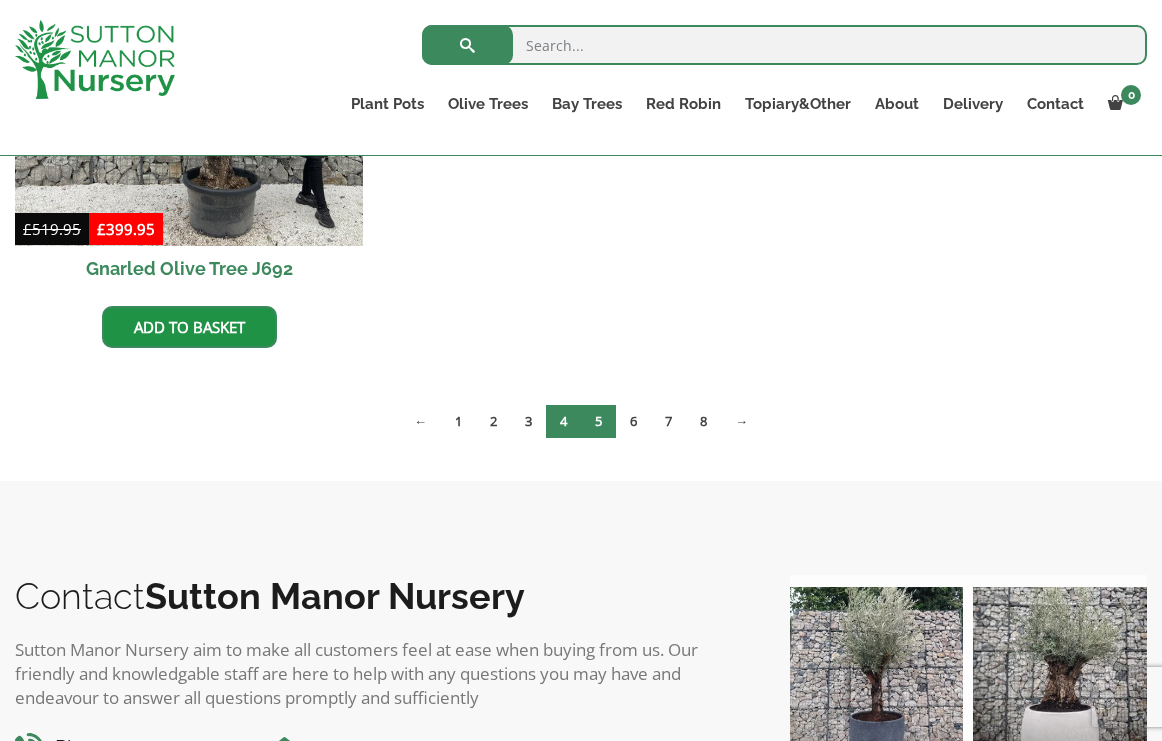 click on "5" at bounding box center [598, 421] 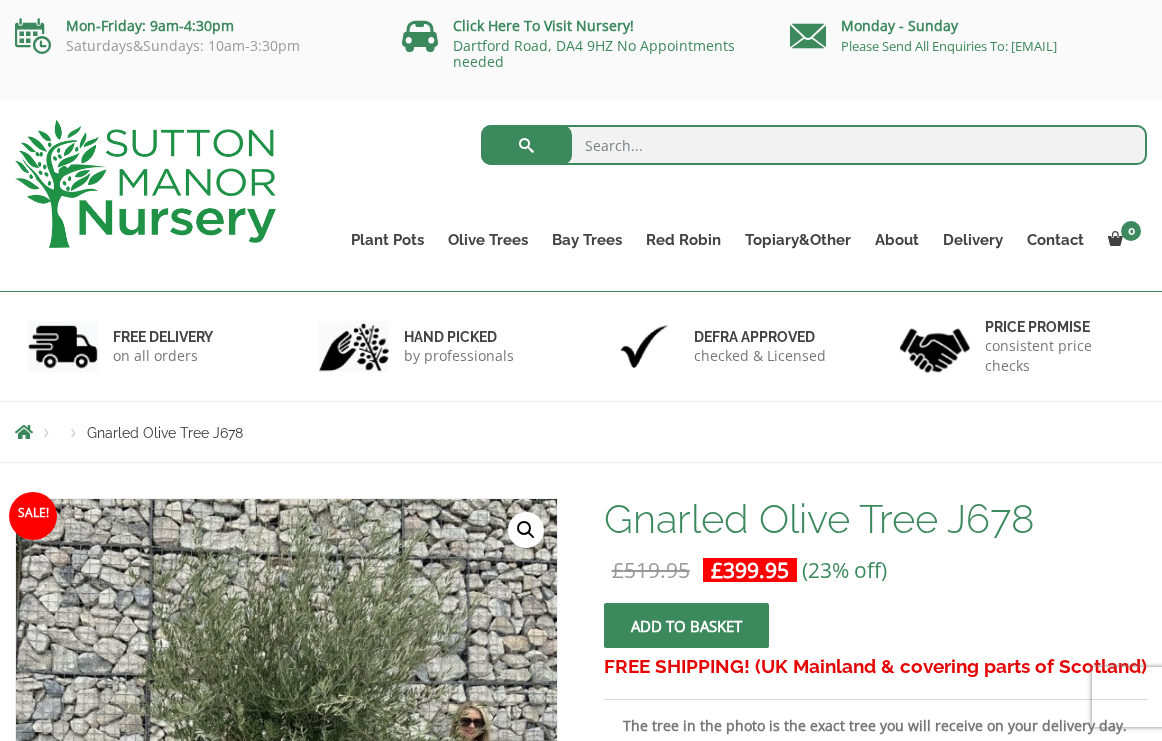 scroll, scrollTop: 0, scrollLeft: 0, axis: both 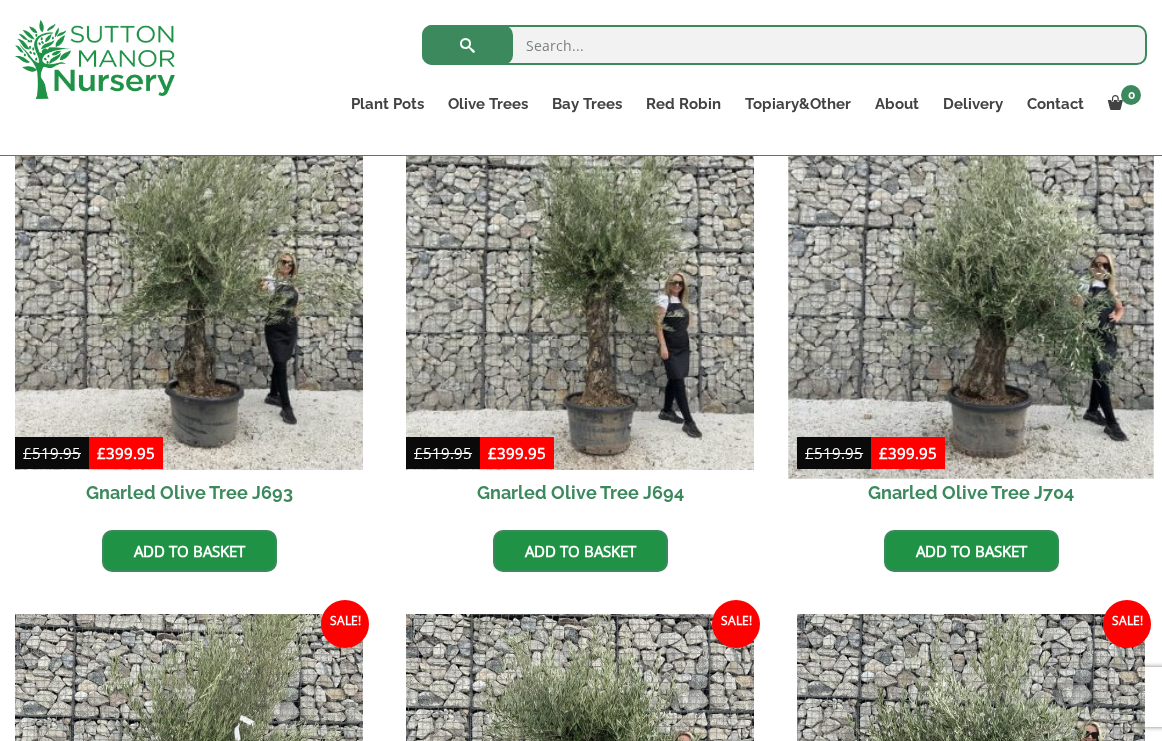 click at bounding box center [970, 296] 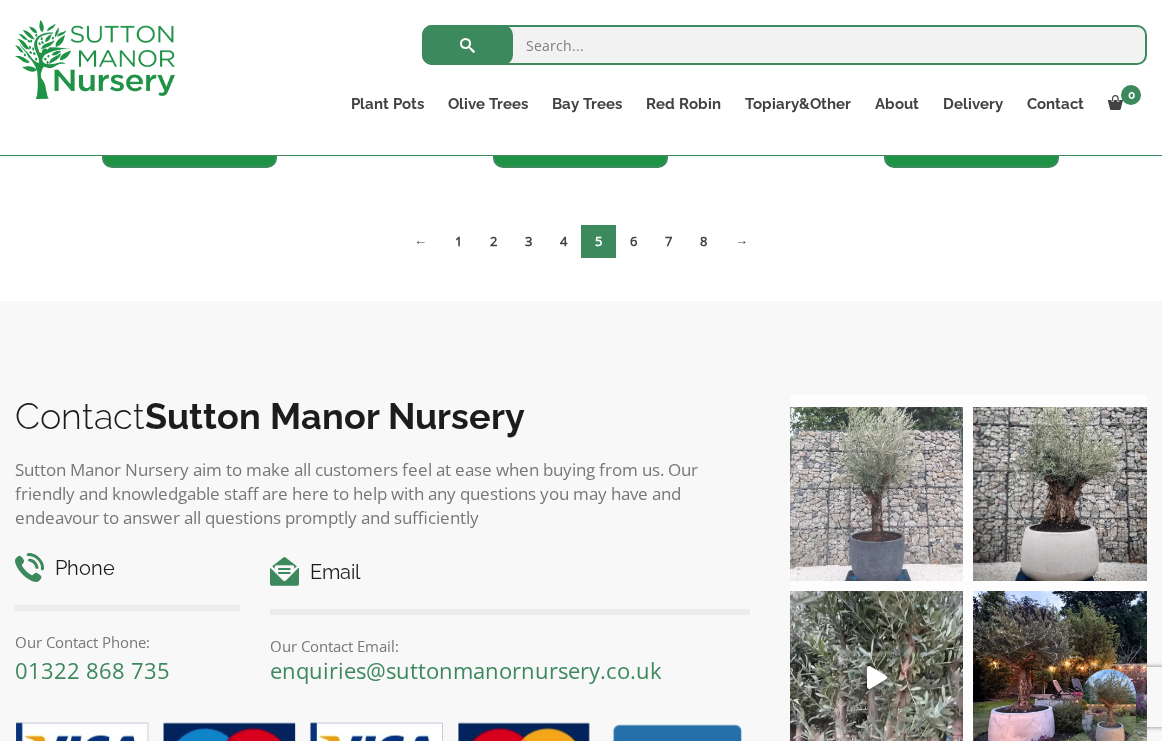 scroll, scrollTop: 2913, scrollLeft: 0, axis: vertical 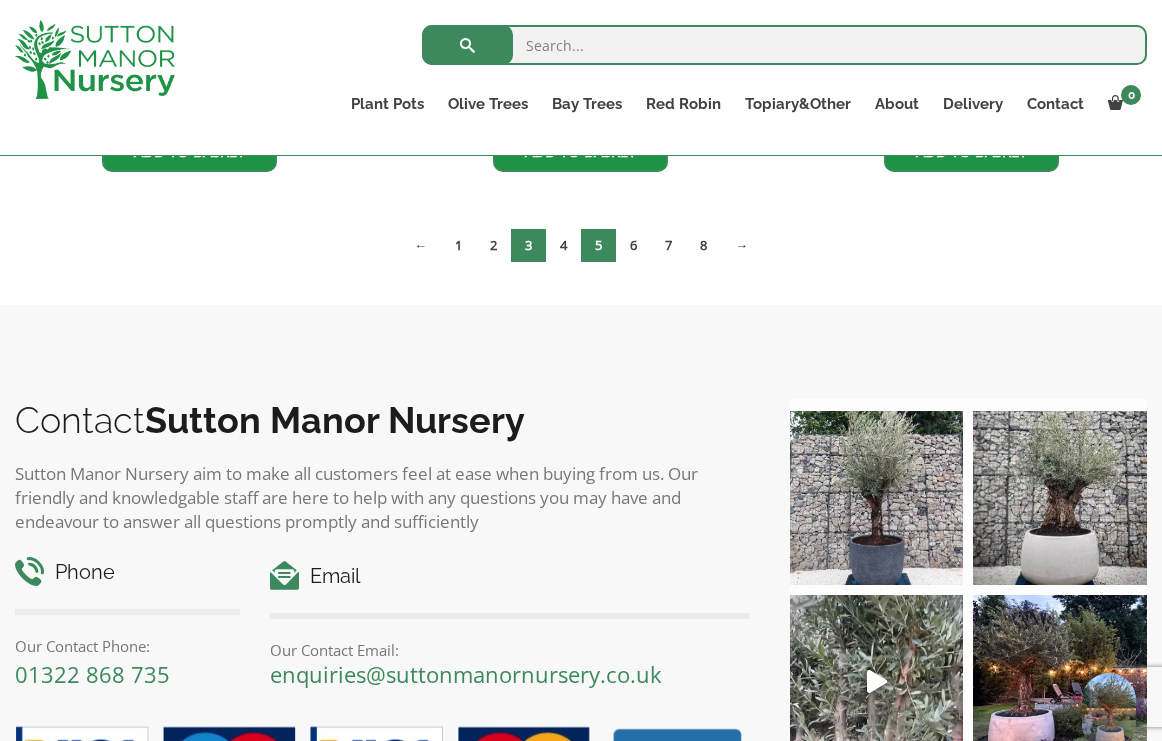 click on "3" at bounding box center (528, 245) 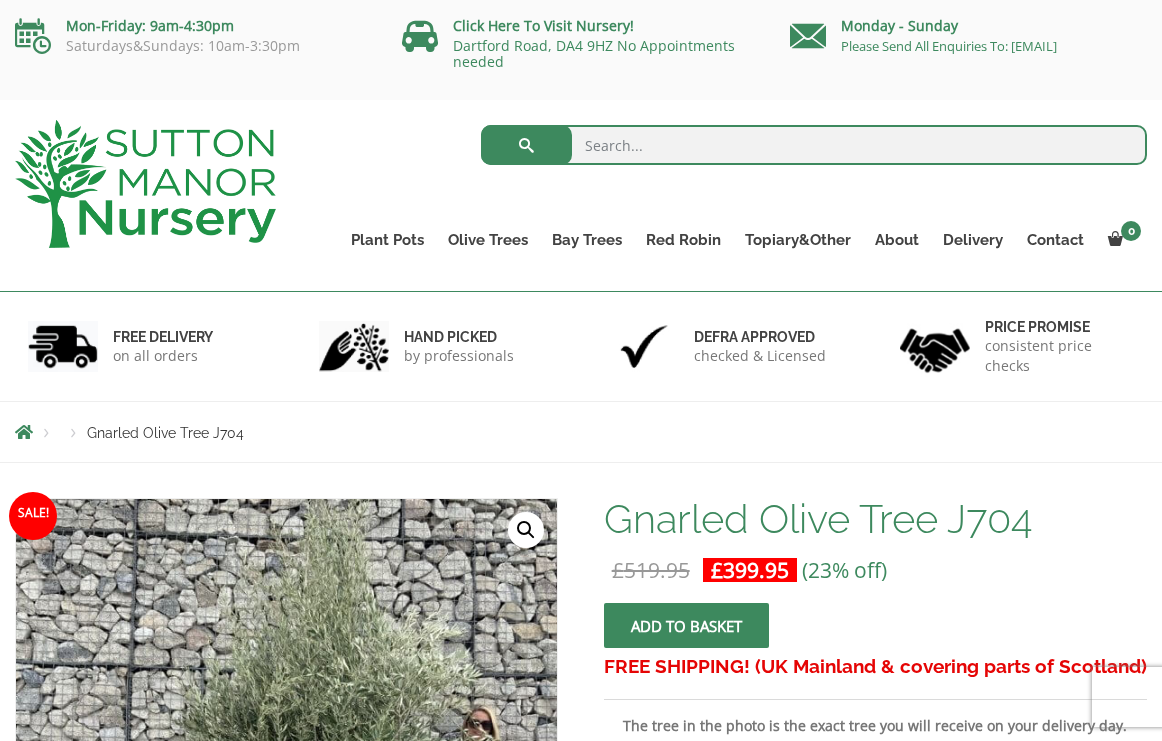 scroll, scrollTop: 0, scrollLeft: 0, axis: both 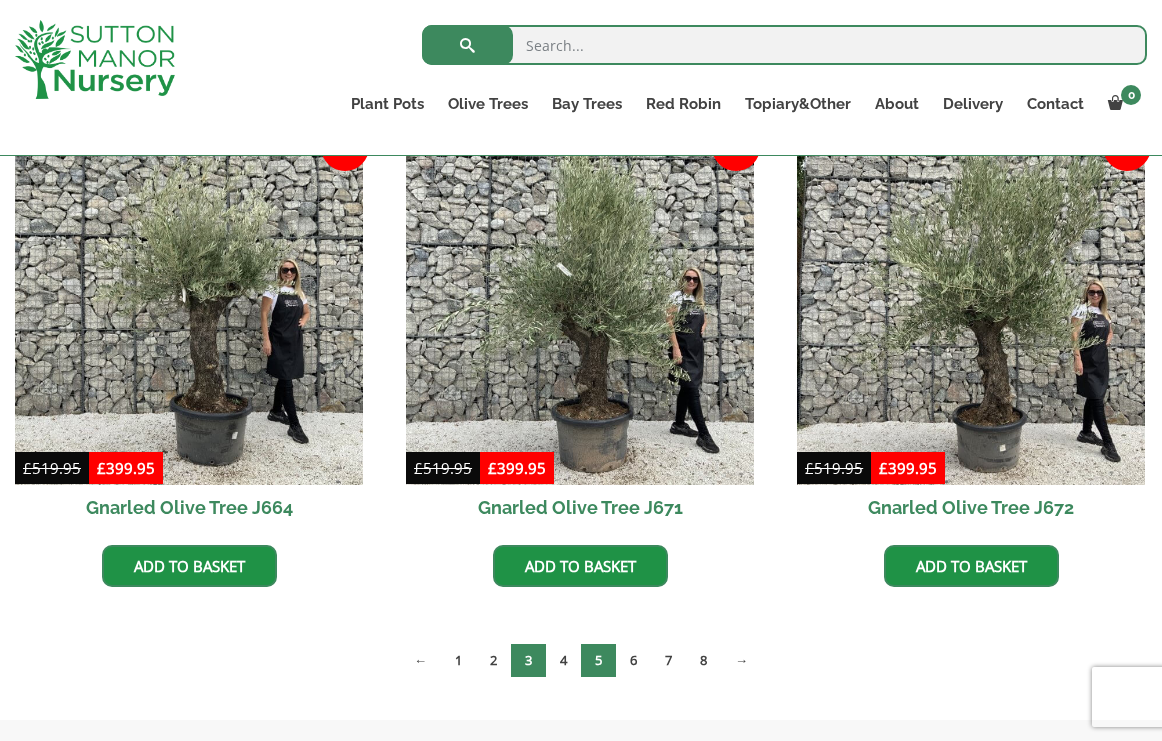 click on "5" at bounding box center (598, 660) 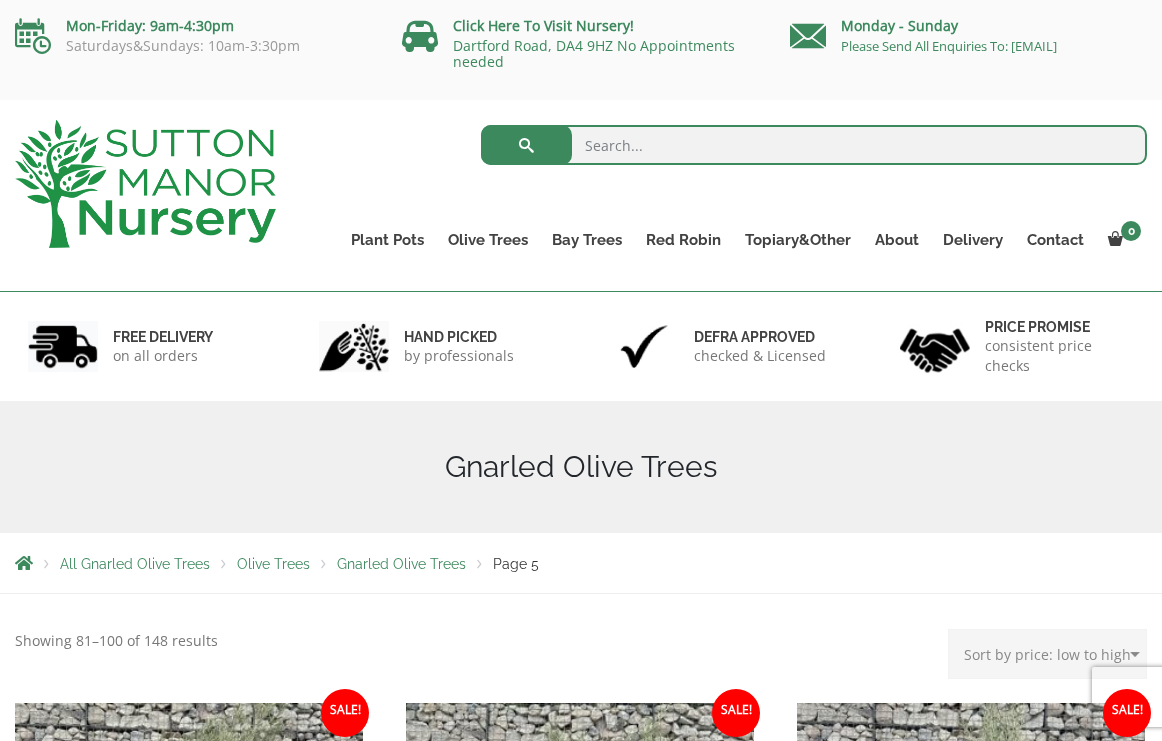 scroll, scrollTop: 0, scrollLeft: 0, axis: both 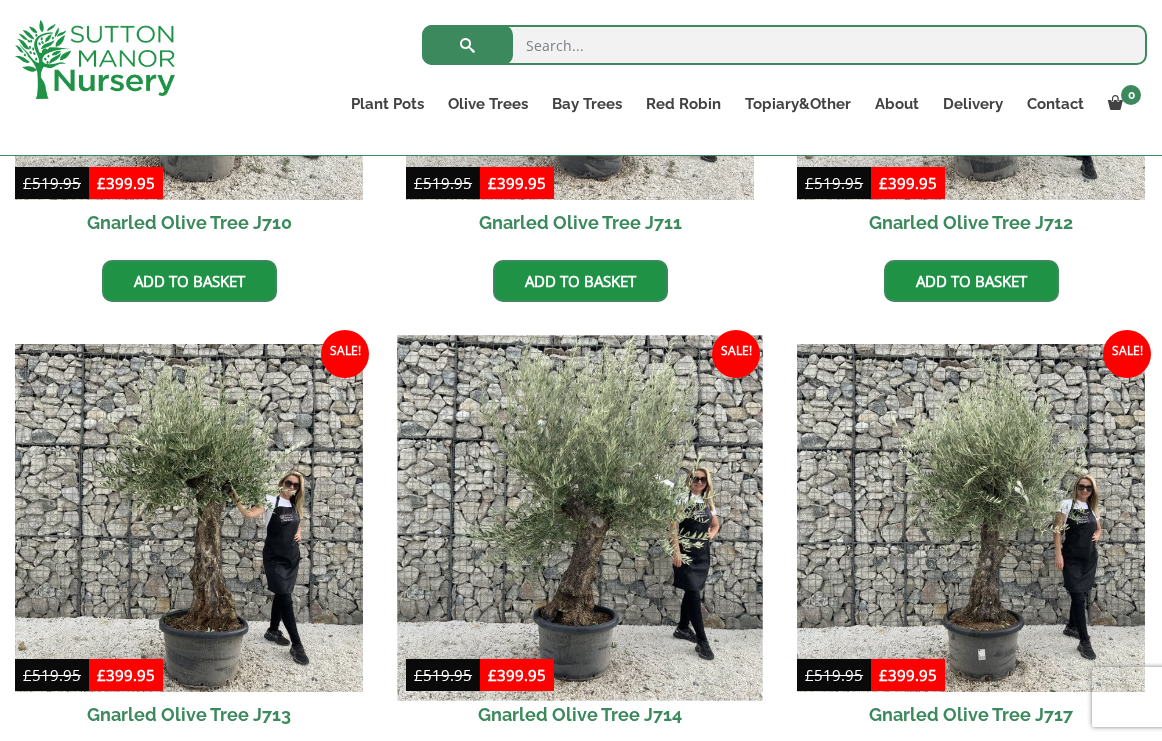 click at bounding box center (579, 517) 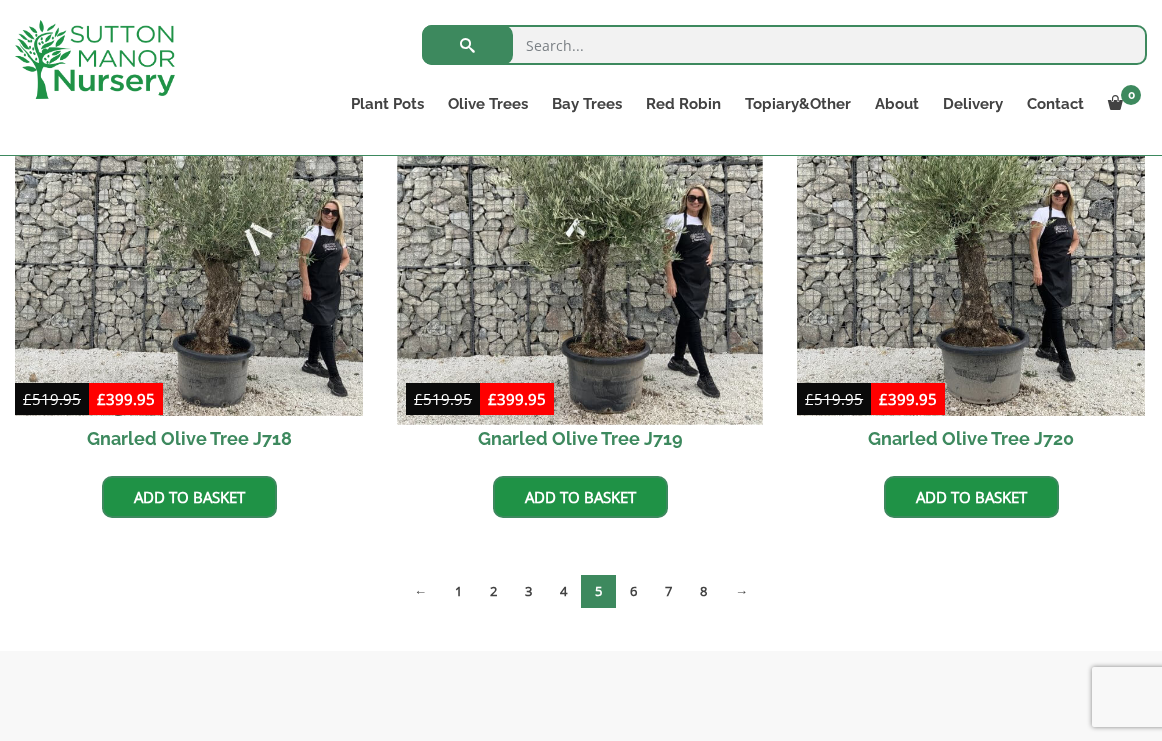 scroll, scrollTop: 2609, scrollLeft: 0, axis: vertical 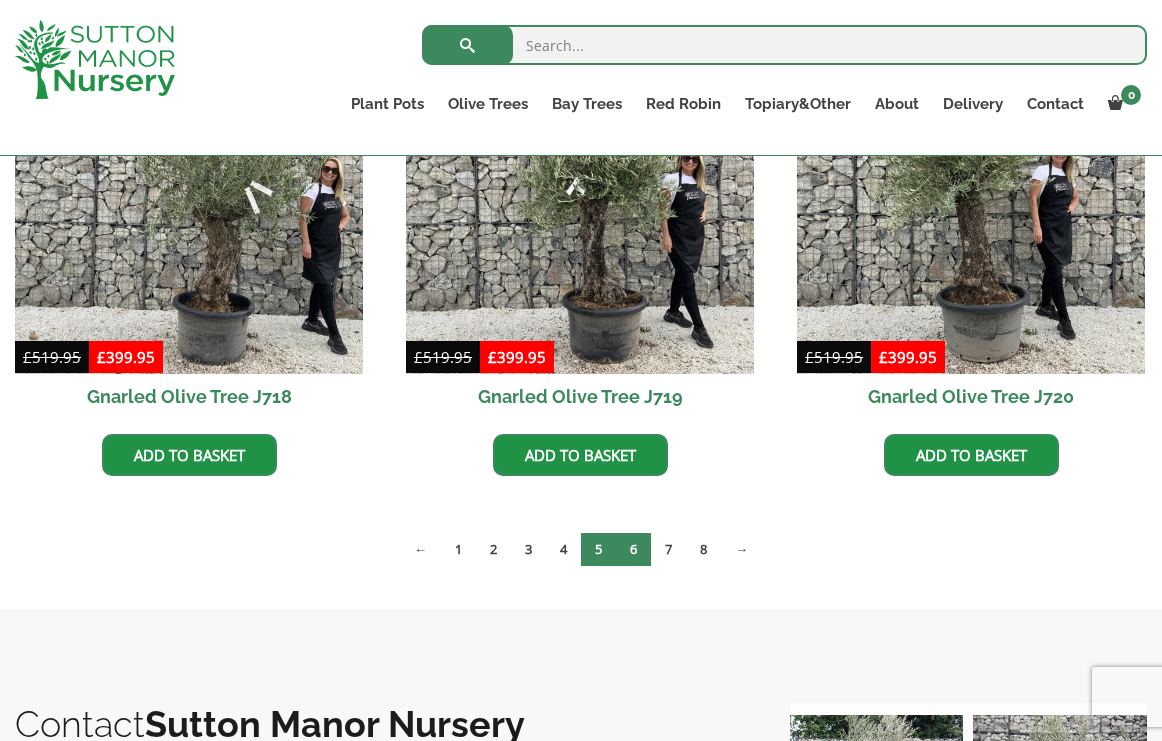 click on "6" at bounding box center (633, 549) 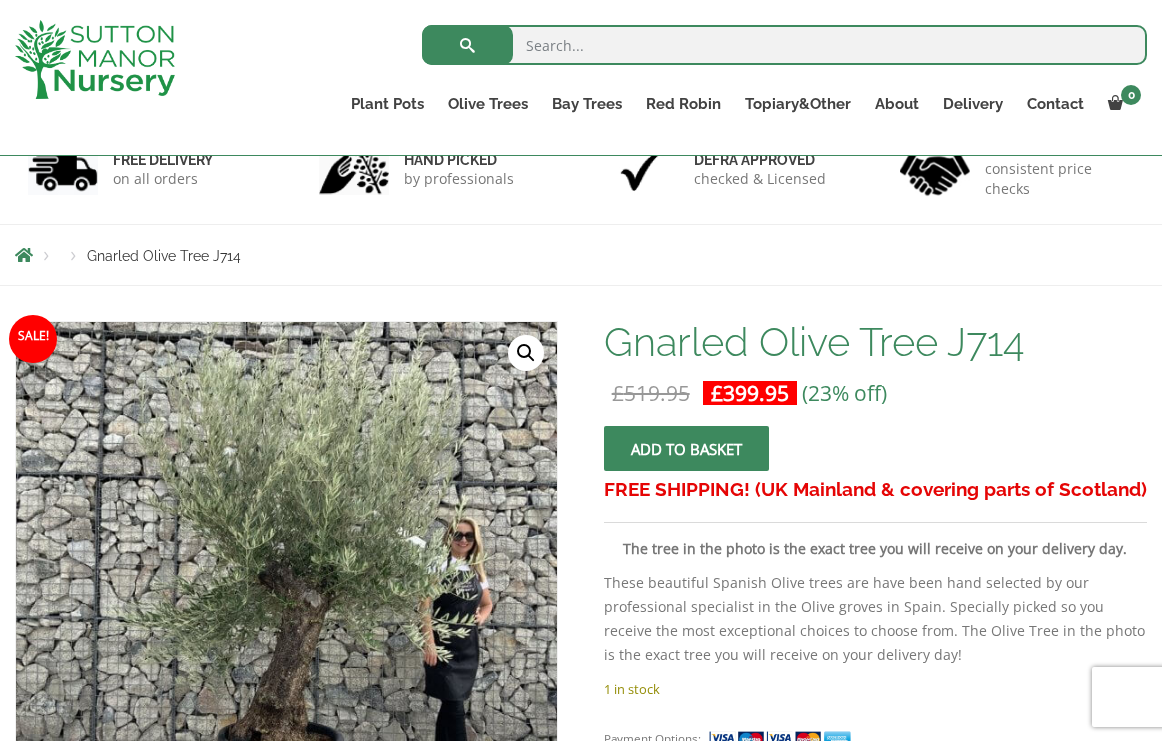scroll, scrollTop: 251, scrollLeft: 0, axis: vertical 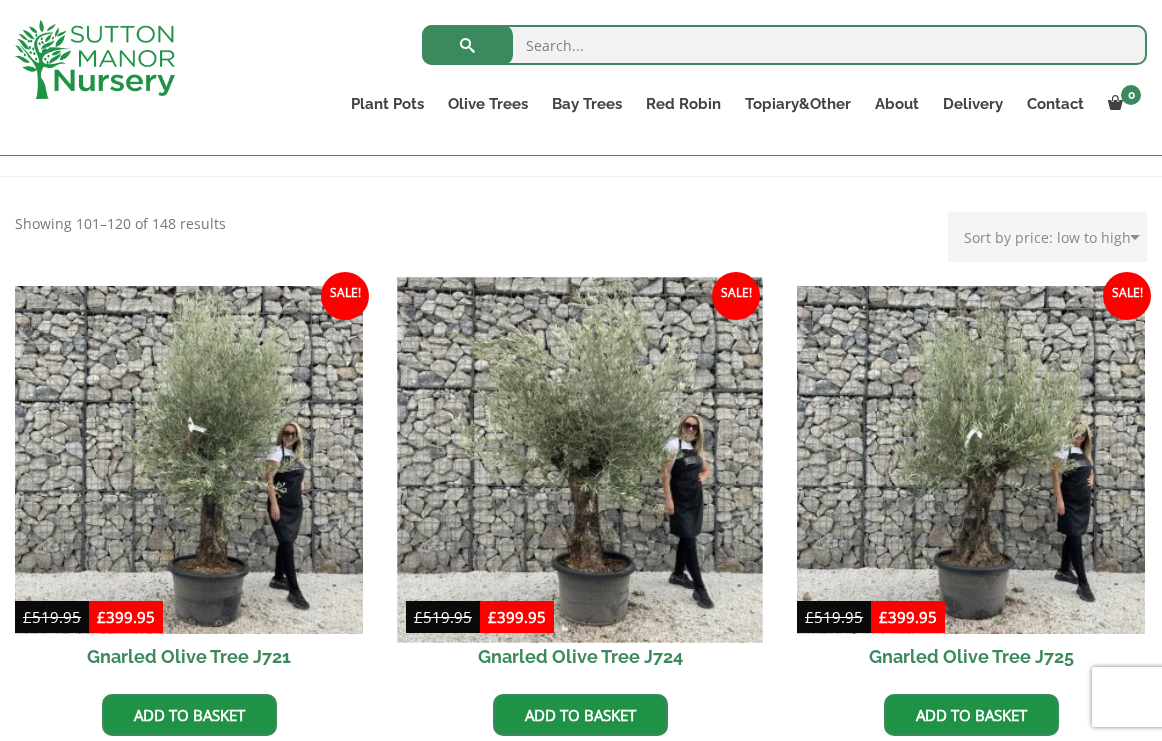 click at bounding box center [579, 460] 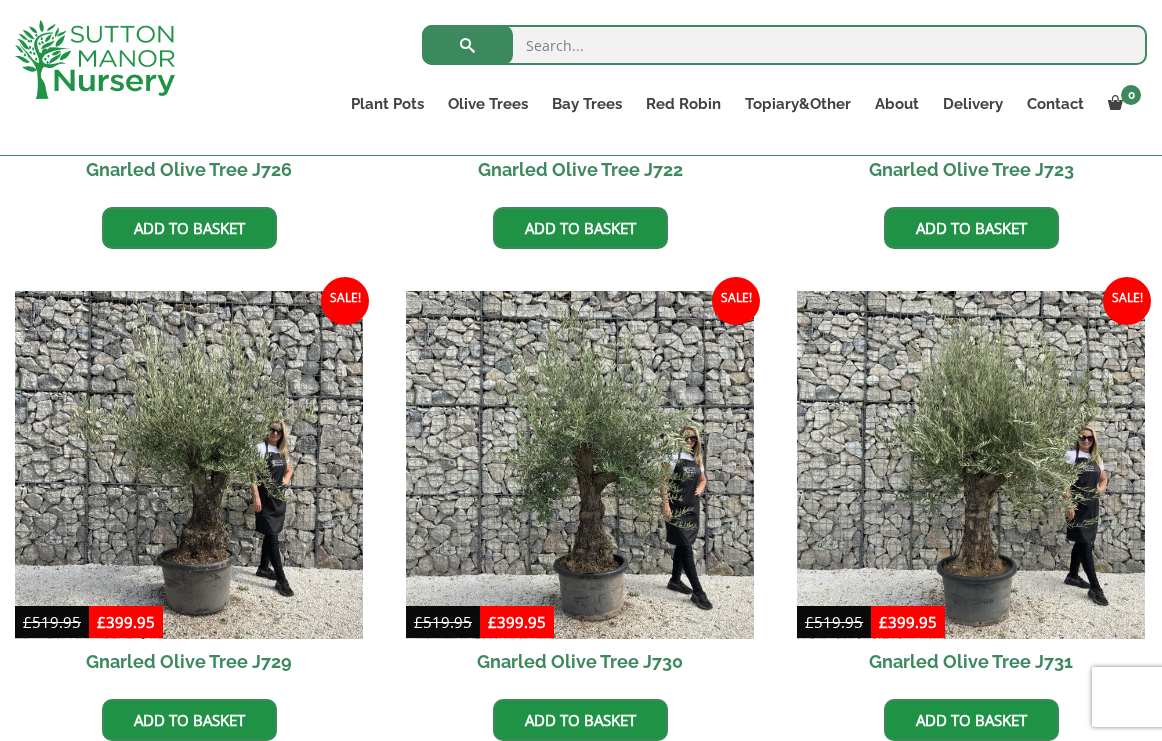scroll, scrollTop: 1361, scrollLeft: 0, axis: vertical 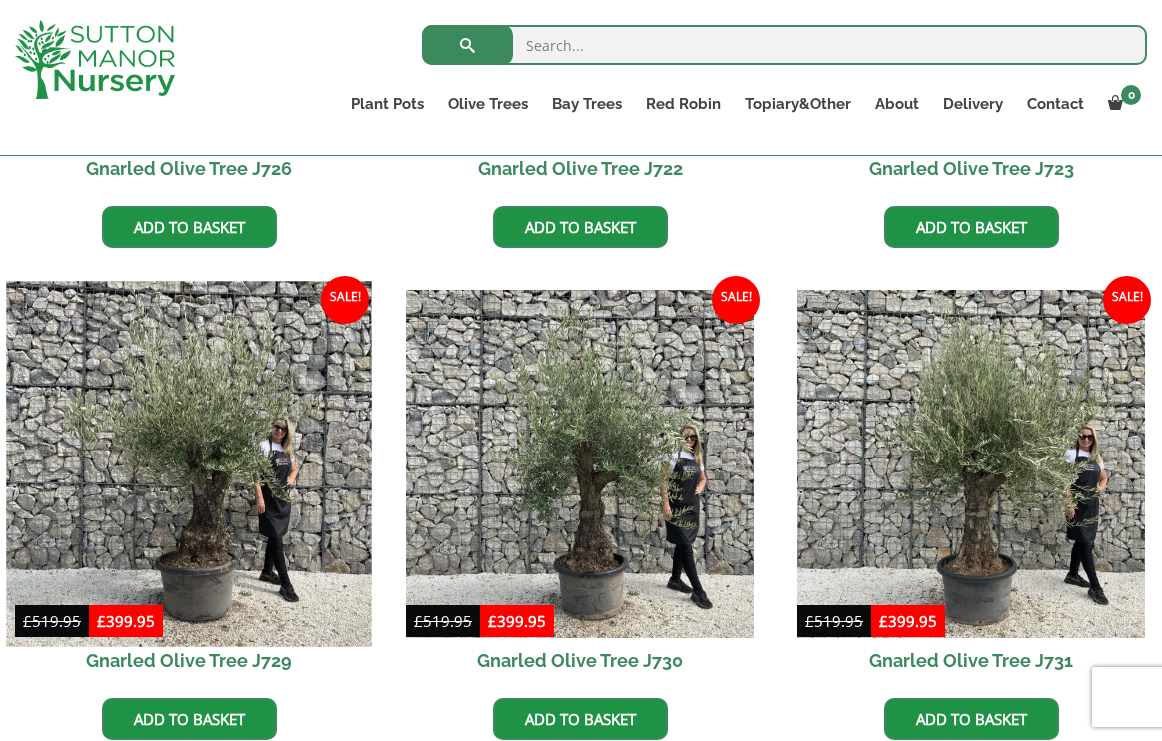 click at bounding box center (188, 463) 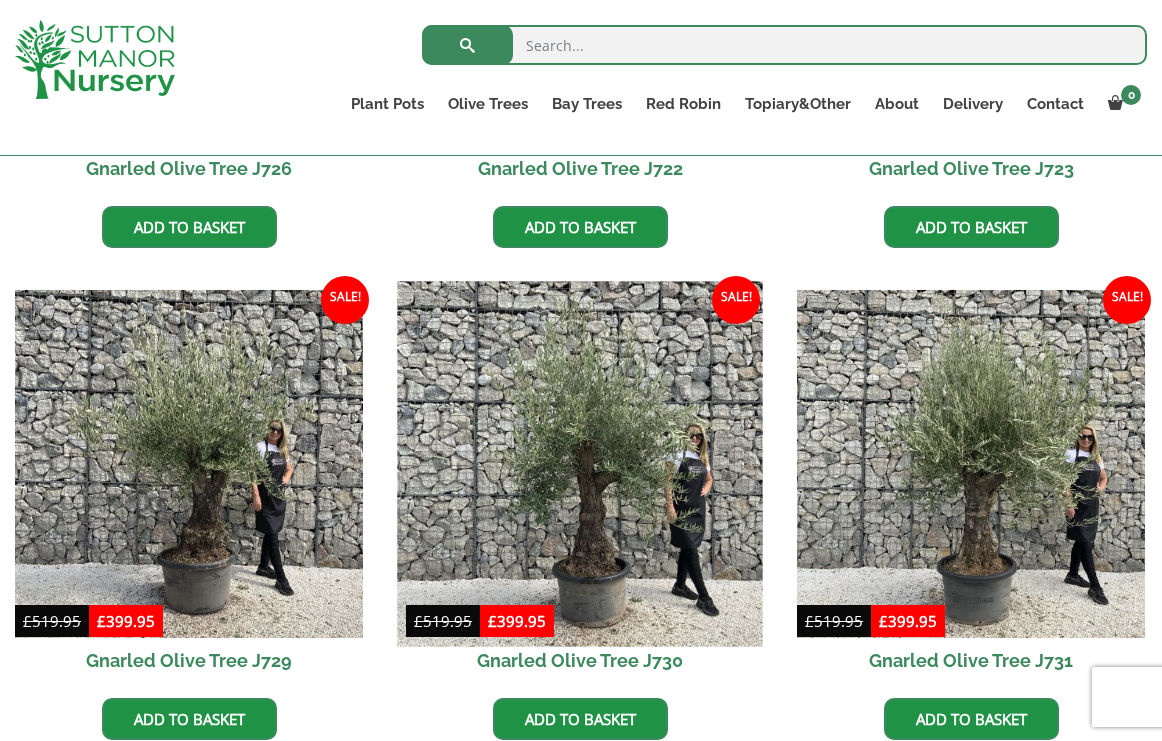 click at bounding box center [579, 463] 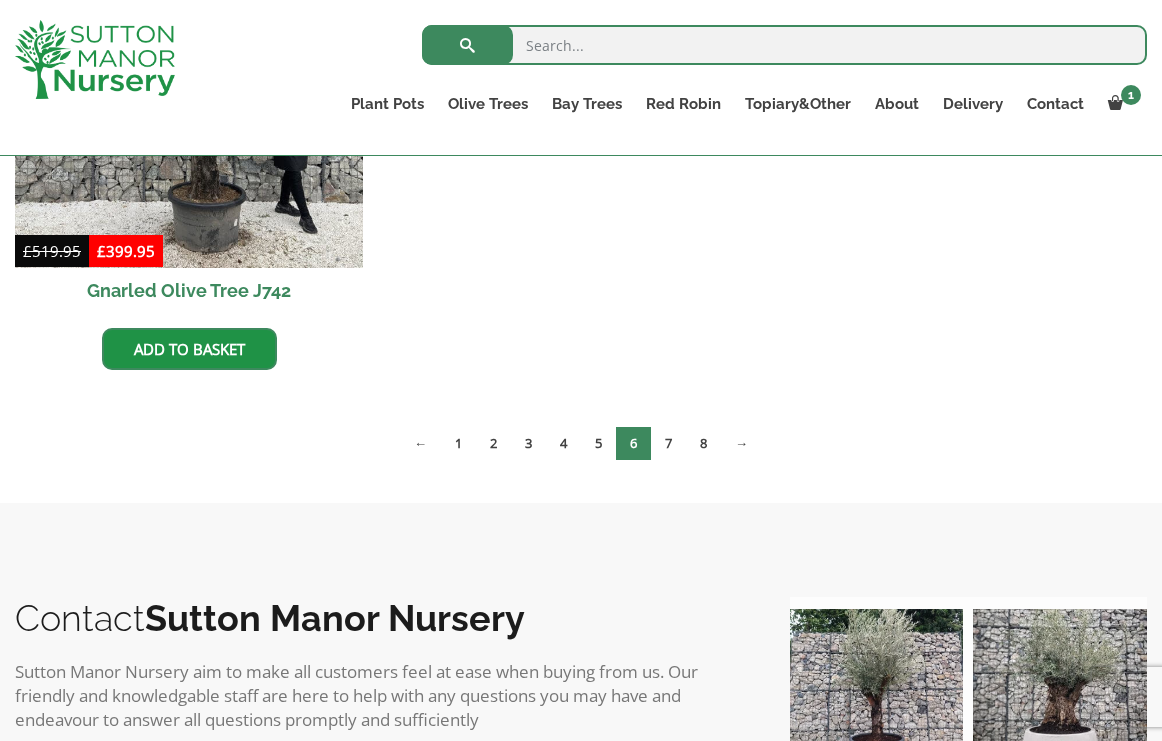scroll, scrollTop: 3217, scrollLeft: 0, axis: vertical 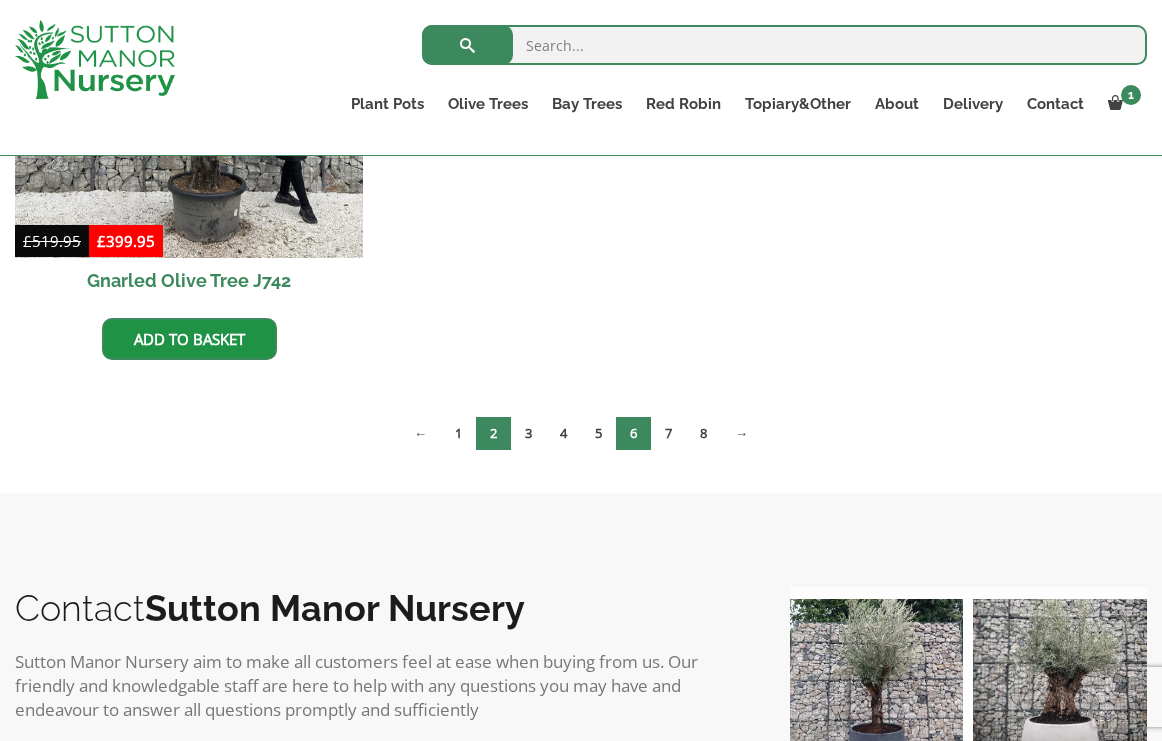 click on "2" at bounding box center [493, 433] 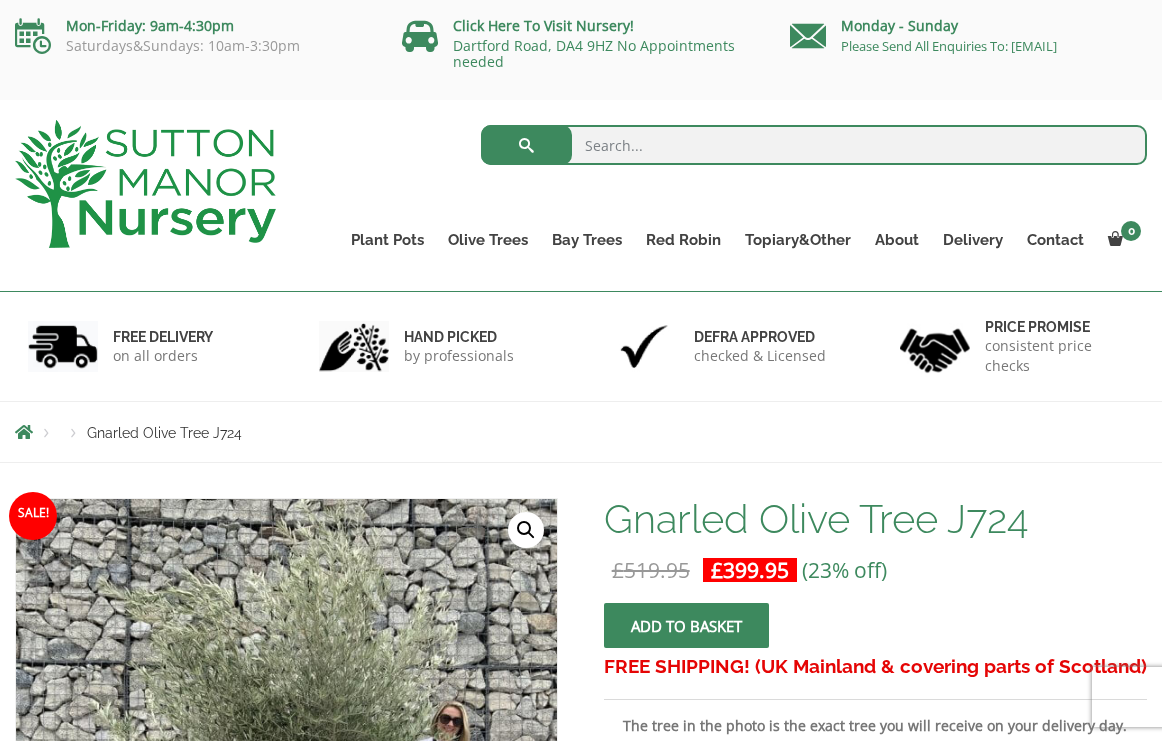 scroll, scrollTop: 104, scrollLeft: 0, axis: vertical 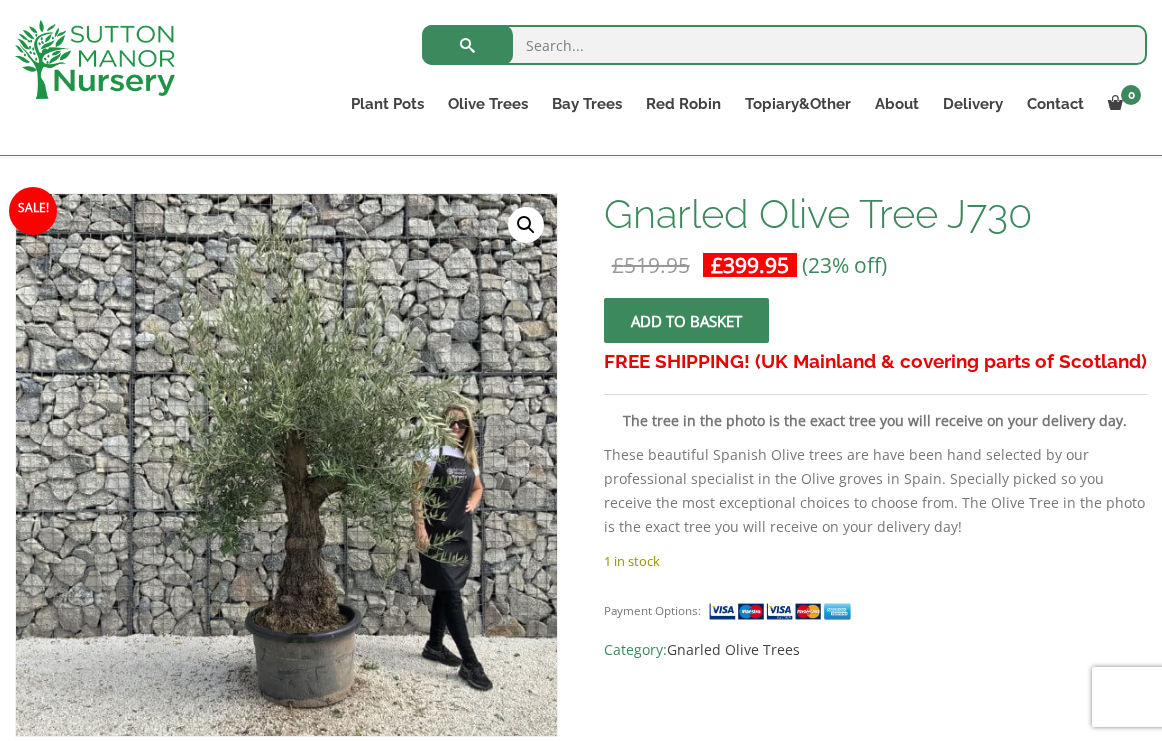 click at bounding box center (686, 321) 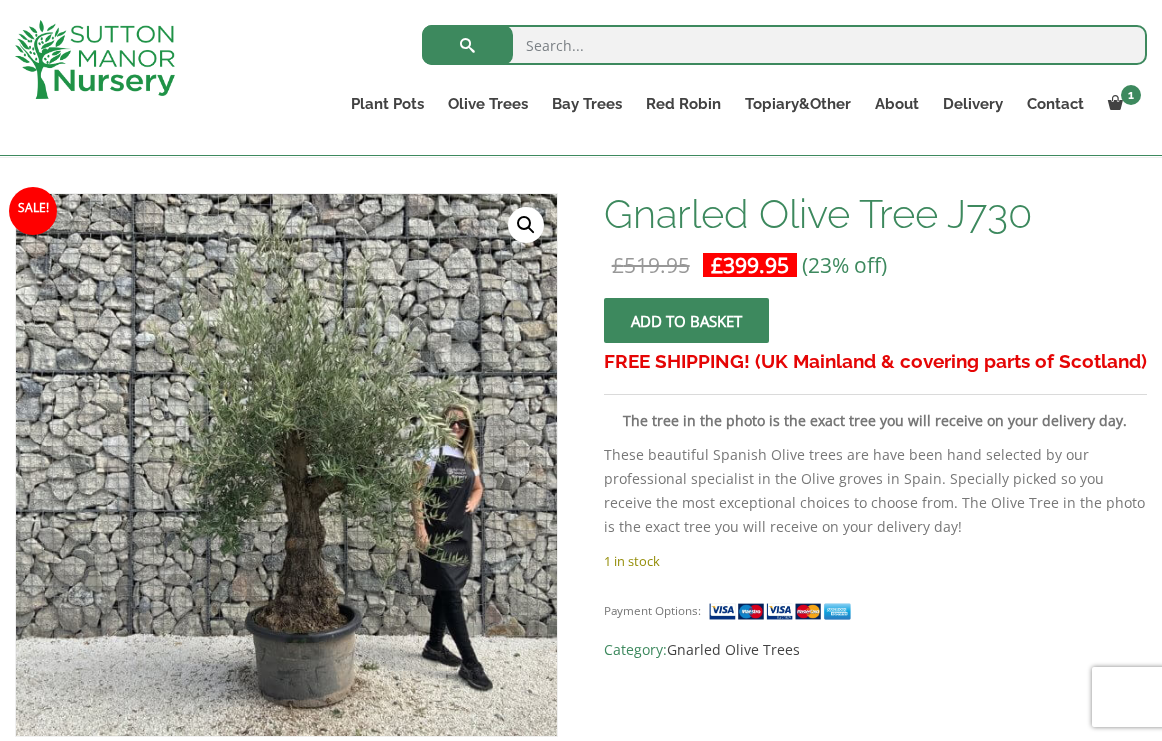 click at bounding box center [784, 45] 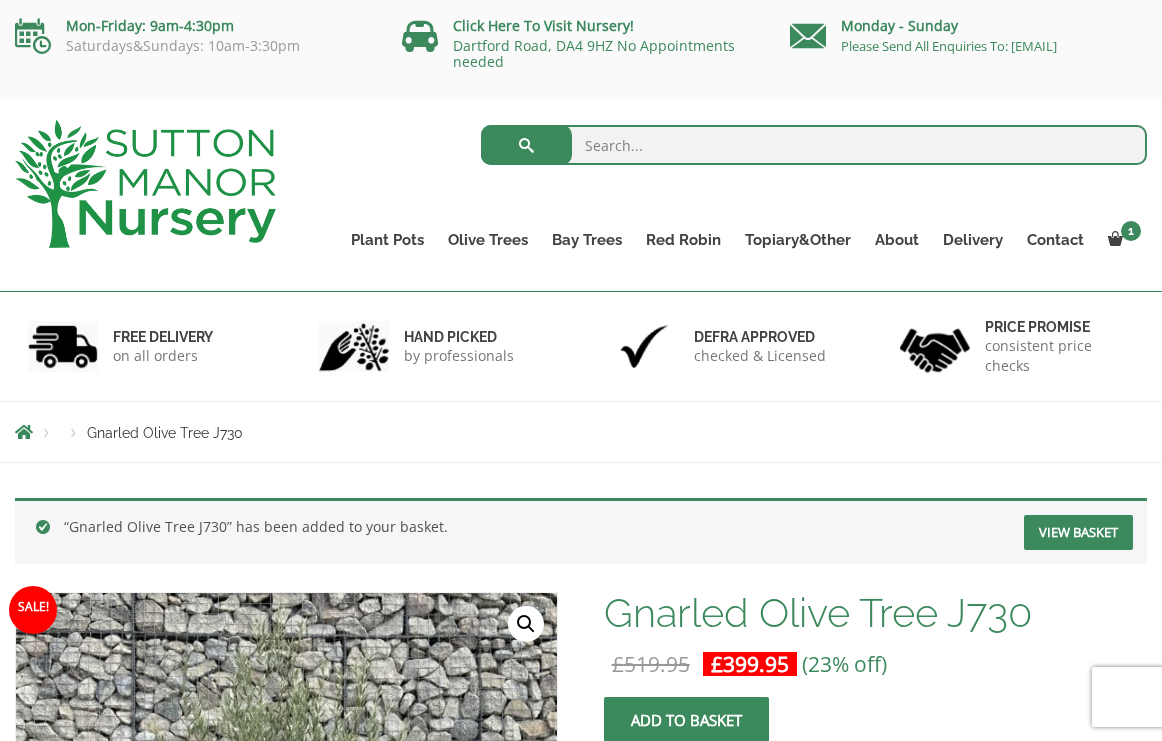 scroll, scrollTop: 0, scrollLeft: 0, axis: both 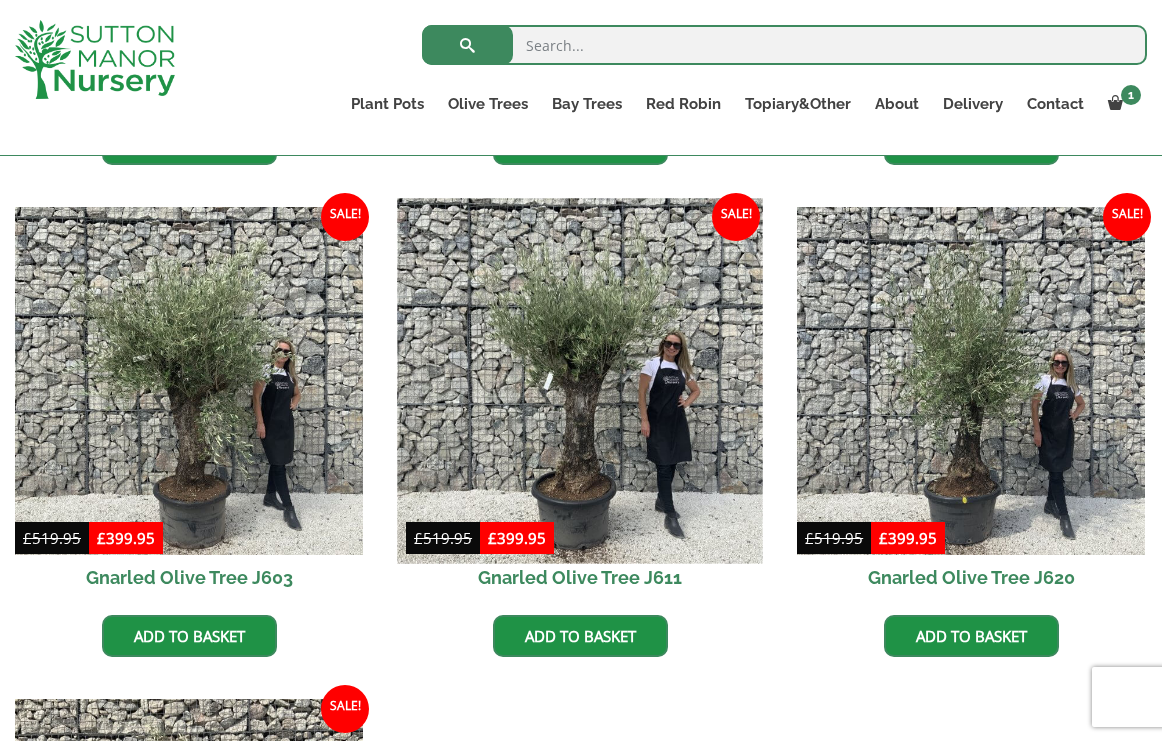 click at bounding box center [579, 380] 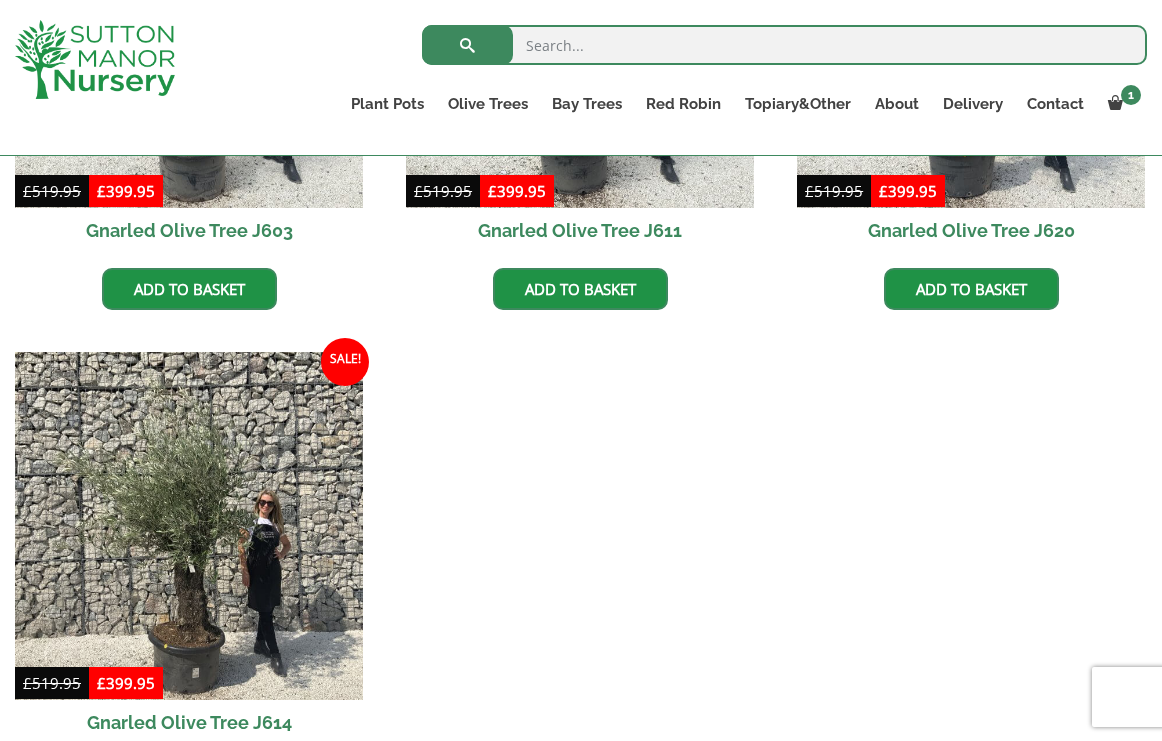 scroll, scrollTop: 3622, scrollLeft: 0, axis: vertical 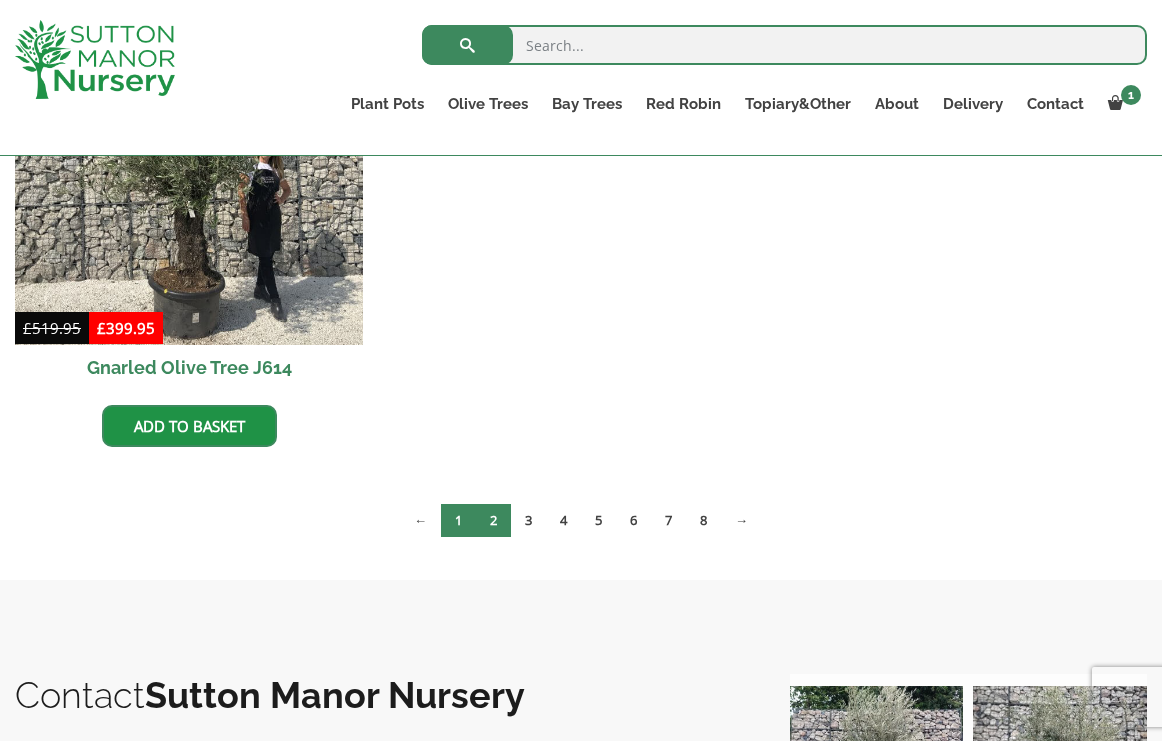 click on "1" at bounding box center (458, 520) 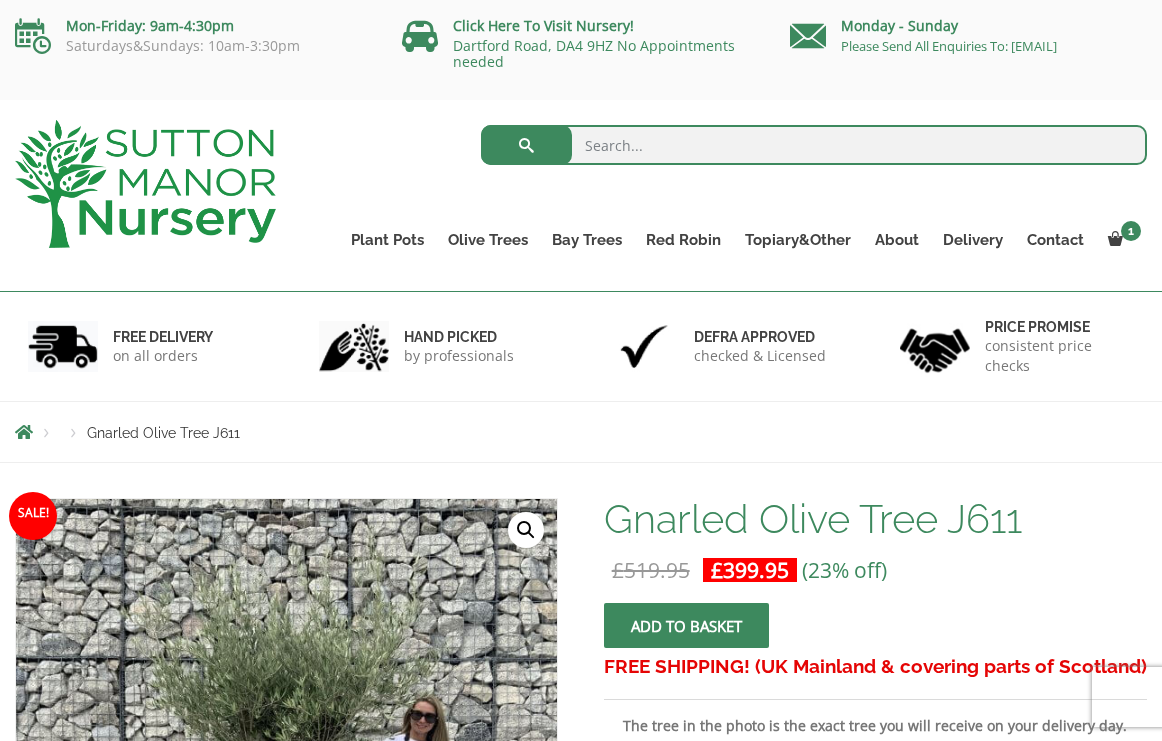 scroll, scrollTop: 16, scrollLeft: 0, axis: vertical 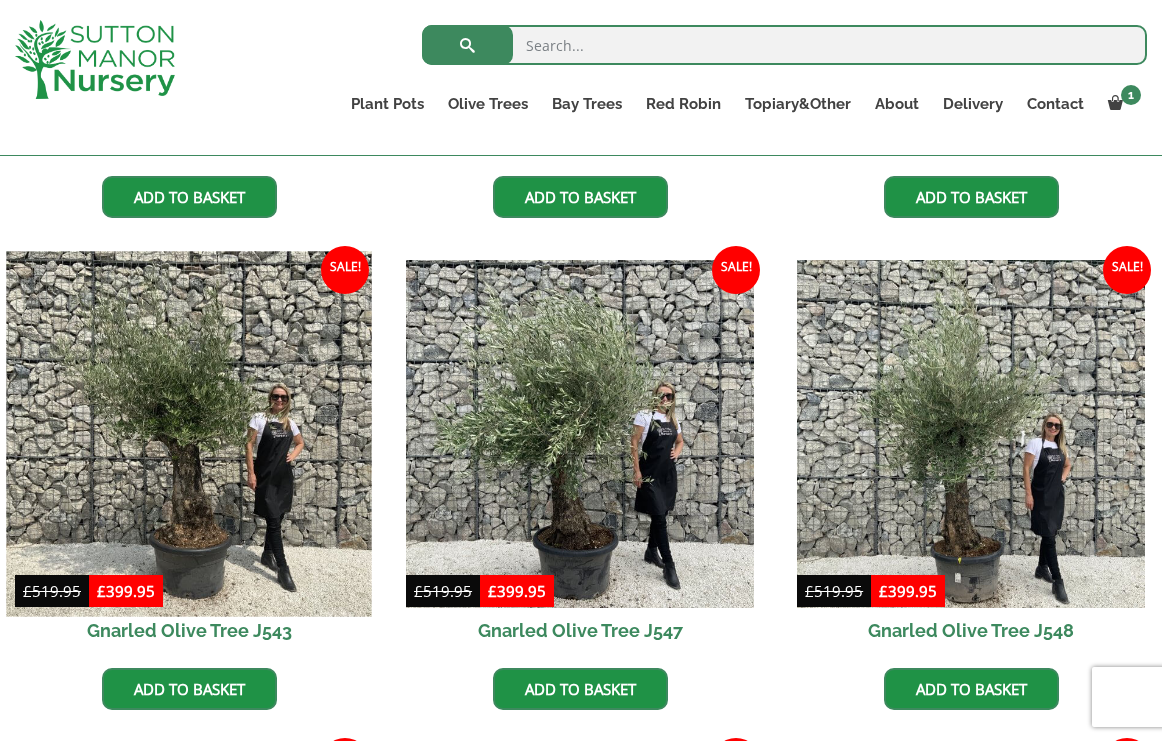 click at bounding box center (188, 433) 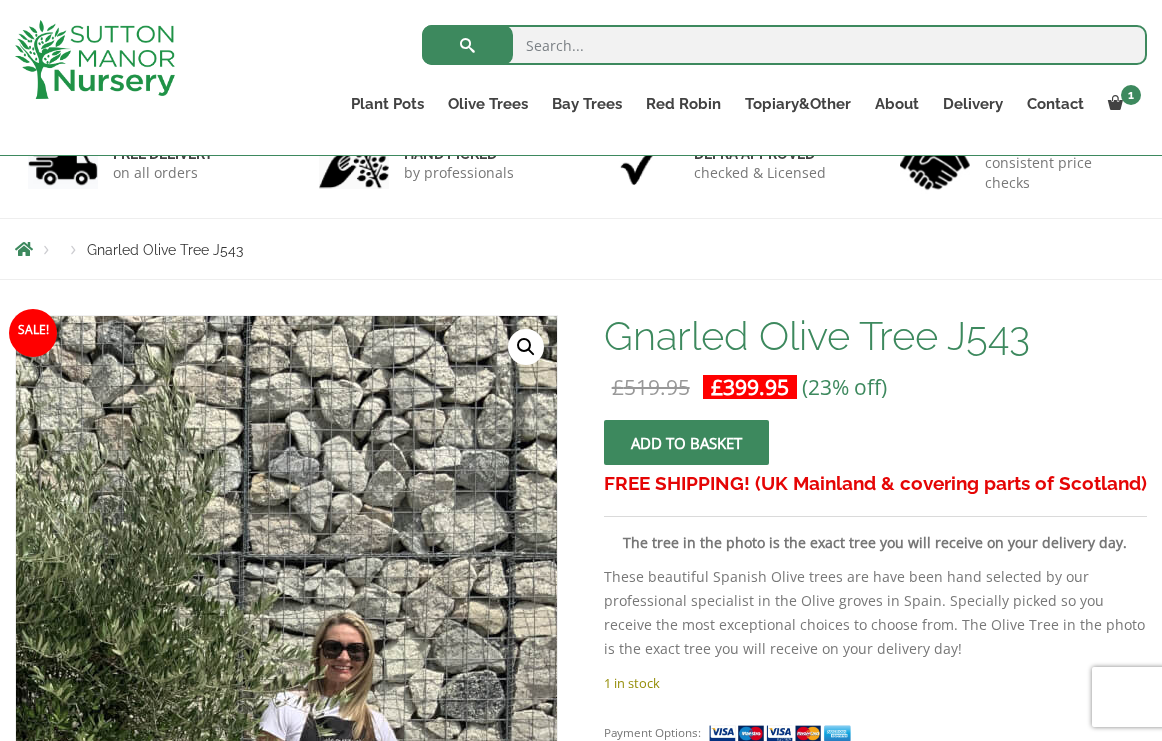 scroll, scrollTop: 390, scrollLeft: 0, axis: vertical 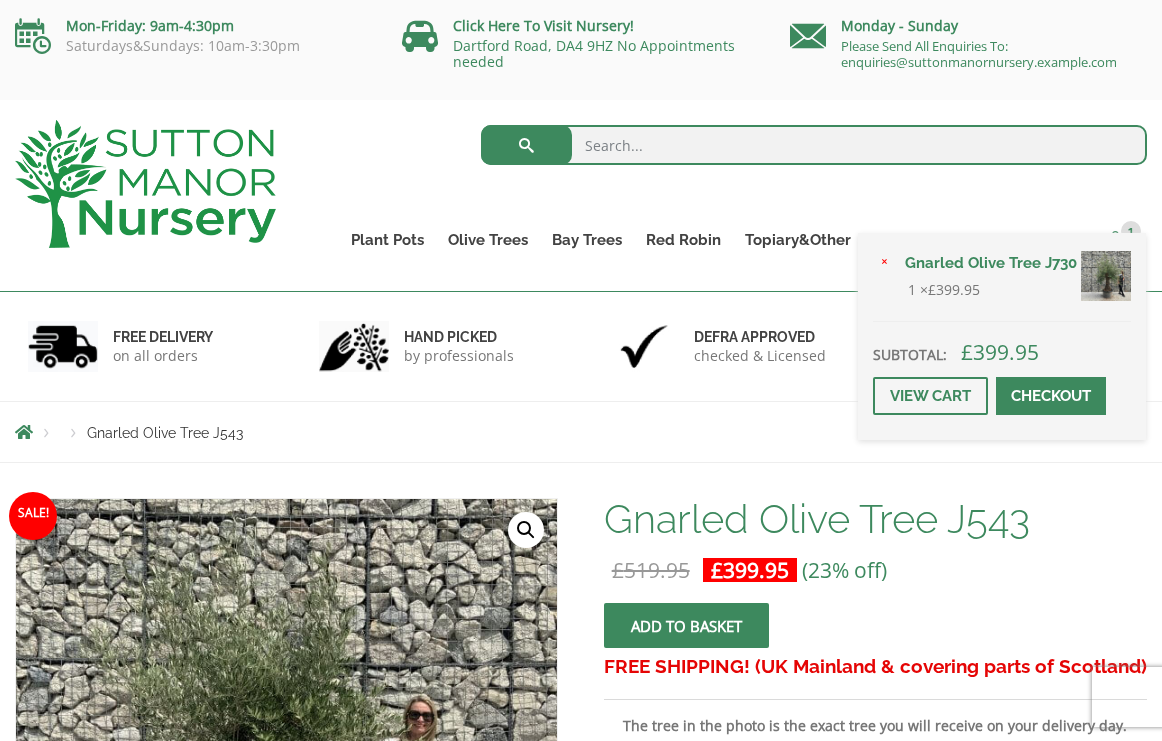 click at bounding box center (1115, 238) 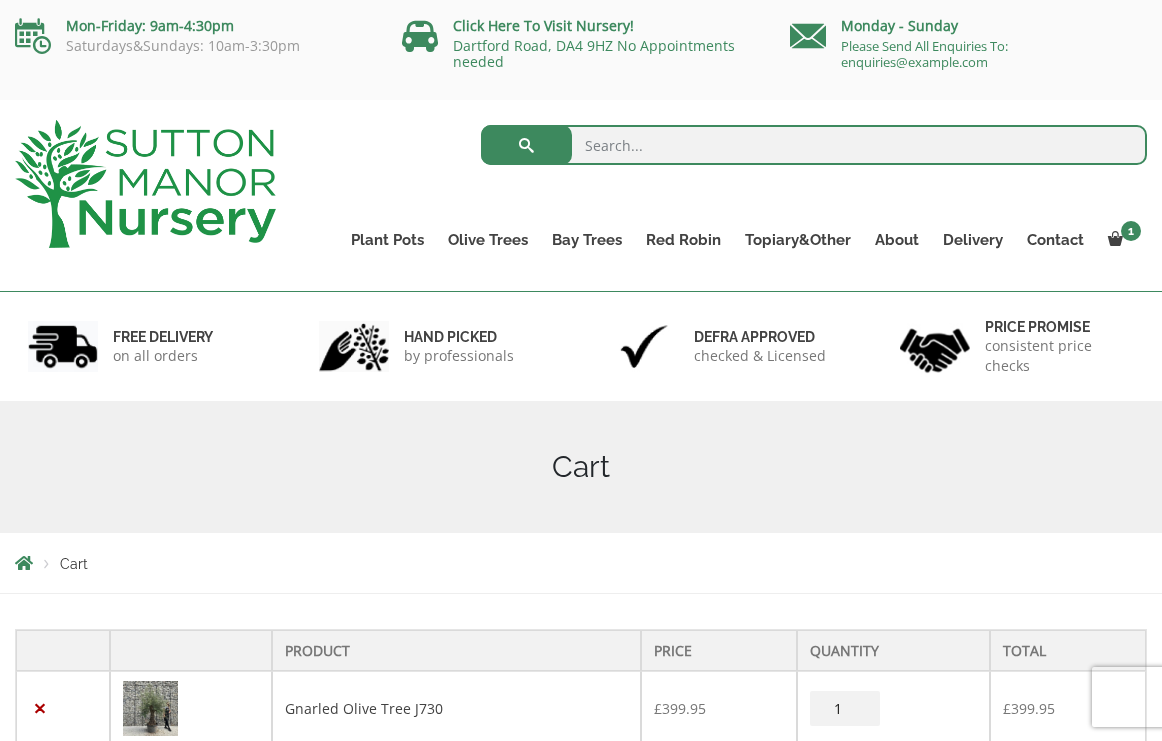scroll, scrollTop: -2, scrollLeft: 0, axis: vertical 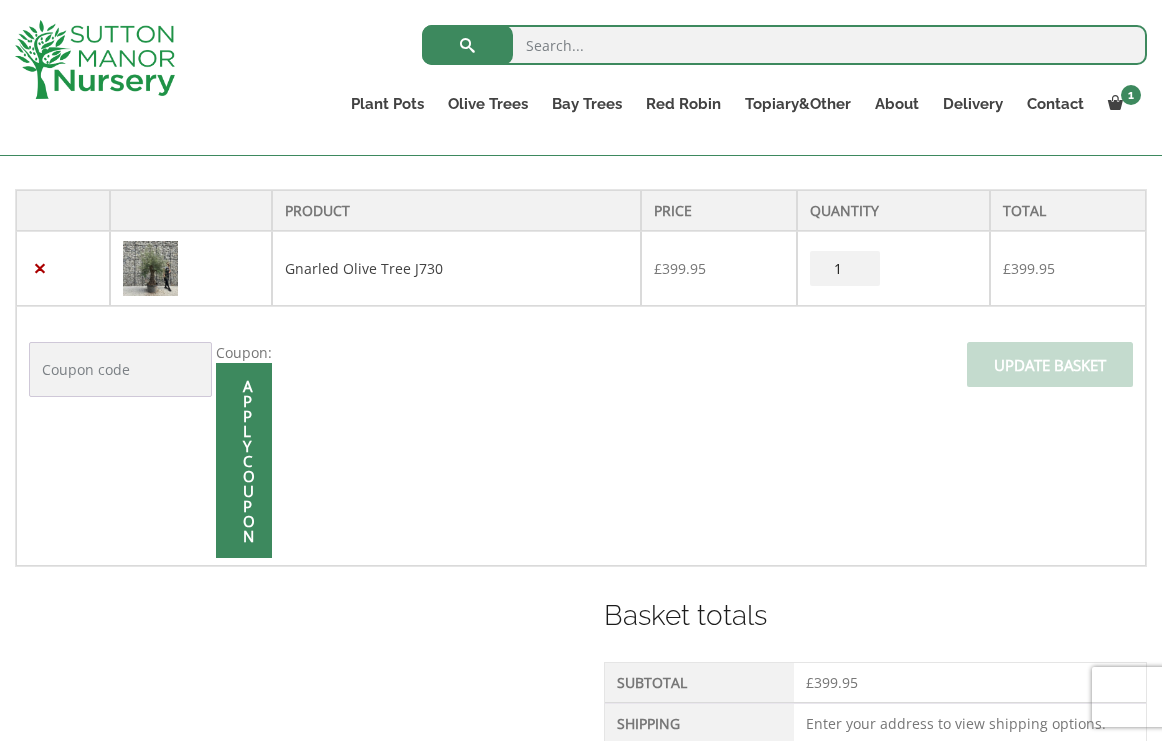 click at bounding box center [150, 268] 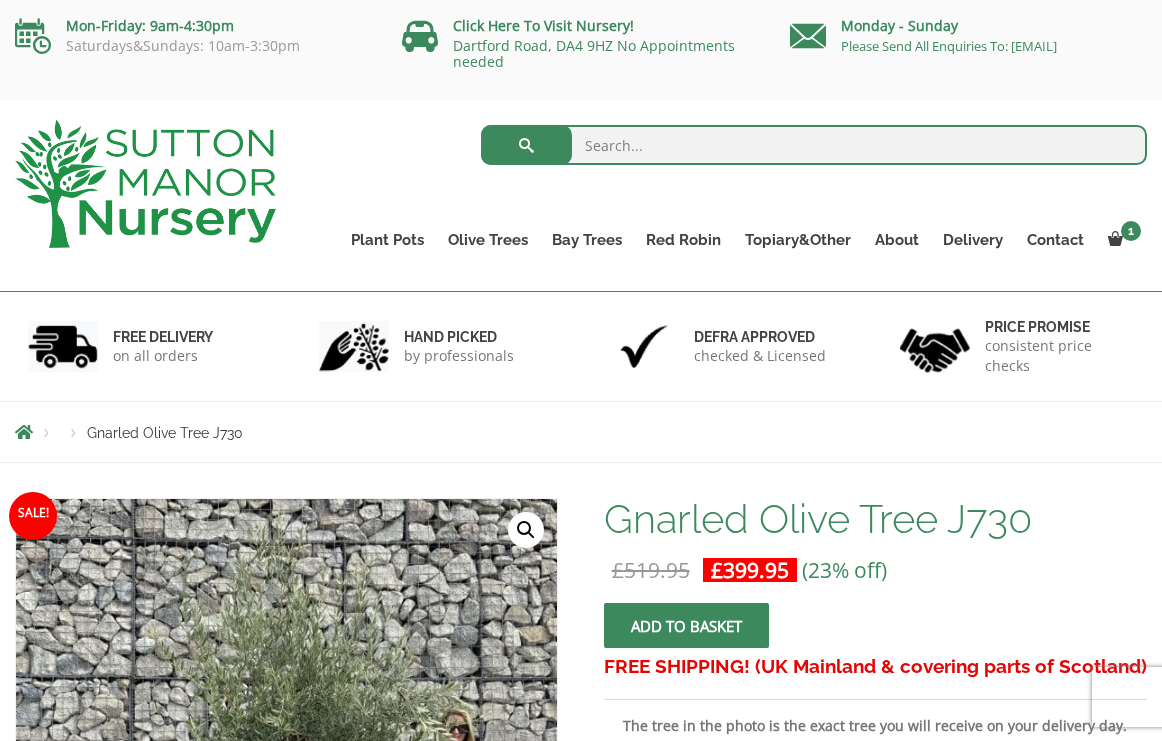 scroll, scrollTop: 0, scrollLeft: 0, axis: both 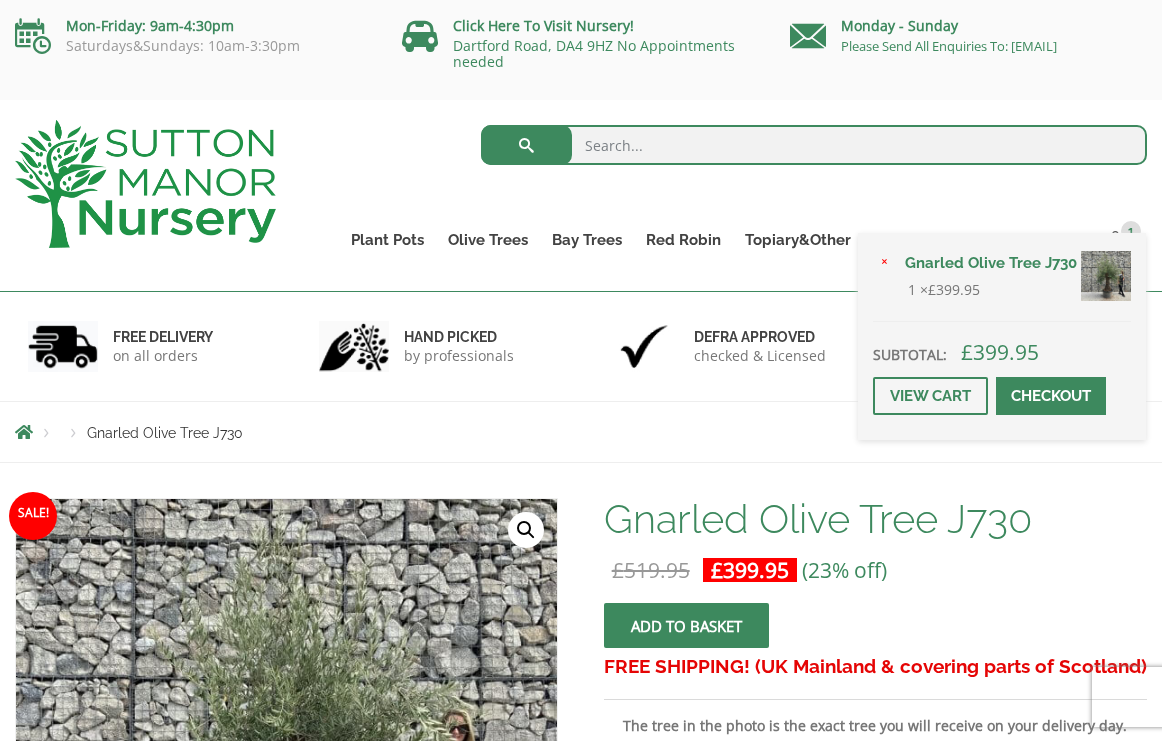 click at bounding box center (1051, 396) 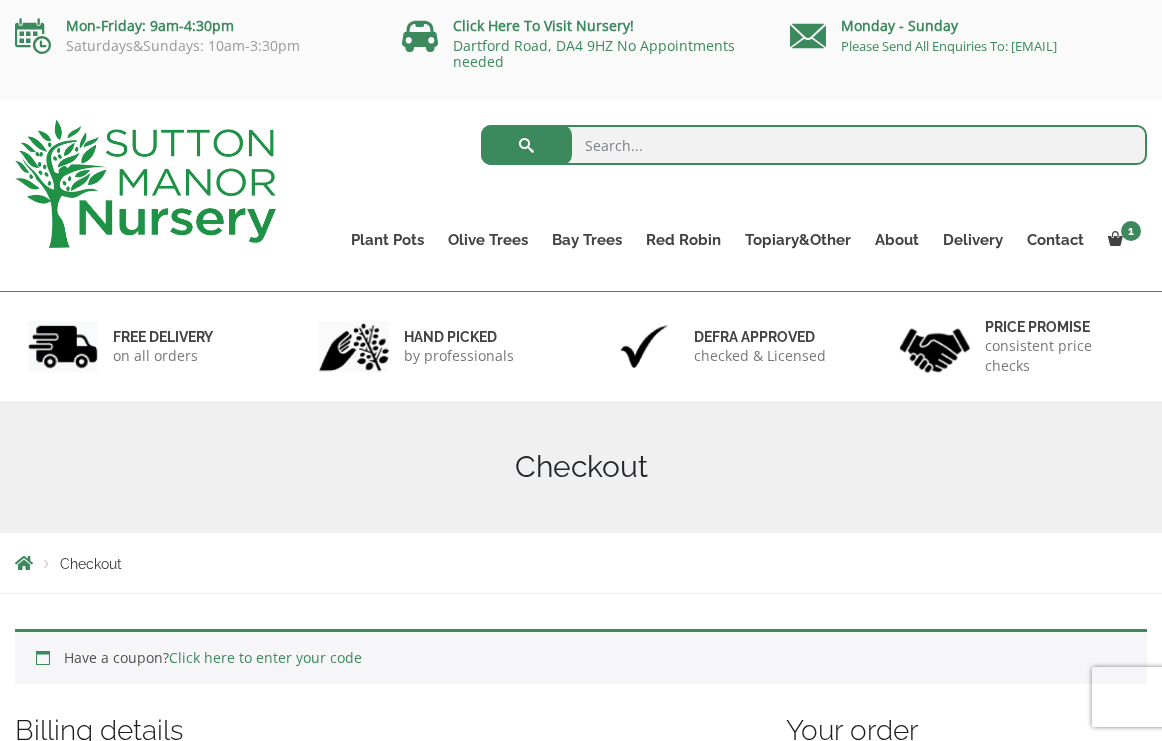 scroll, scrollTop: 0, scrollLeft: 0, axis: both 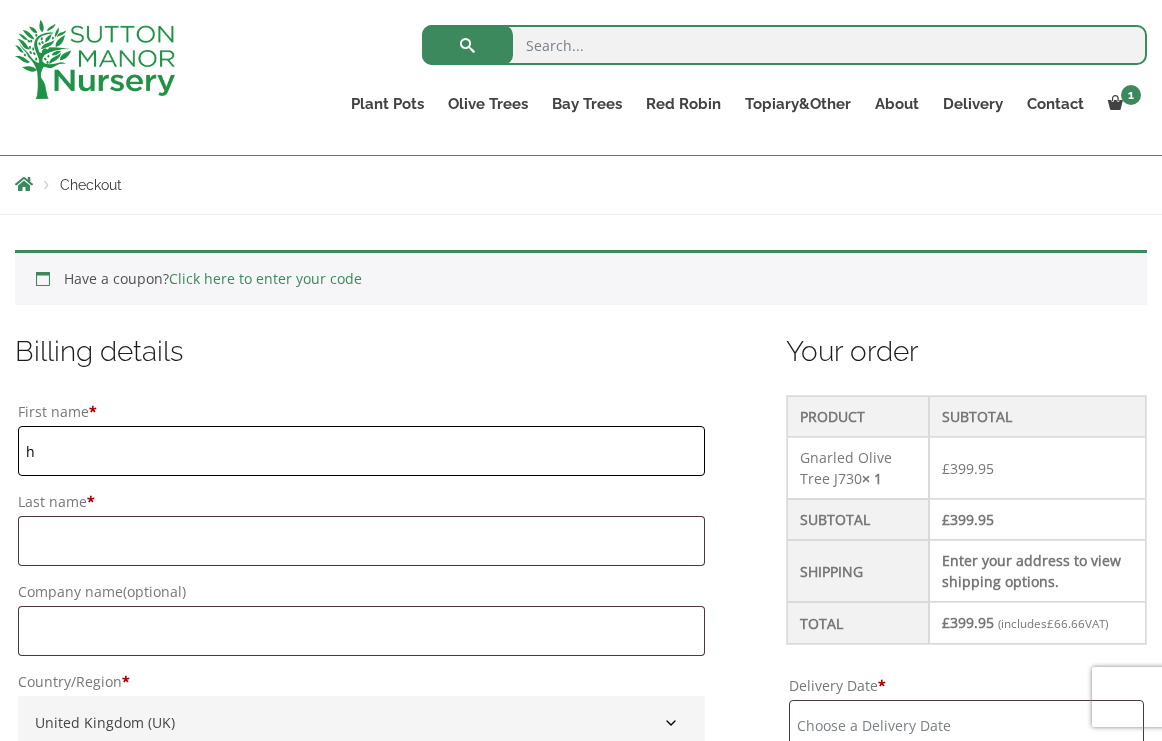 type on "hr" 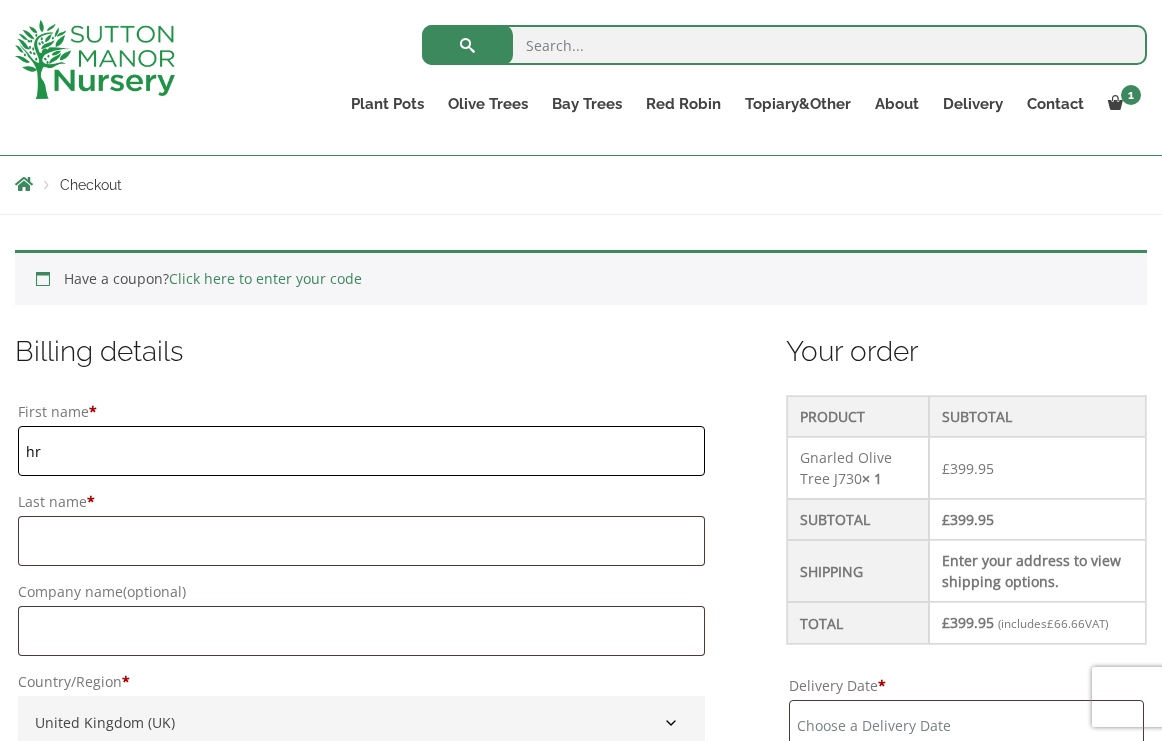 click on "hr" at bounding box center [361, 451] 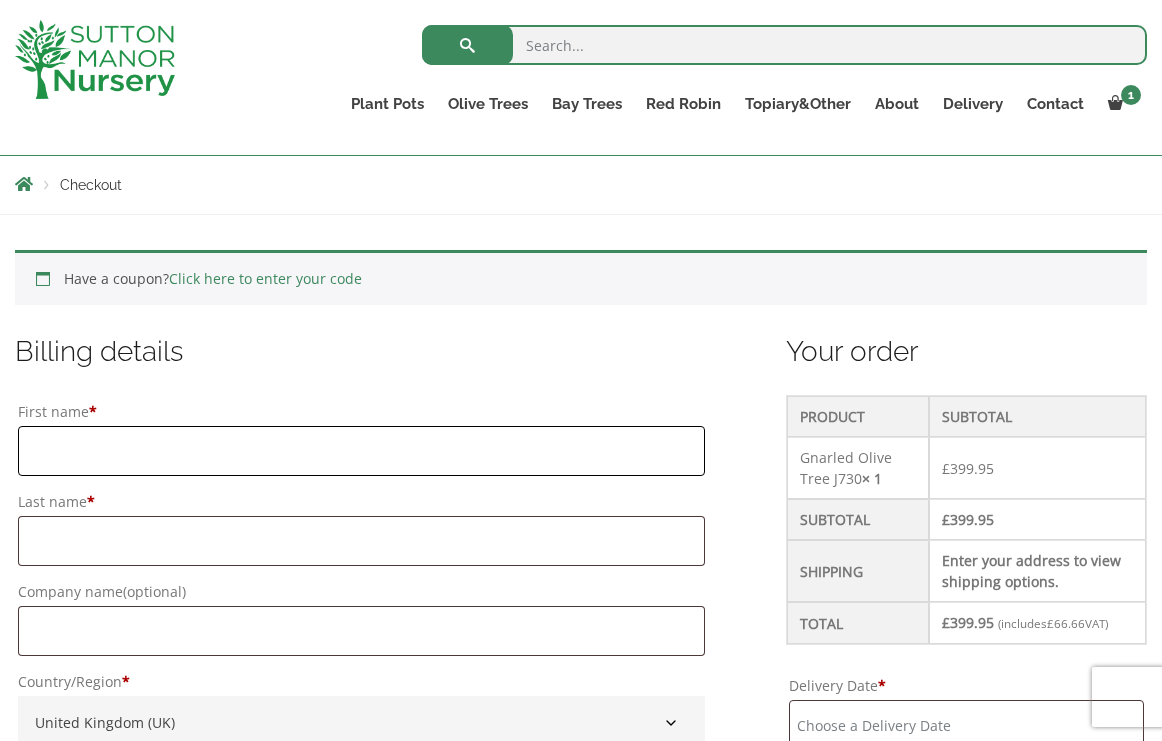 type on "[FIRST]" 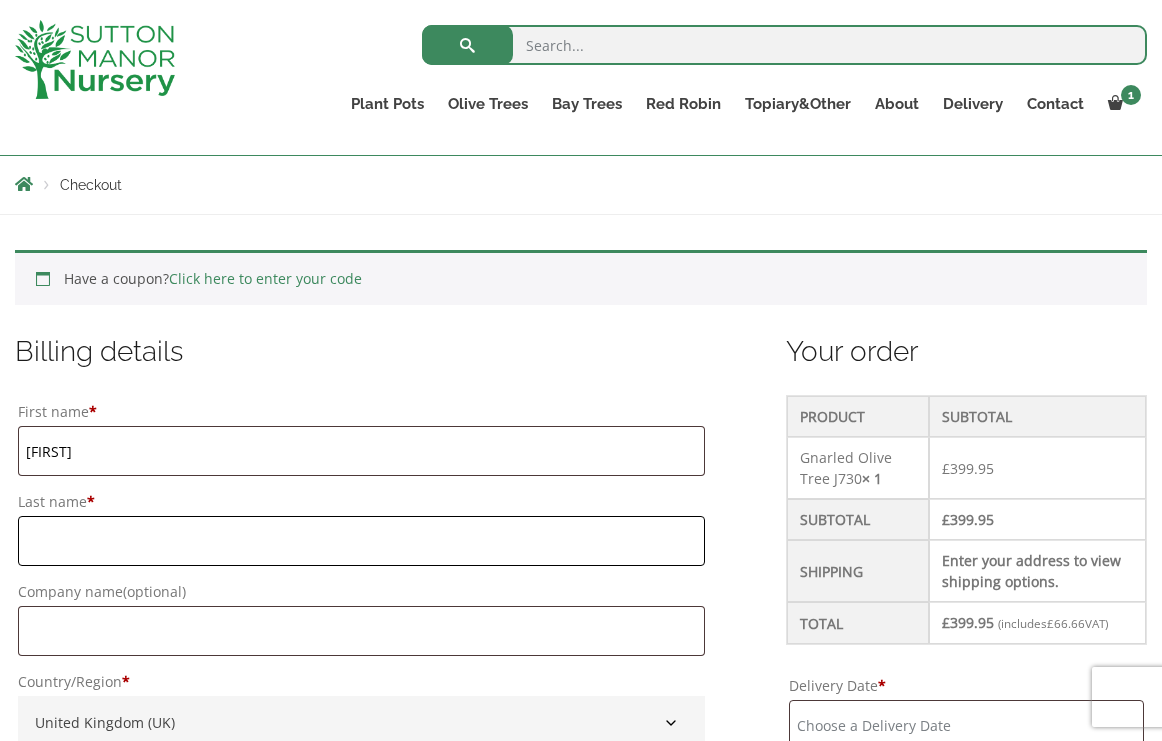 type on "[LAST]" 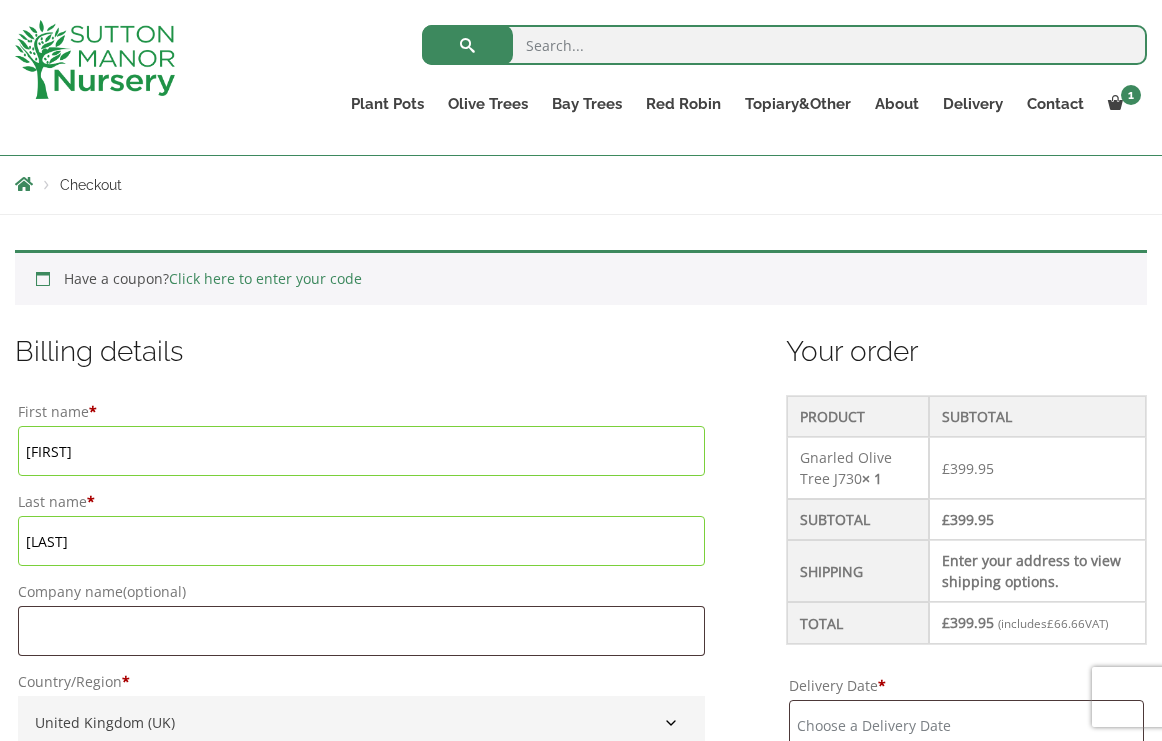 type on "[EMAIL]" 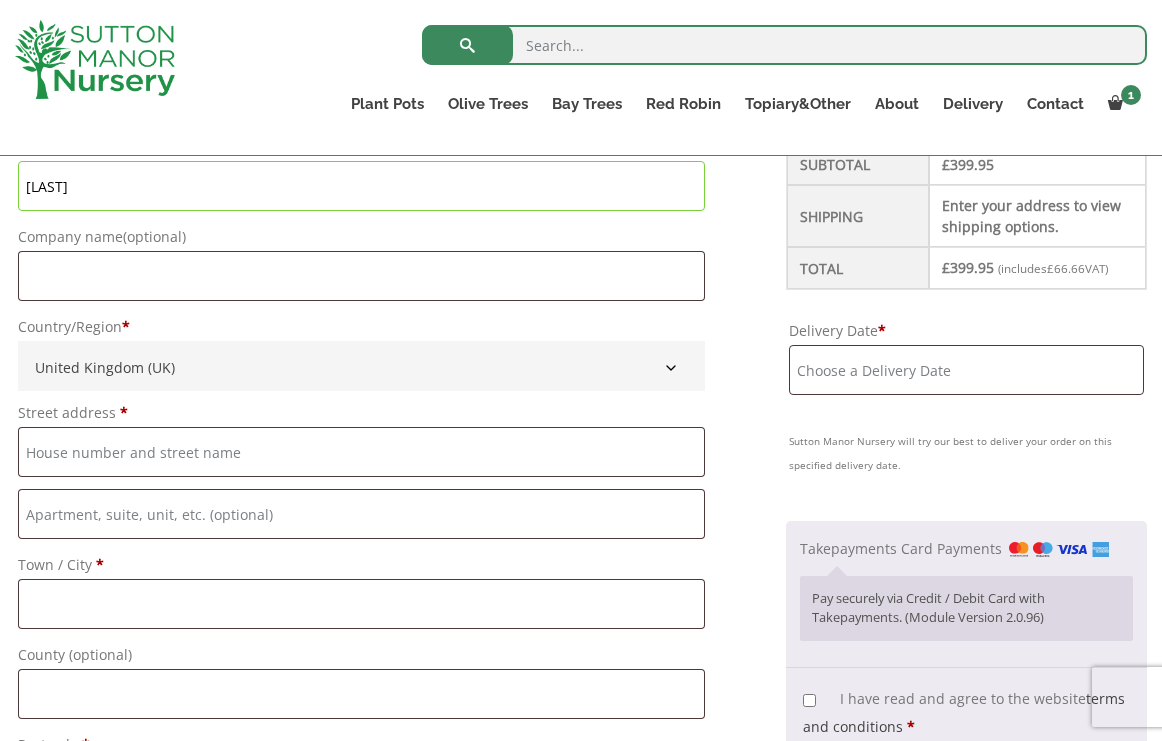 scroll, scrollTop: 702, scrollLeft: 0, axis: vertical 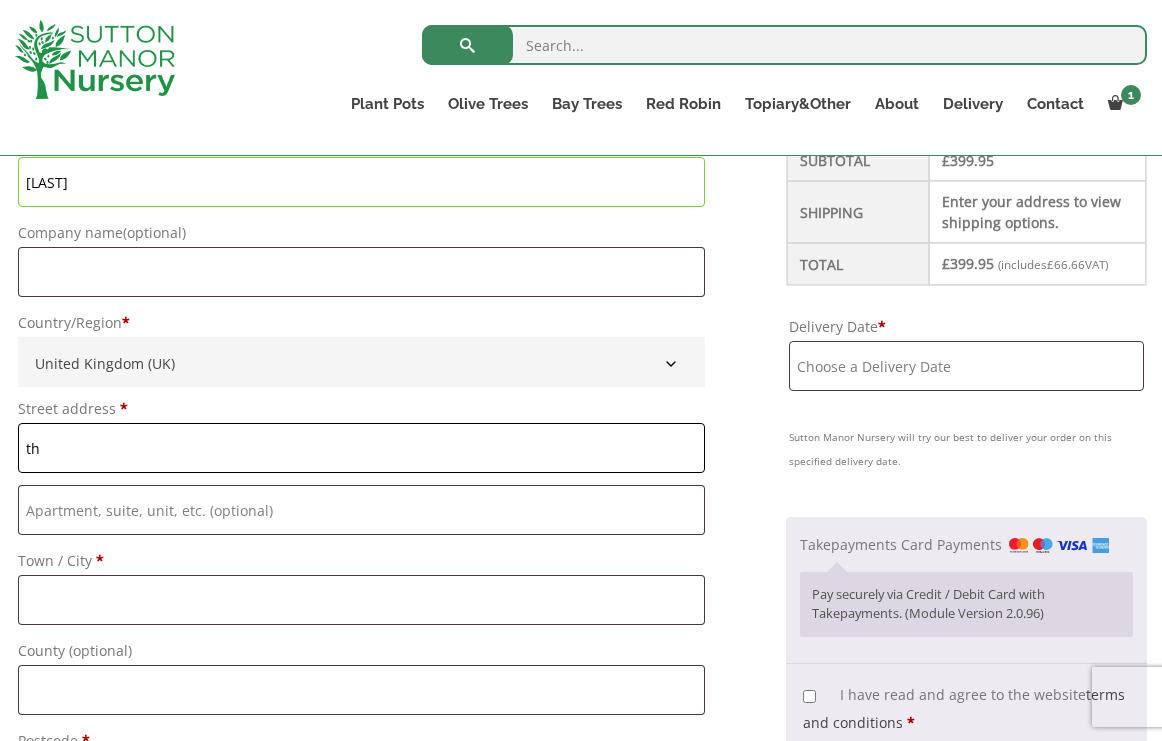 type on "t" 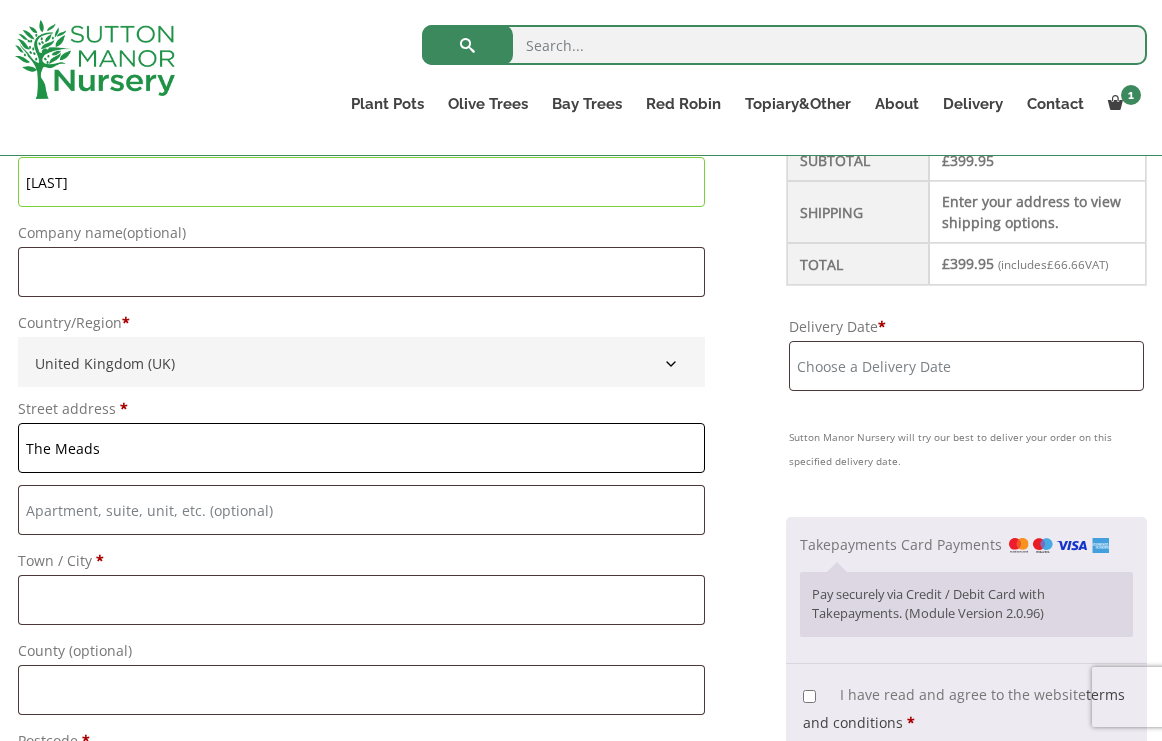type on "The Meads" 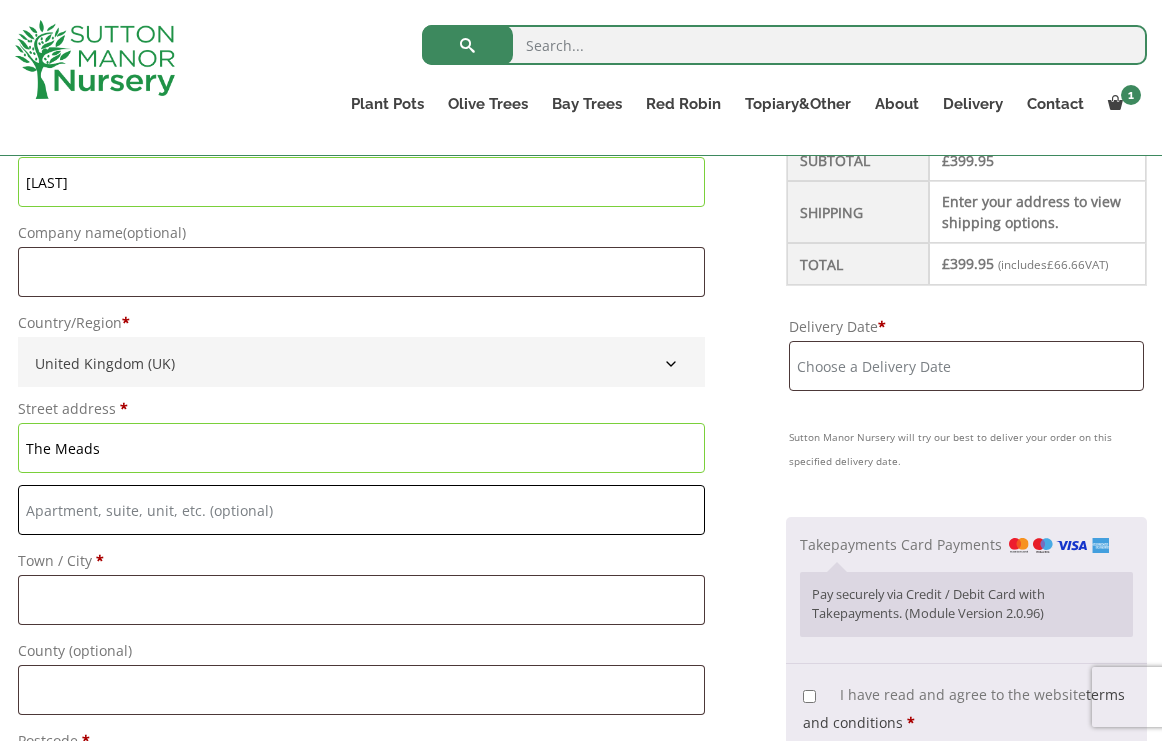 type on "H" 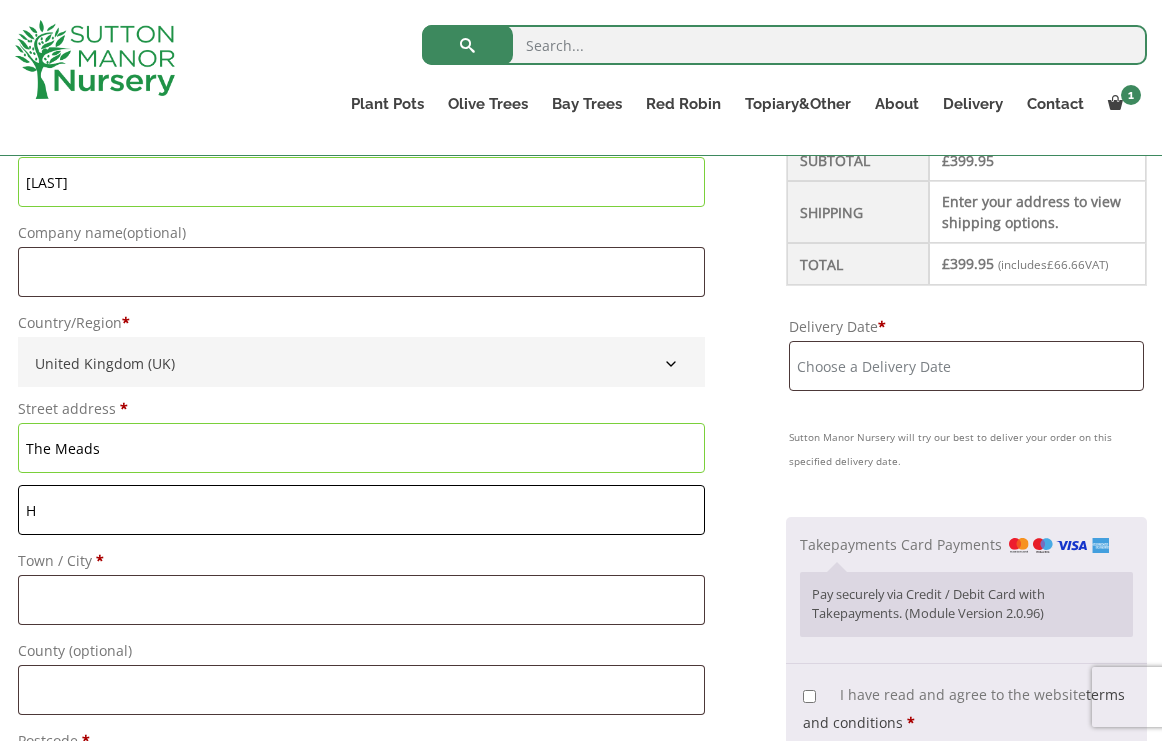 type 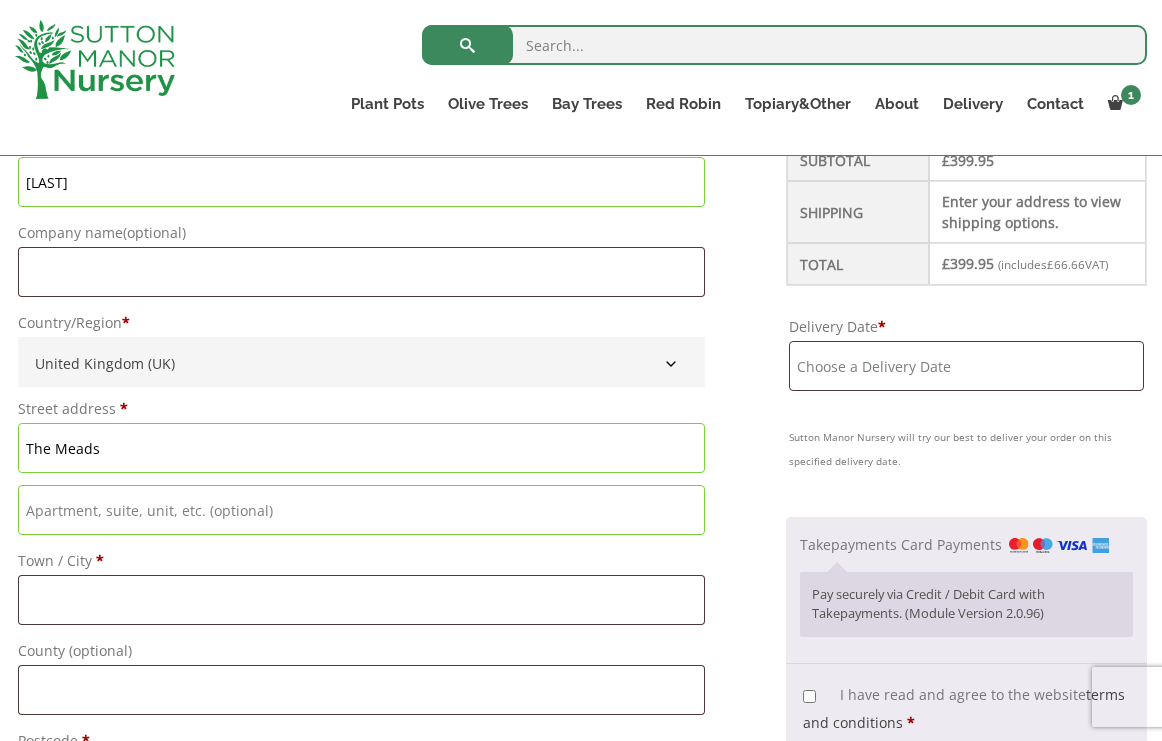 click on "The Meads" at bounding box center (361, 448) 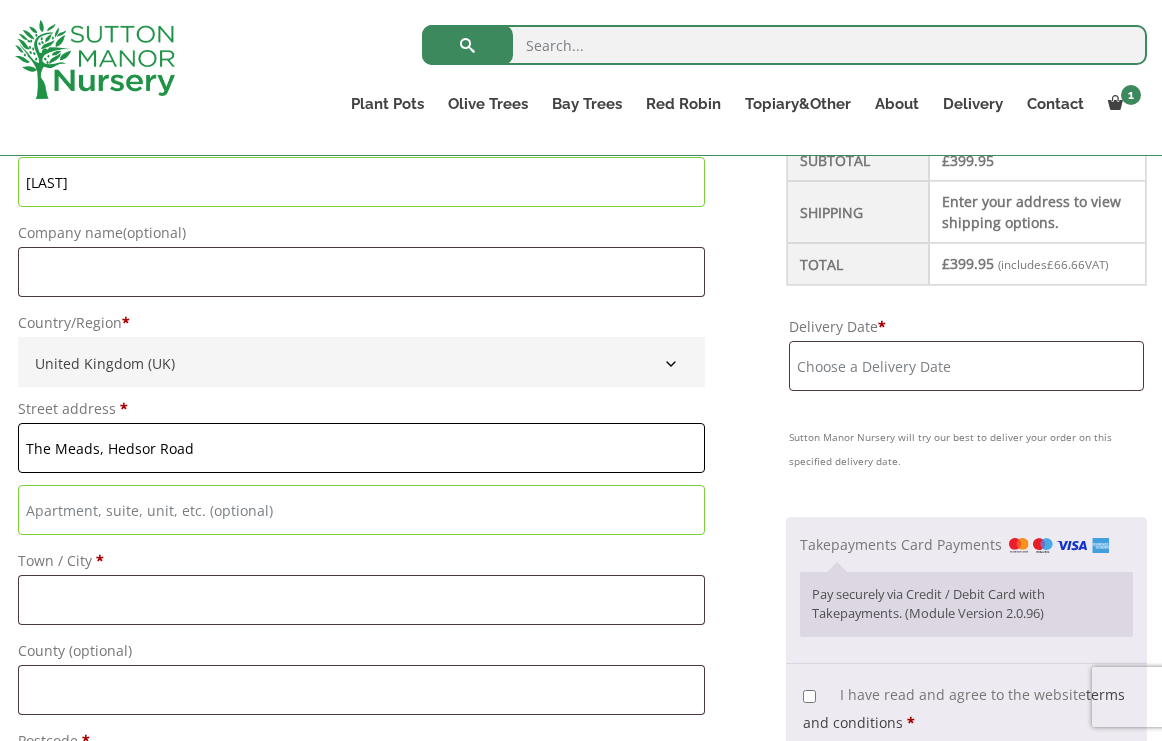 type on "The Meads, Hedsor Road" 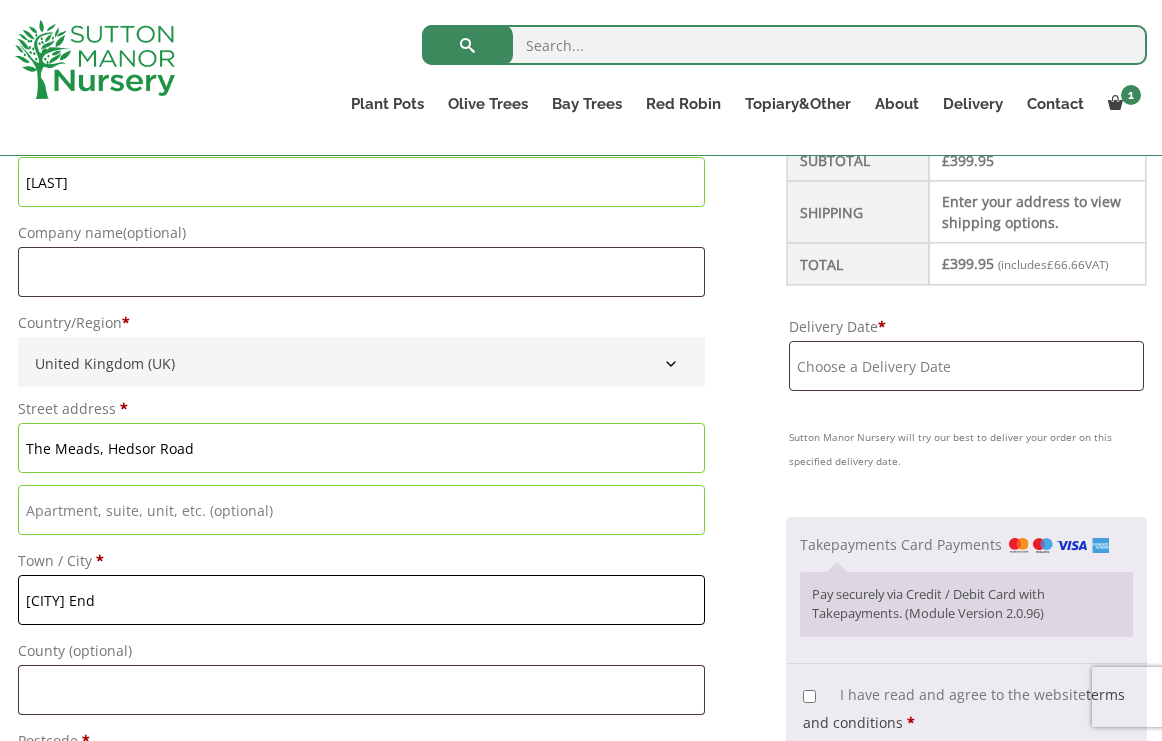 type on "[CITY] End" 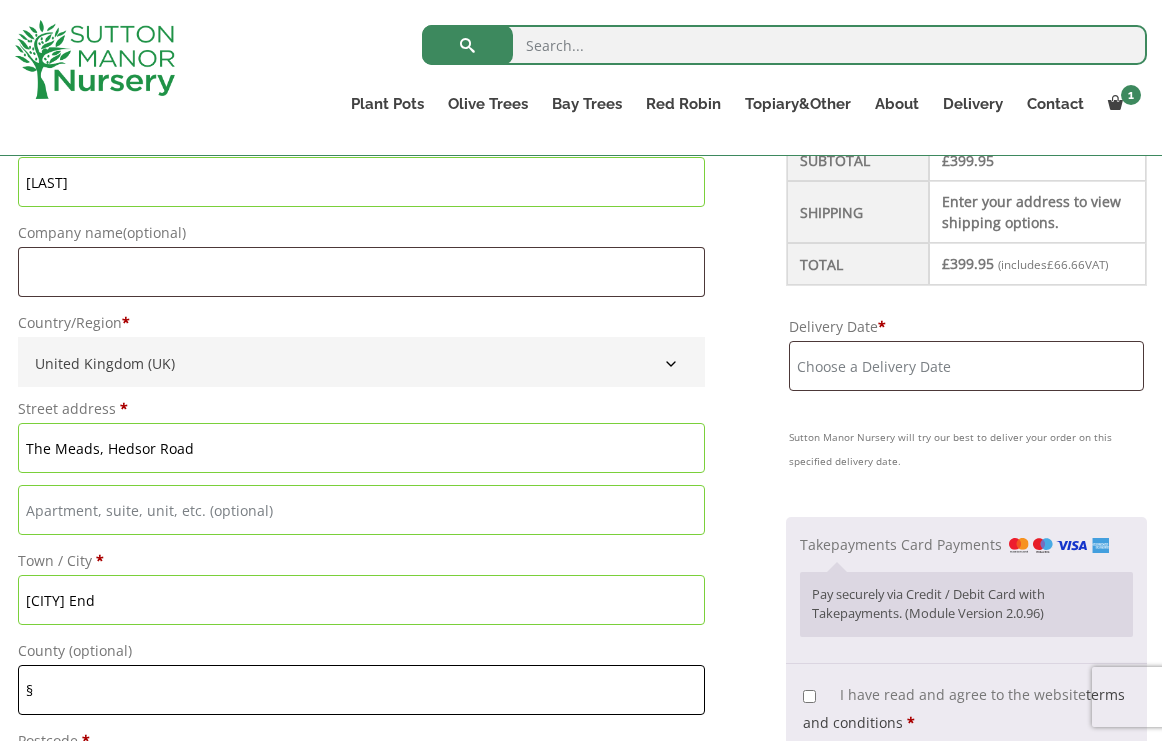 type on "§" 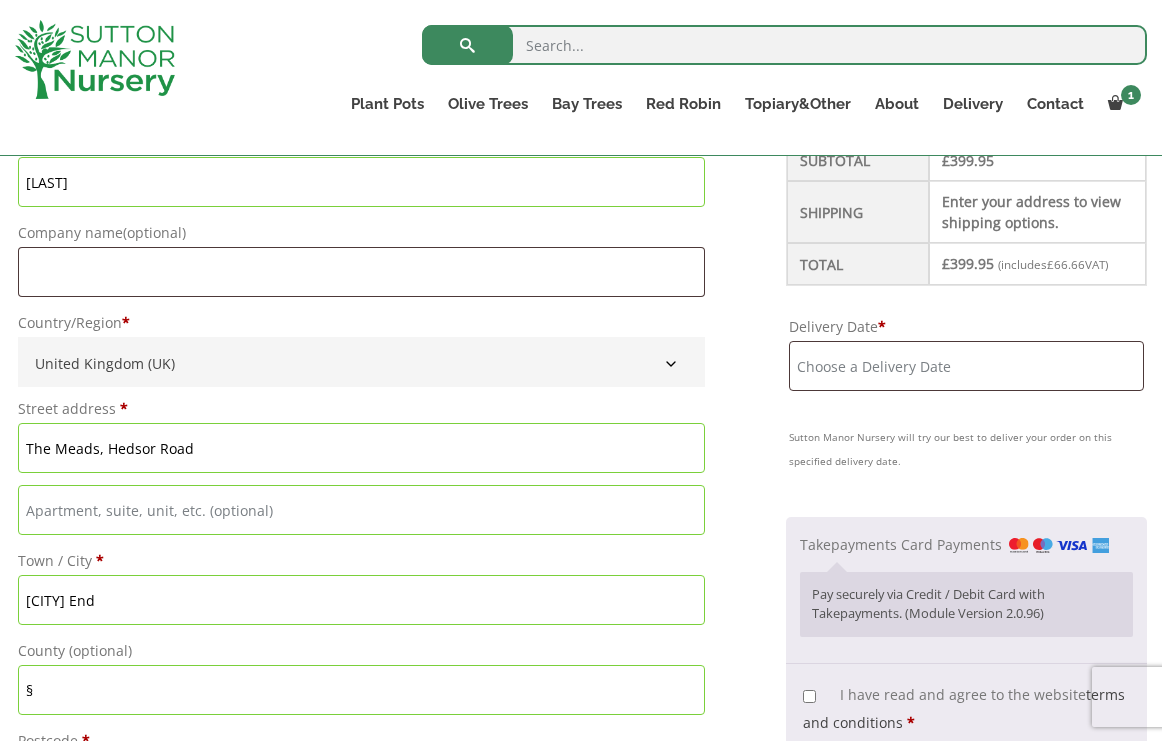 scroll, scrollTop: 1112, scrollLeft: 0, axis: vertical 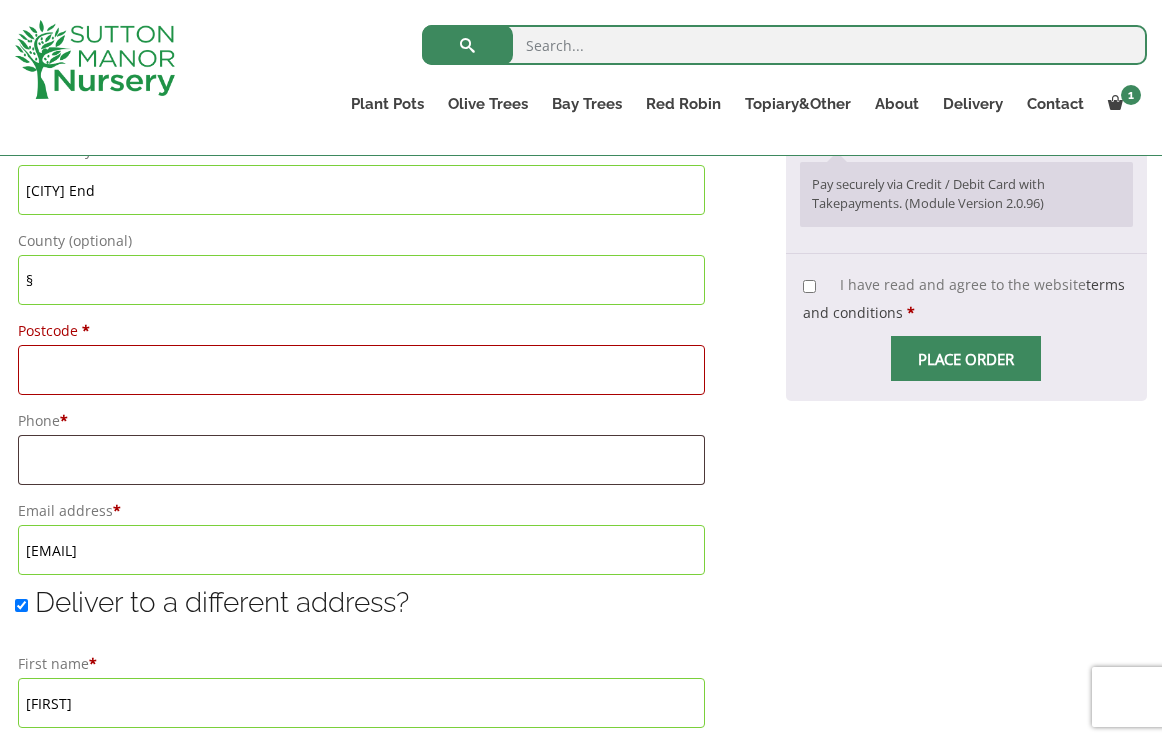 click on "§" at bounding box center [361, 280] 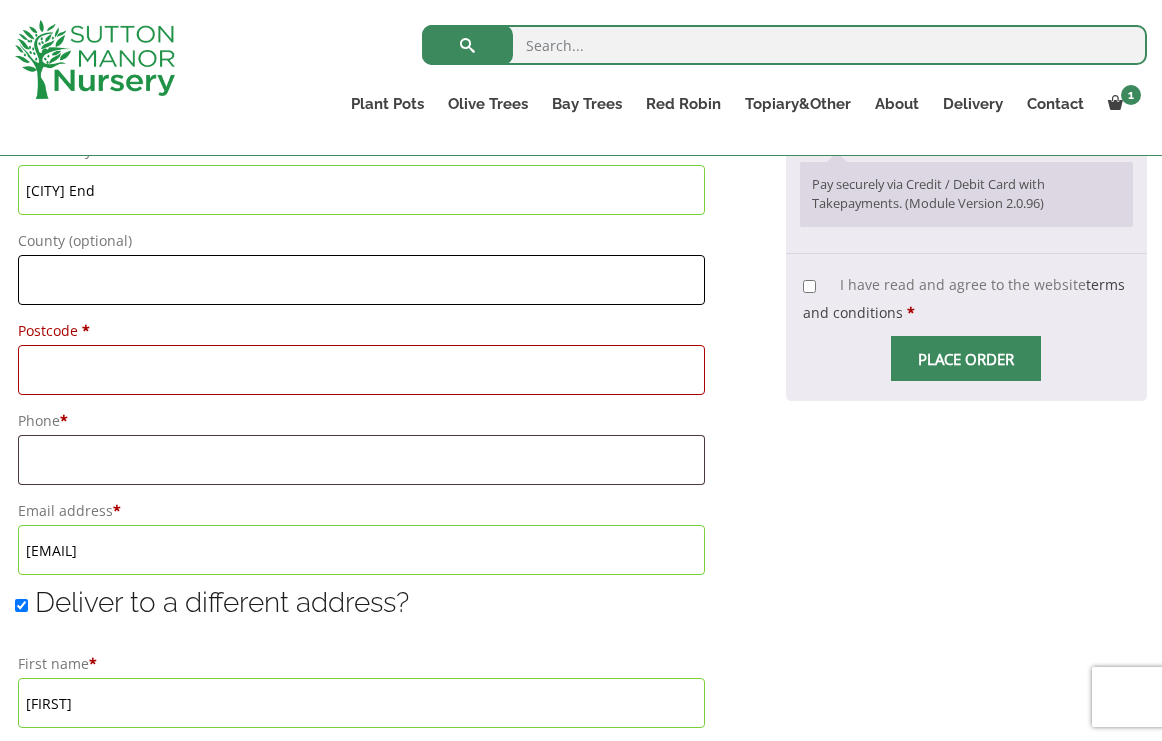type 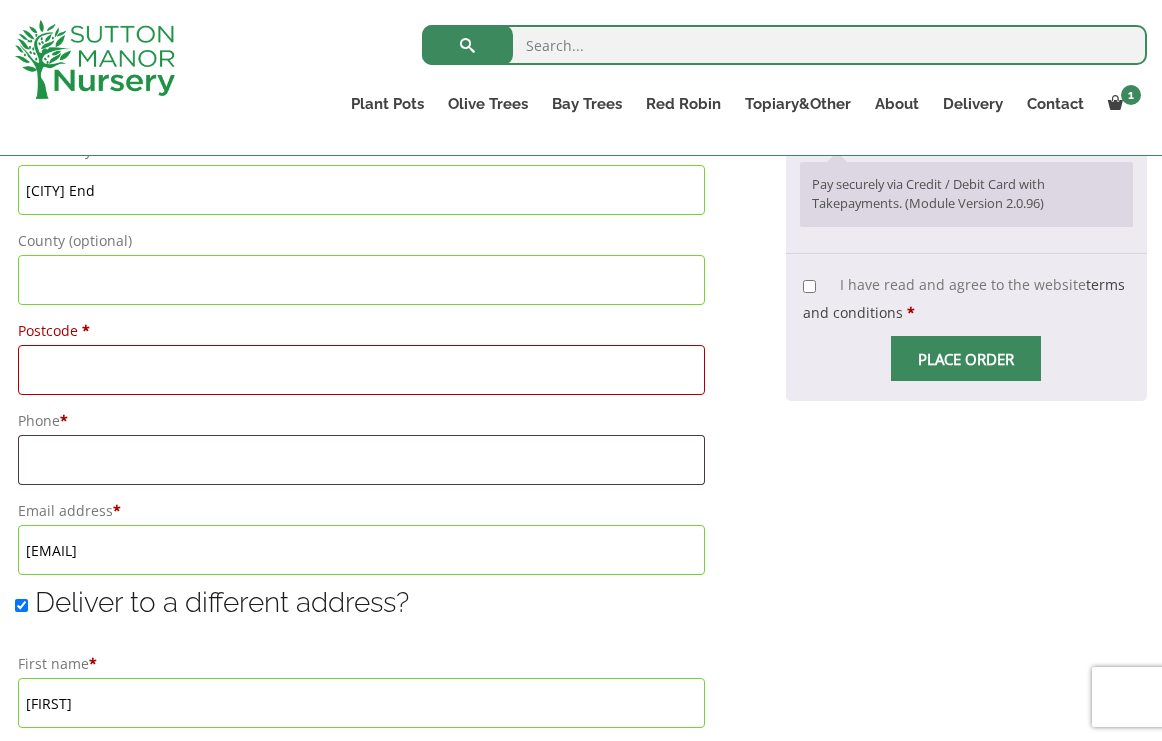 click on "Postcode   *" at bounding box center [361, 370] 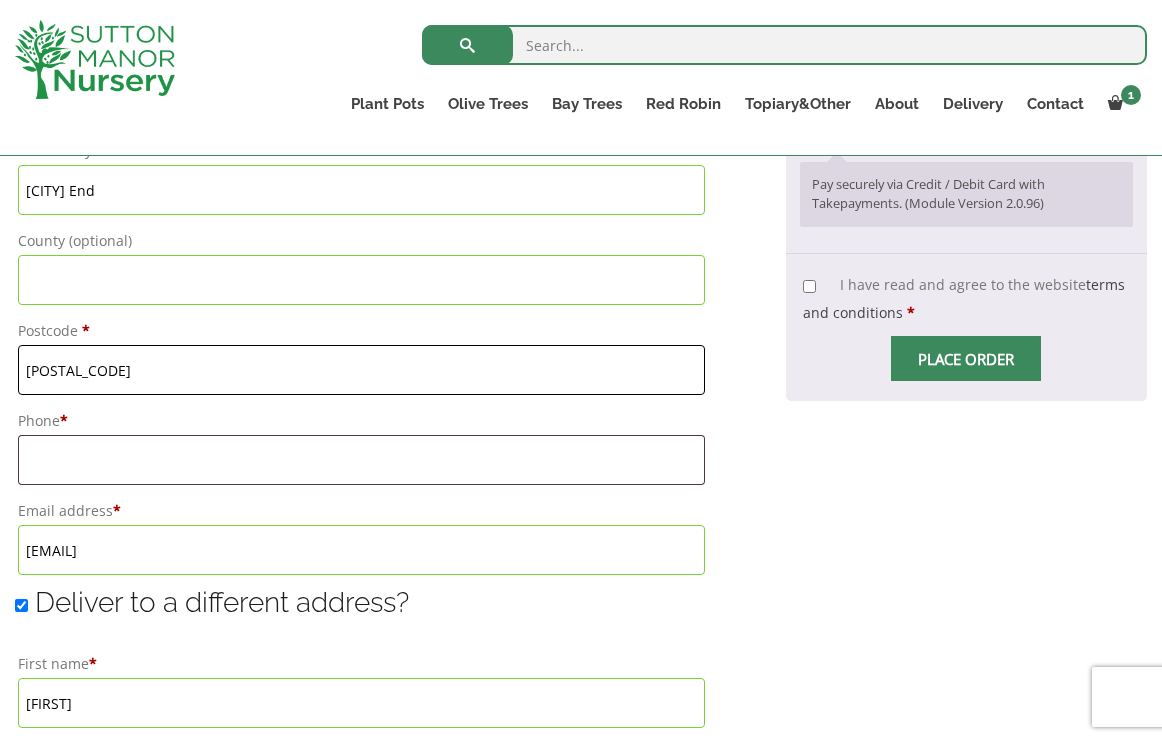 type on "[POSTAL_CODE]" 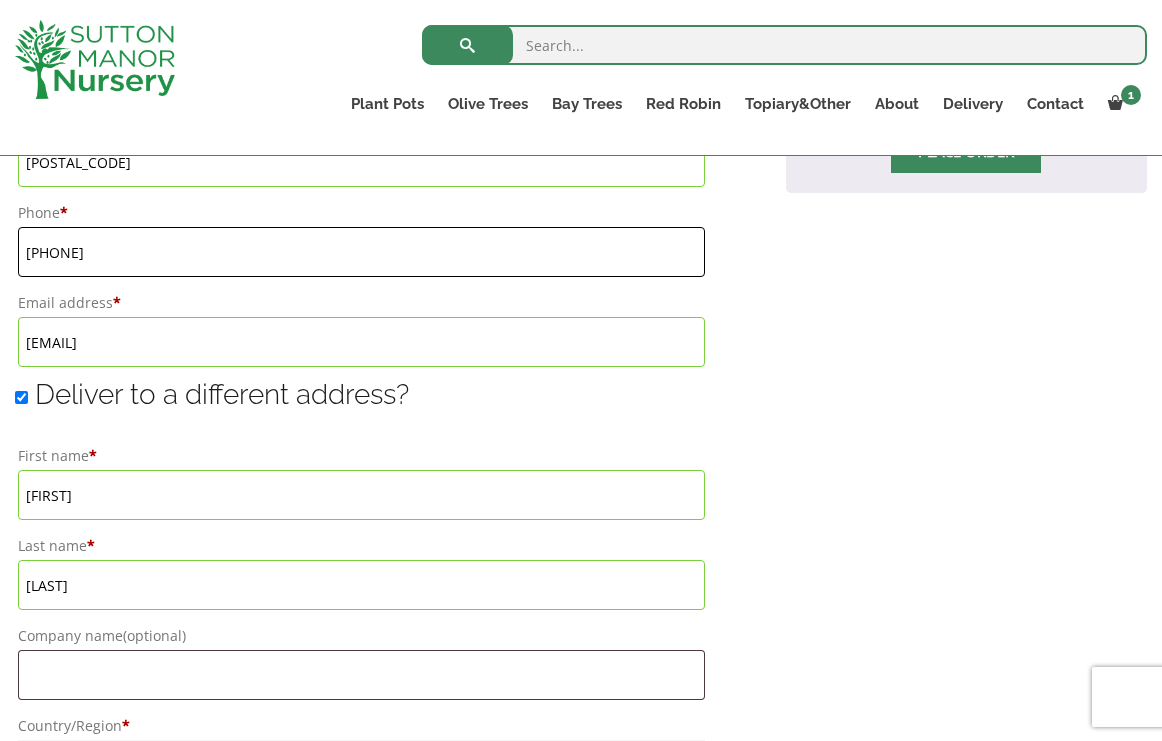 scroll, scrollTop: 1468, scrollLeft: 0, axis: vertical 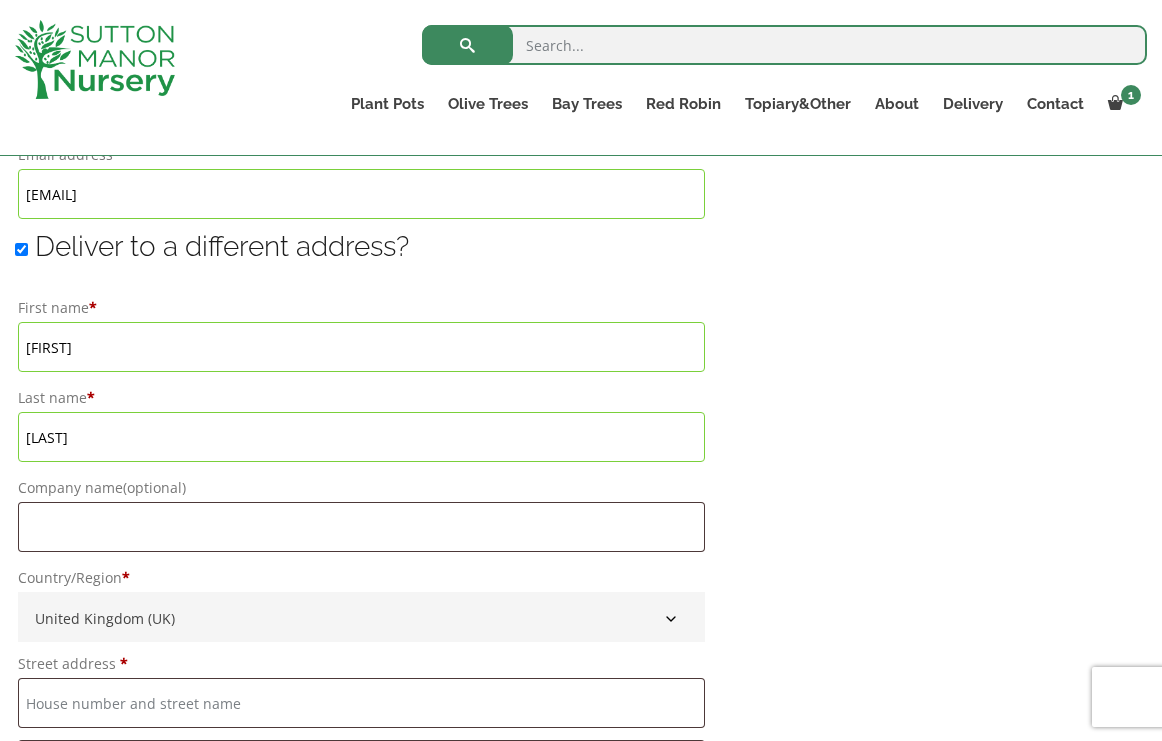type on "[PHONE]" 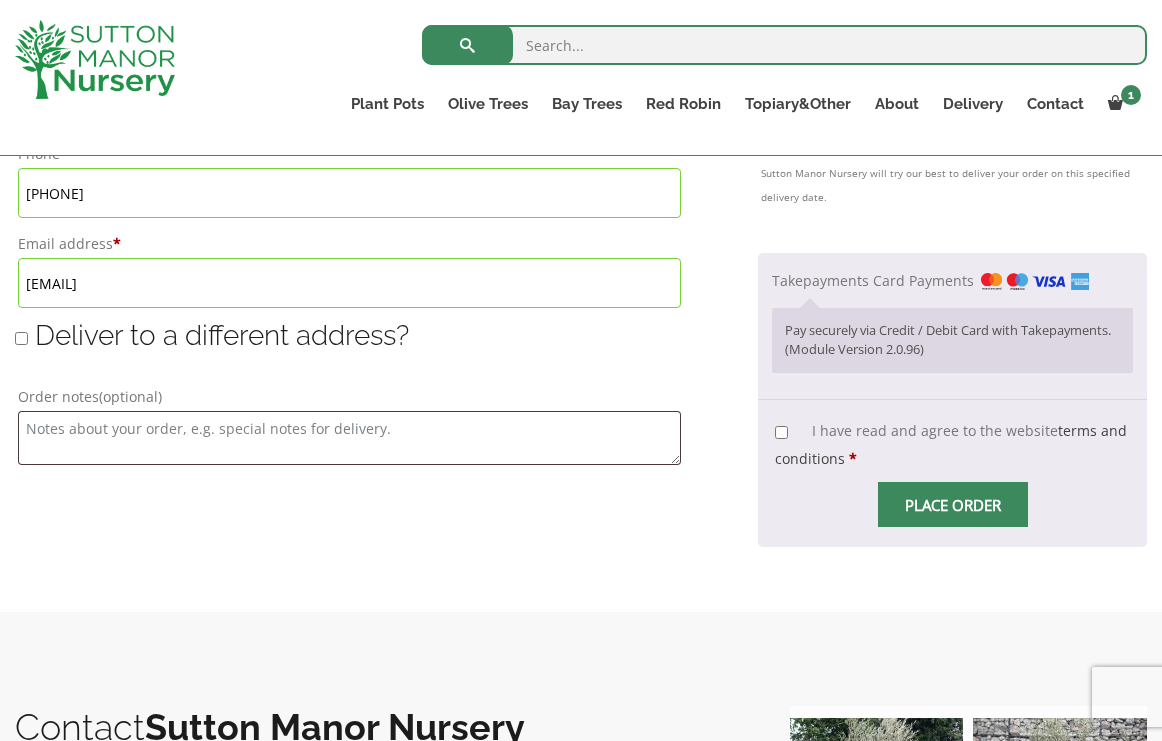 scroll, scrollTop: 1289, scrollLeft: 0, axis: vertical 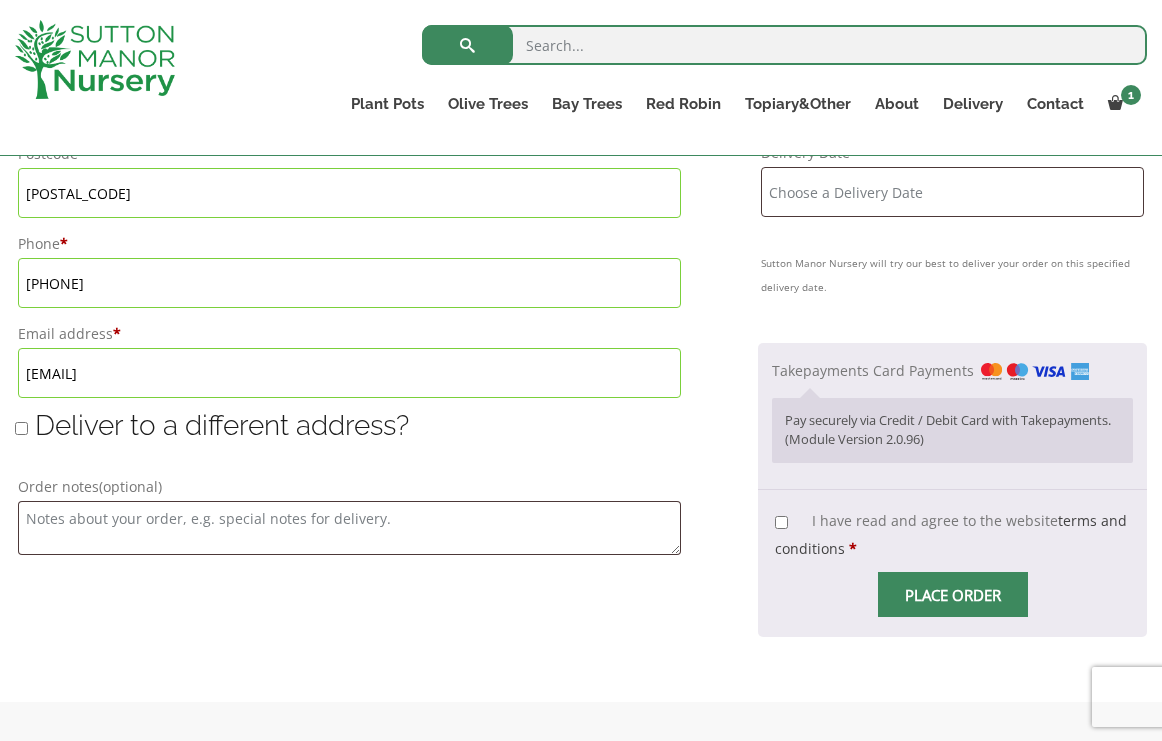 click on "I have read and agree to the website  terms and conditions   *" at bounding box center (781, 522) 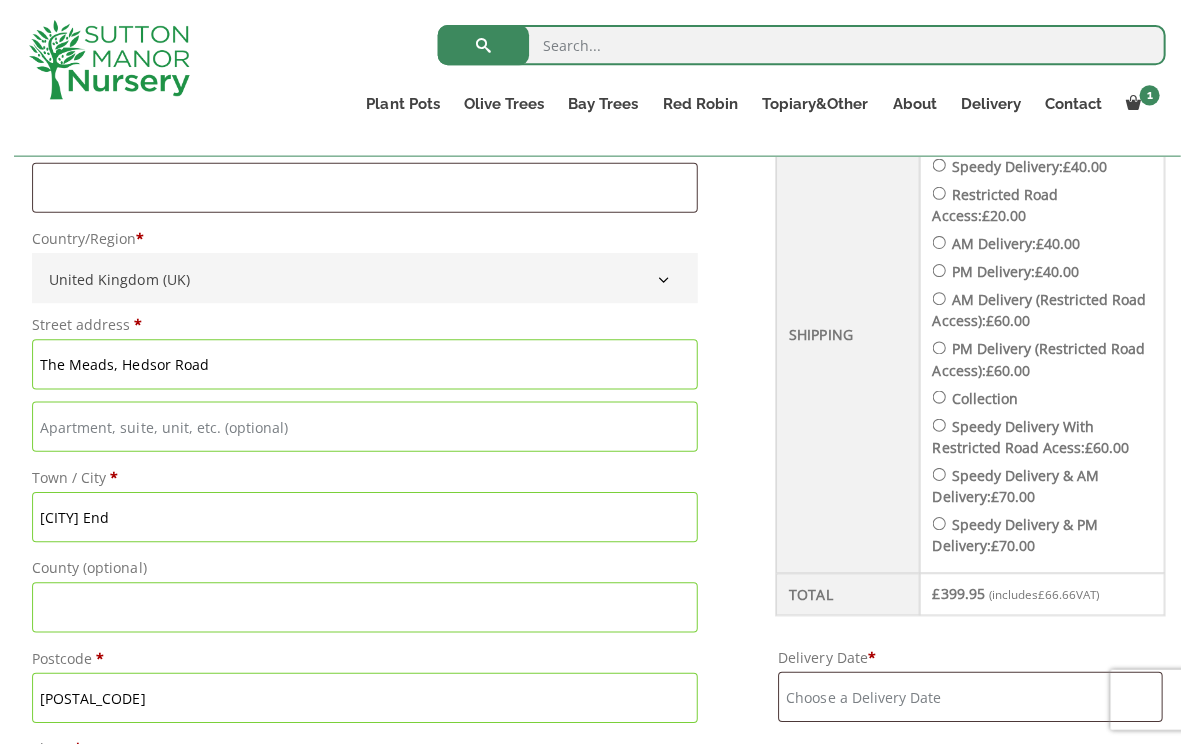 scroll, scrollTop: 790, scrollLeft: 0, axis: vertical 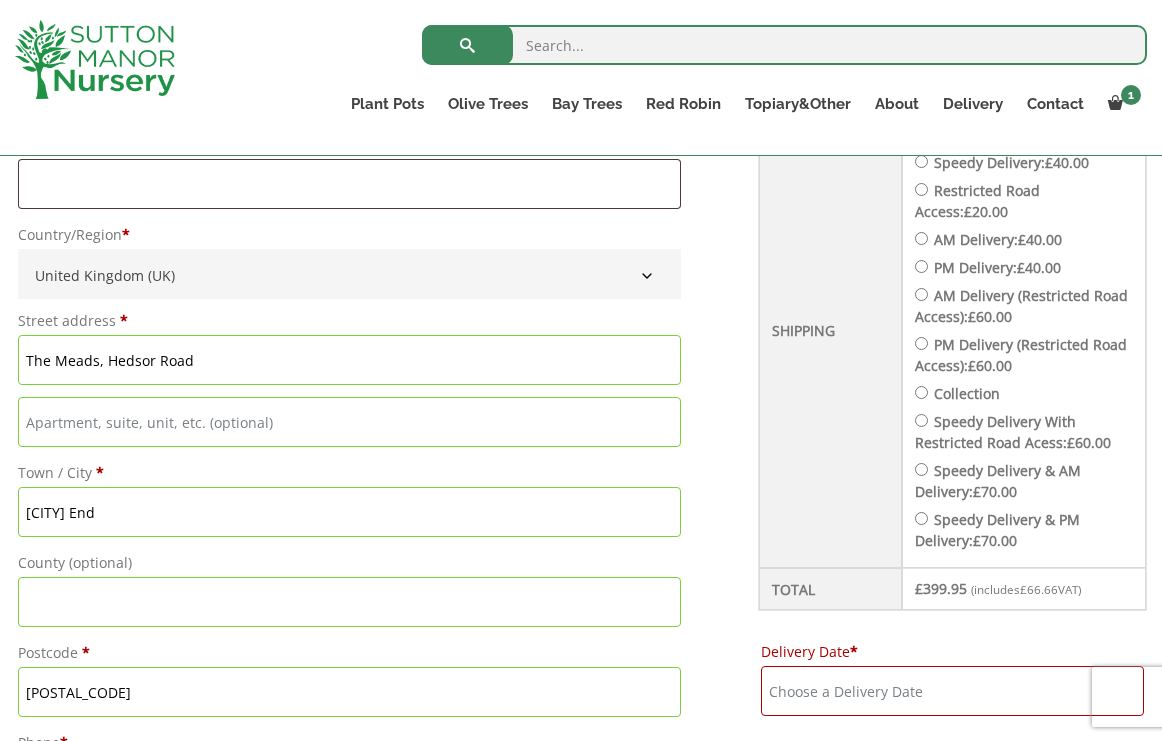 click on "Delivery Date *" at bounding box center (952, 691) 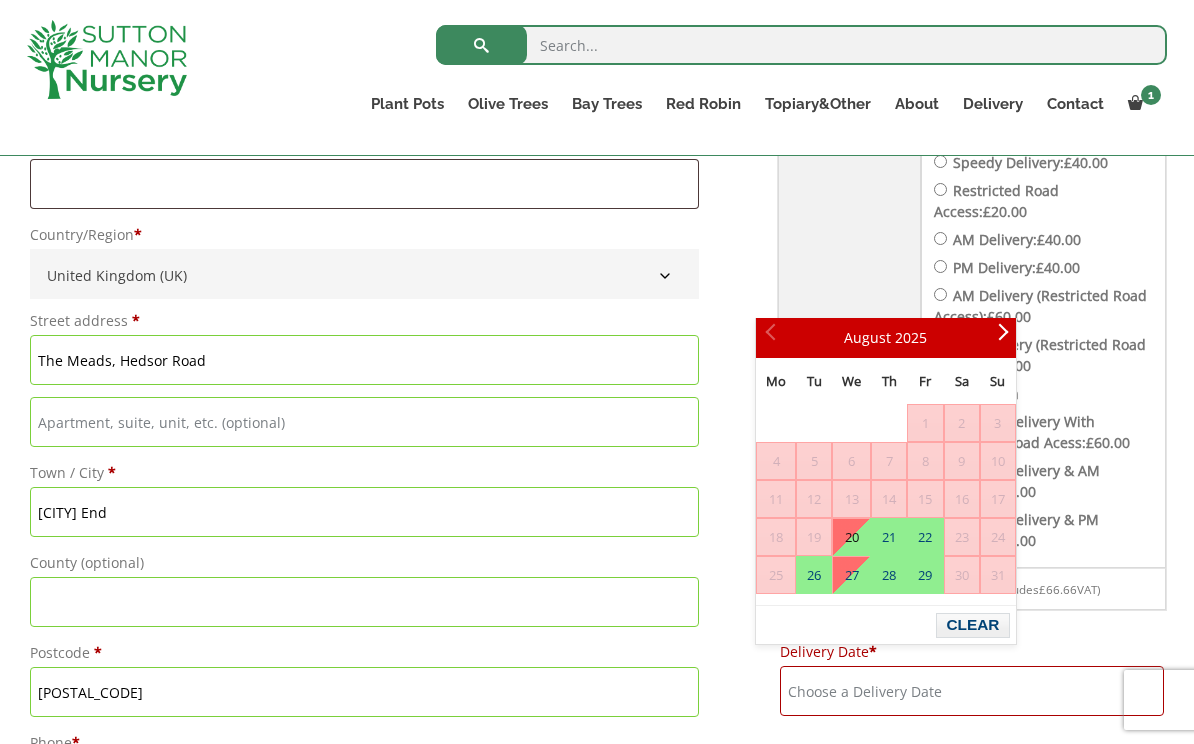 click on "20" at bounding box center (851, 537) 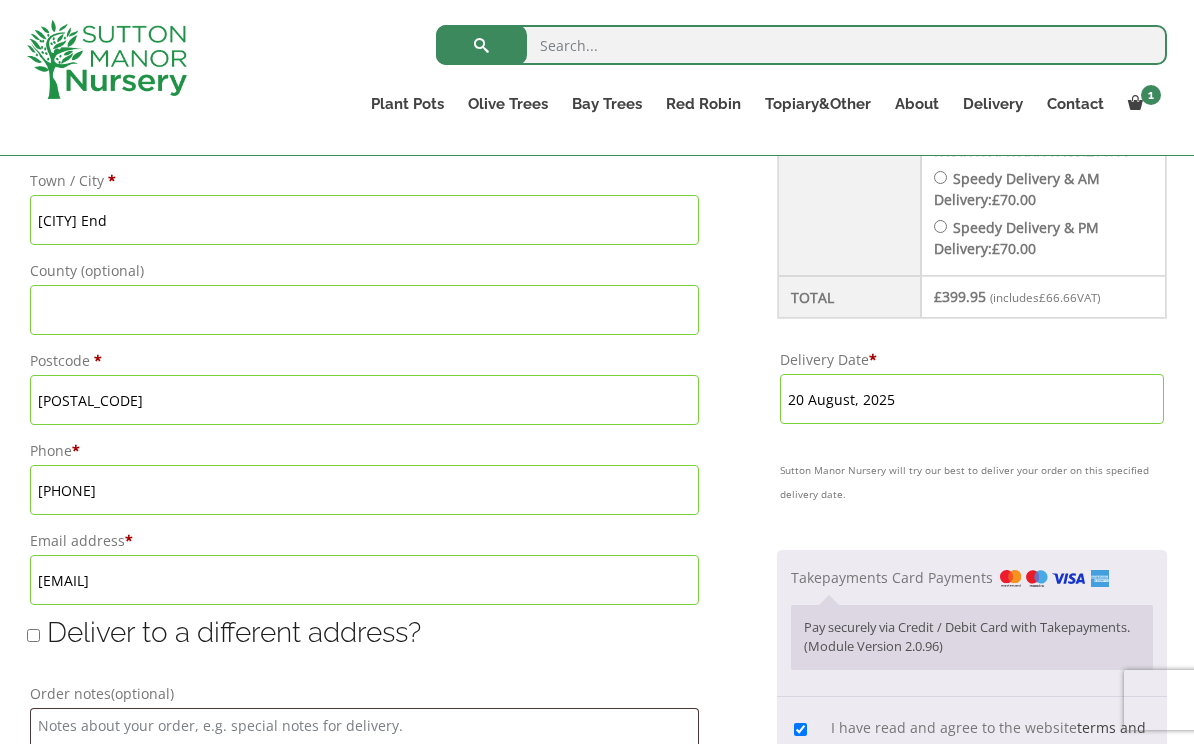 scroll, scrollTop: 1079, scrollLeft: 0, axis: vertical 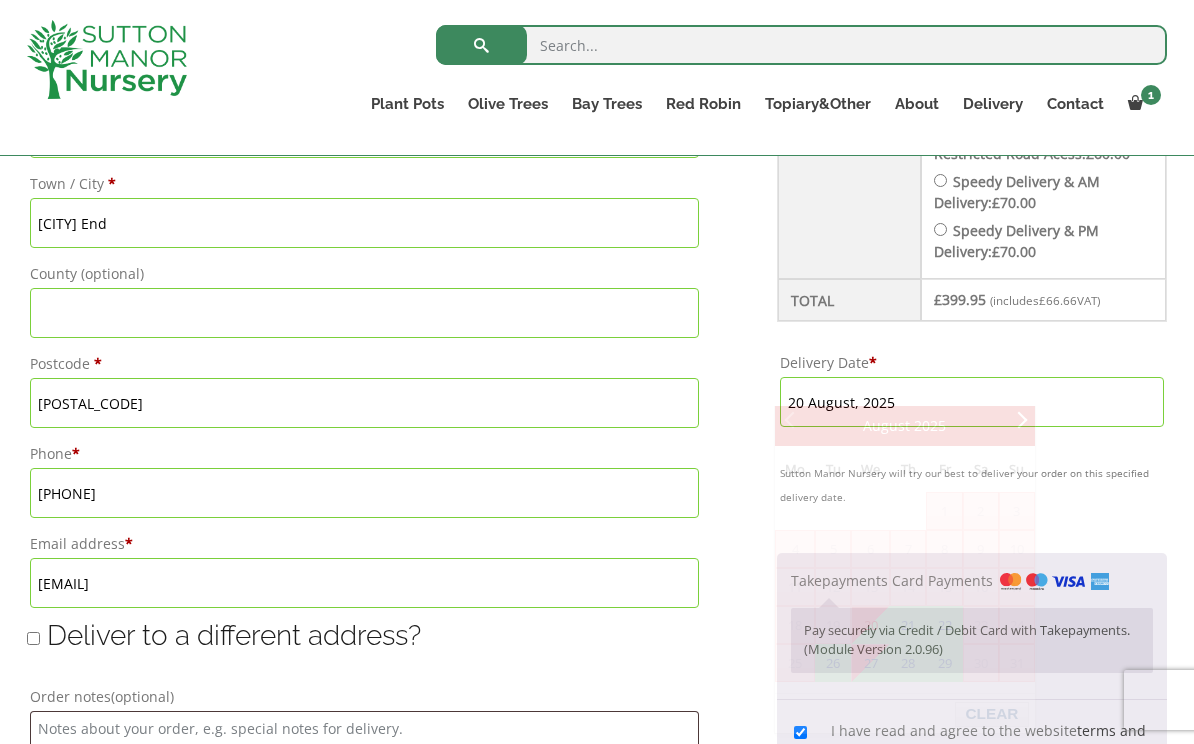 click on "20 August, 2025" at bounding box center [972, 402] 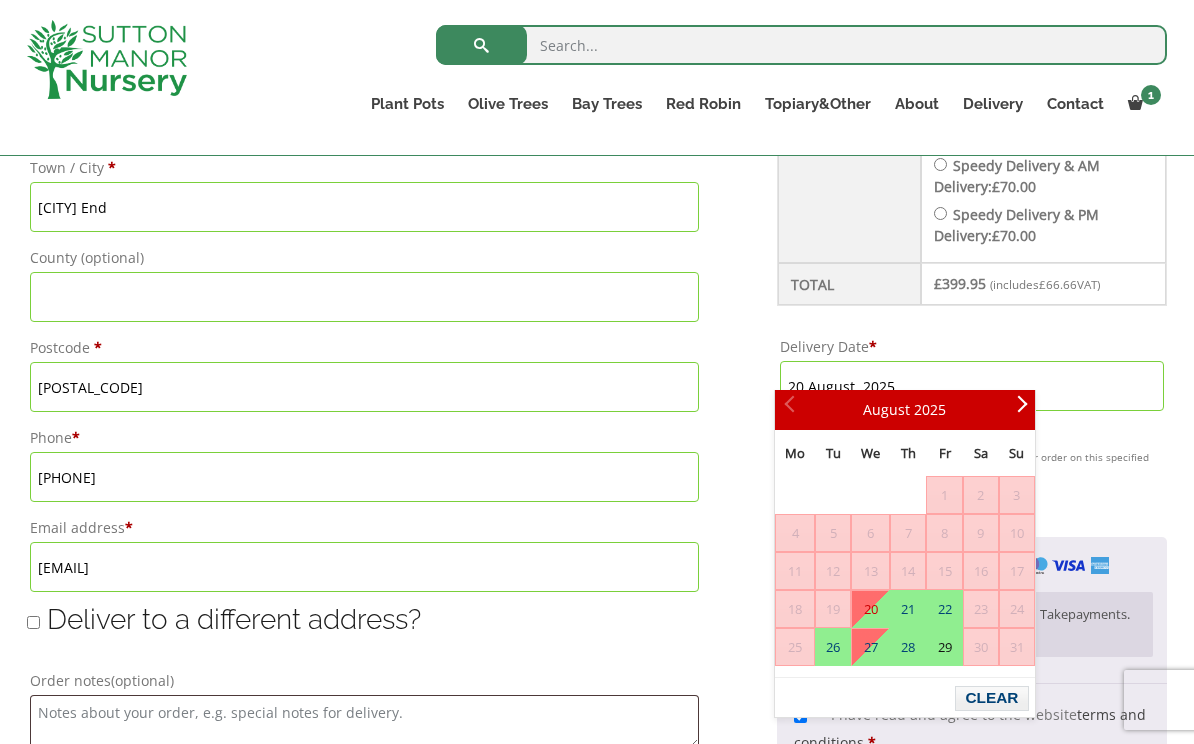 scroll, scrollTop: 1095, scrollLeft: 0, axis: vertical 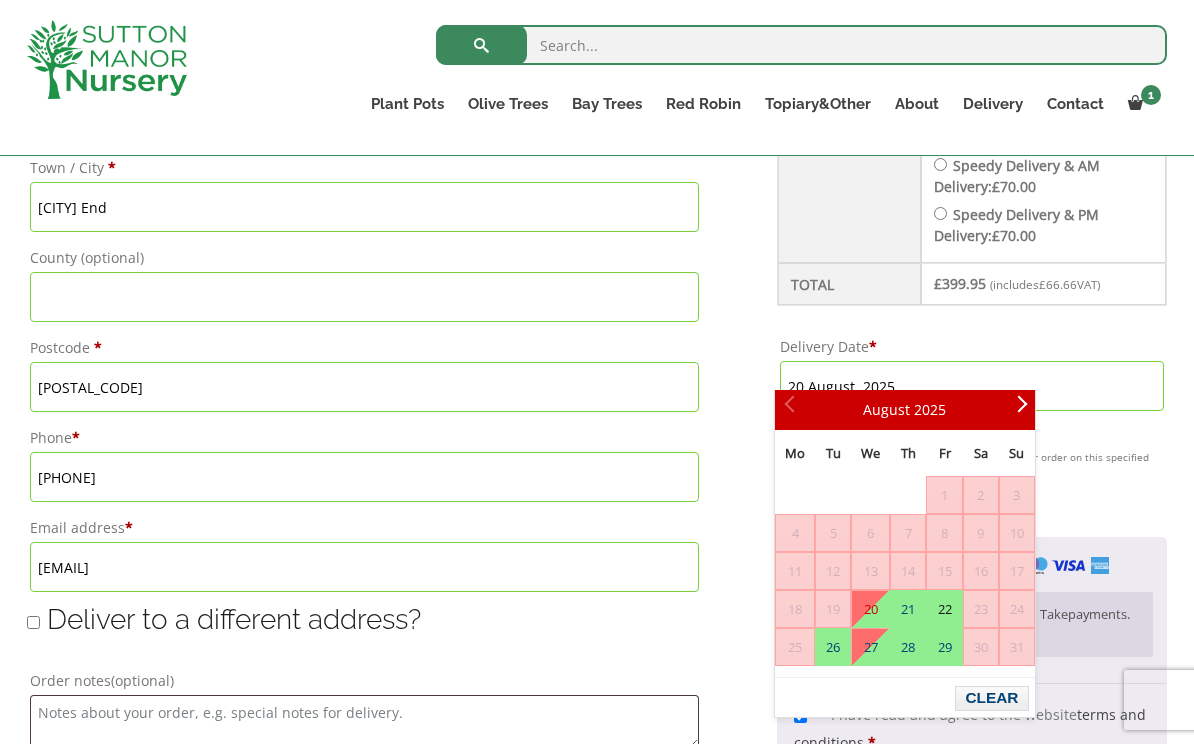click on "22" at bounding box center (944, 609) 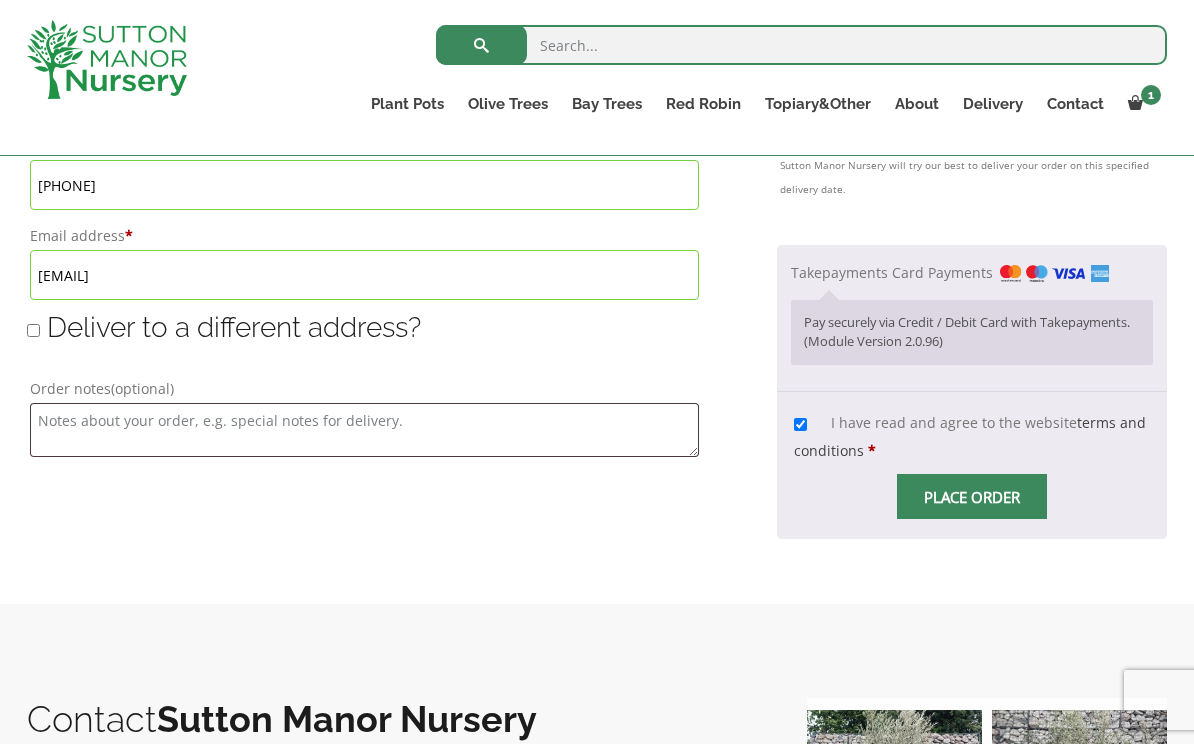 scroll, scrollTop: 1390, scrollLeft: 0, axis: vertical 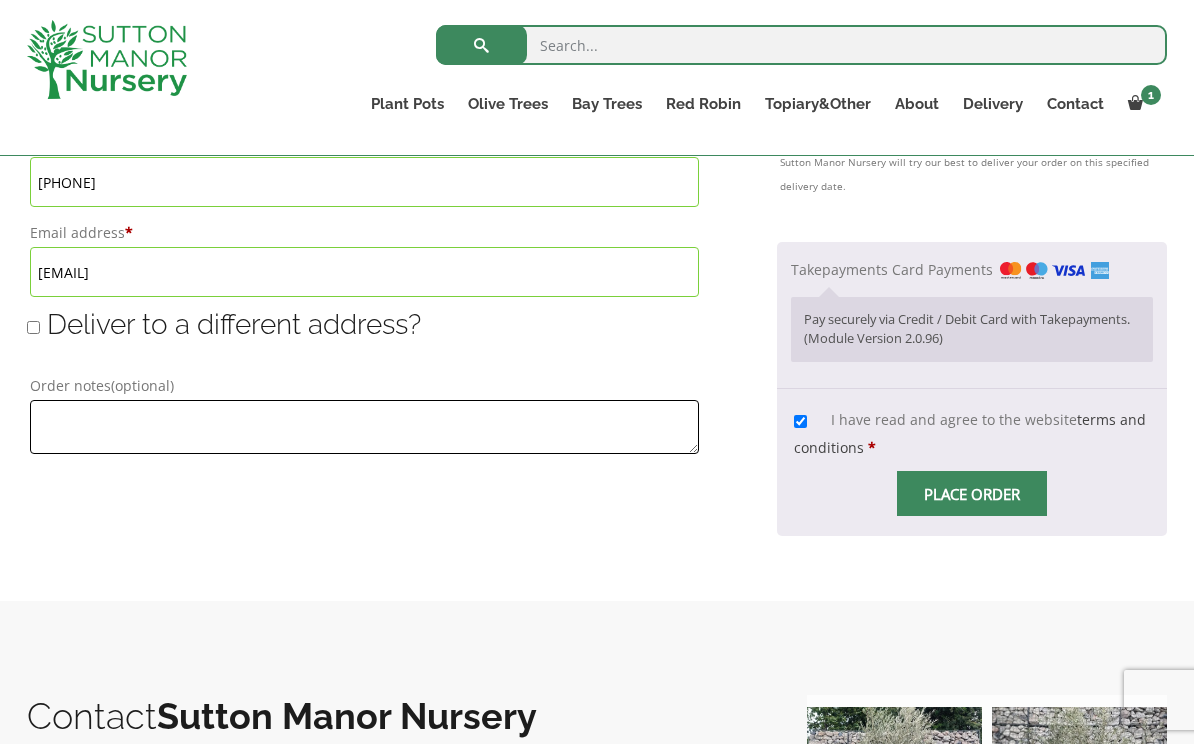 click on "Order notes  (optional)" at bounding box center [364, 427] 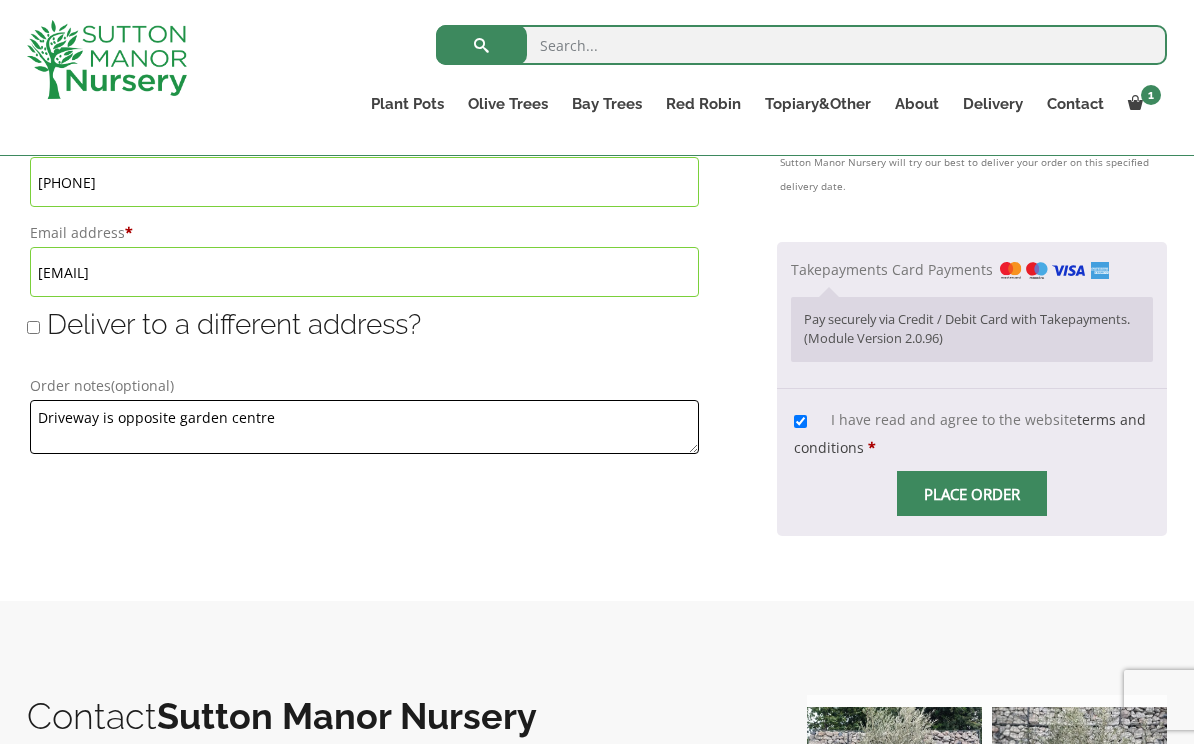 type on "Driveway is opposite garden centre" 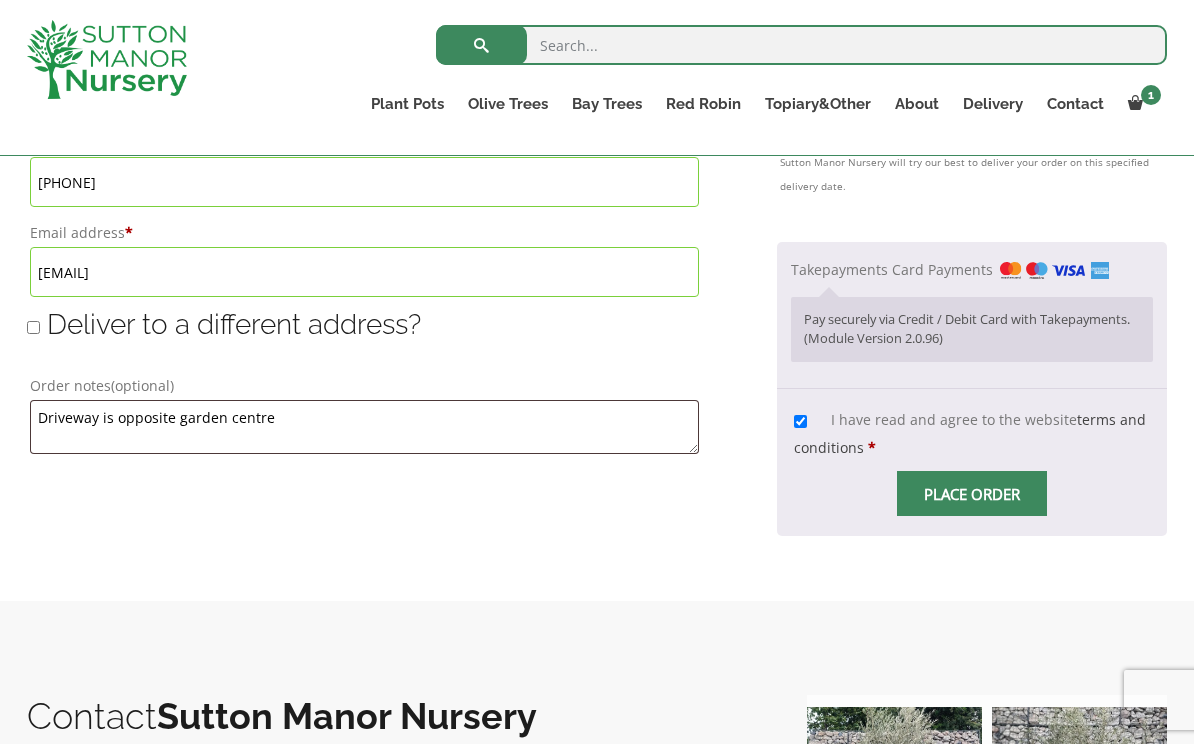 click at bounding box center [972, 494] 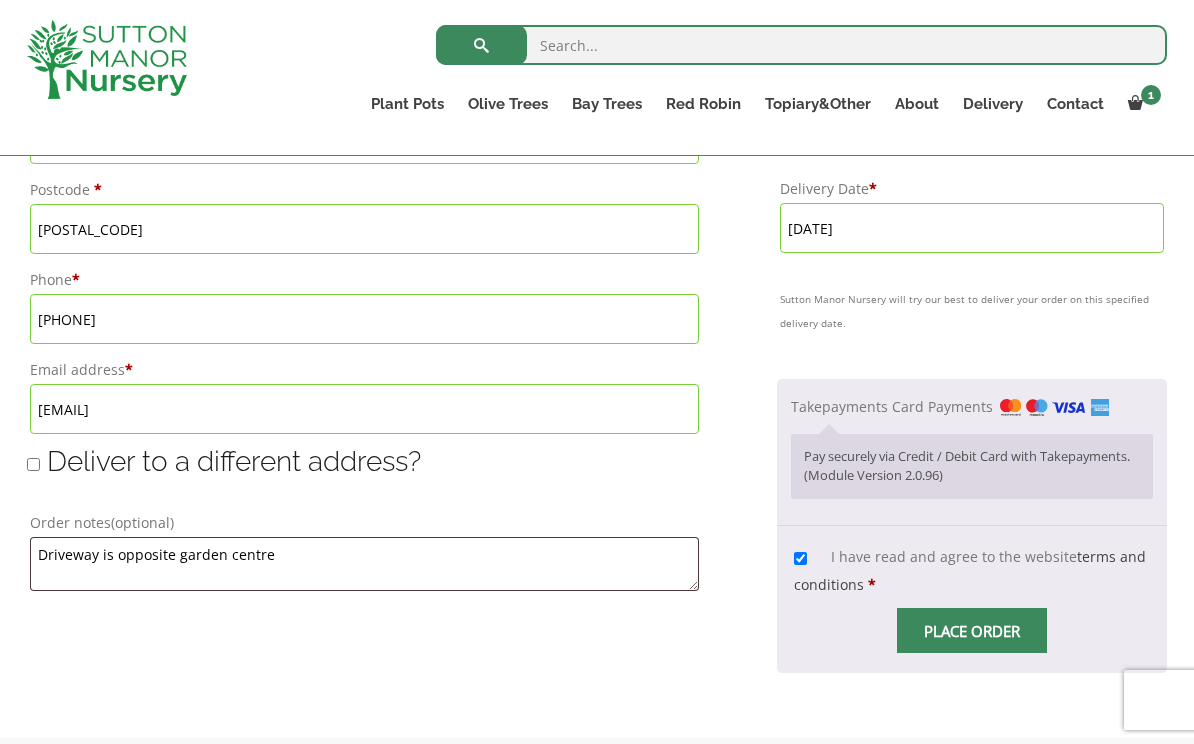 scroll, scrollTop: 1284, scrollLeft: 0, axis: vertical 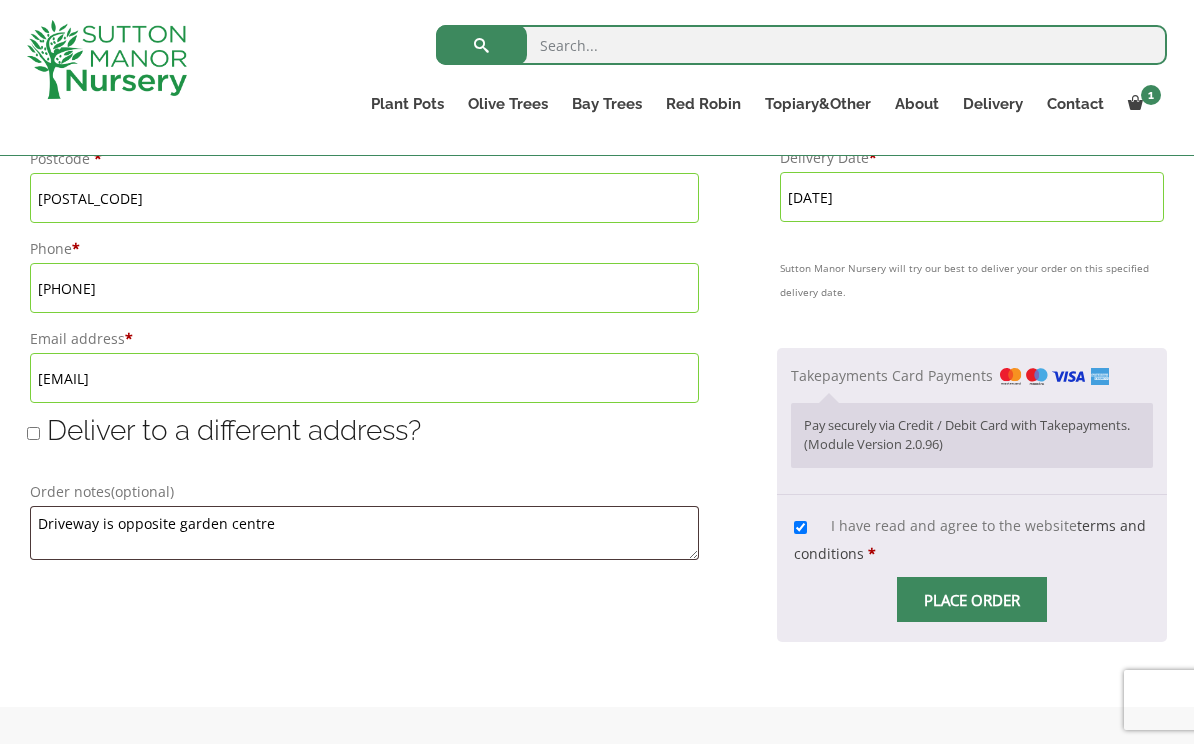 click on "Pay securely via Credit / Debit Card with Takepayments. (Module Version 2.0.96)" at bounding box center (972, 435) 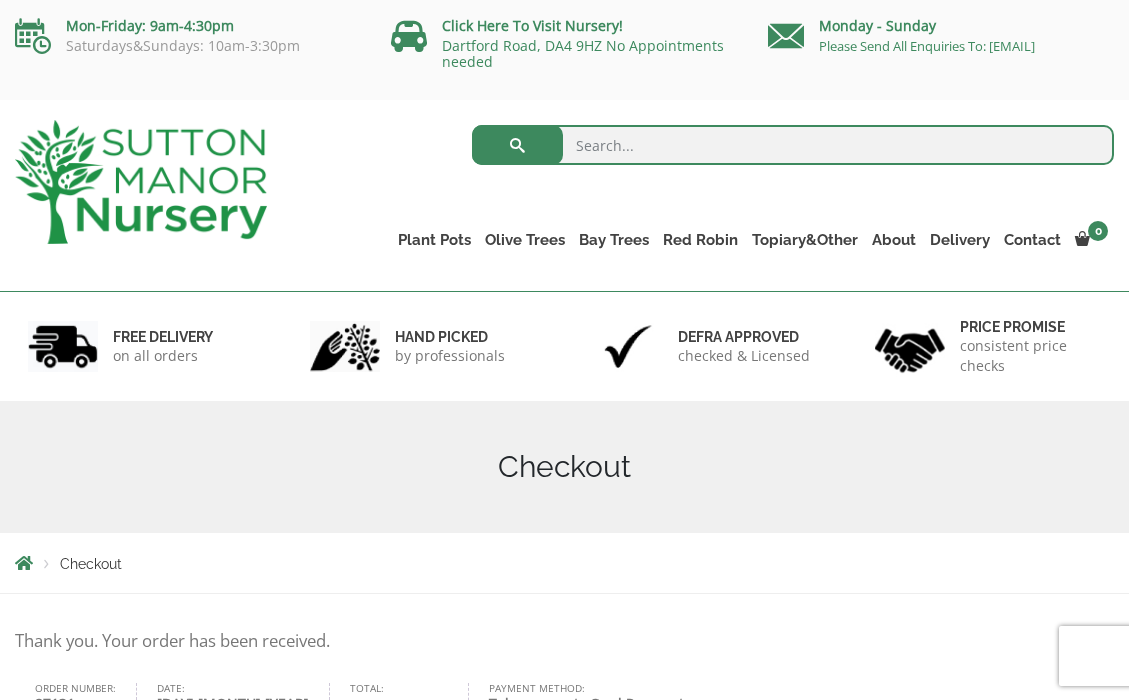 scroll, scrollTop: 0, scrollLeft: 0, axis: both 